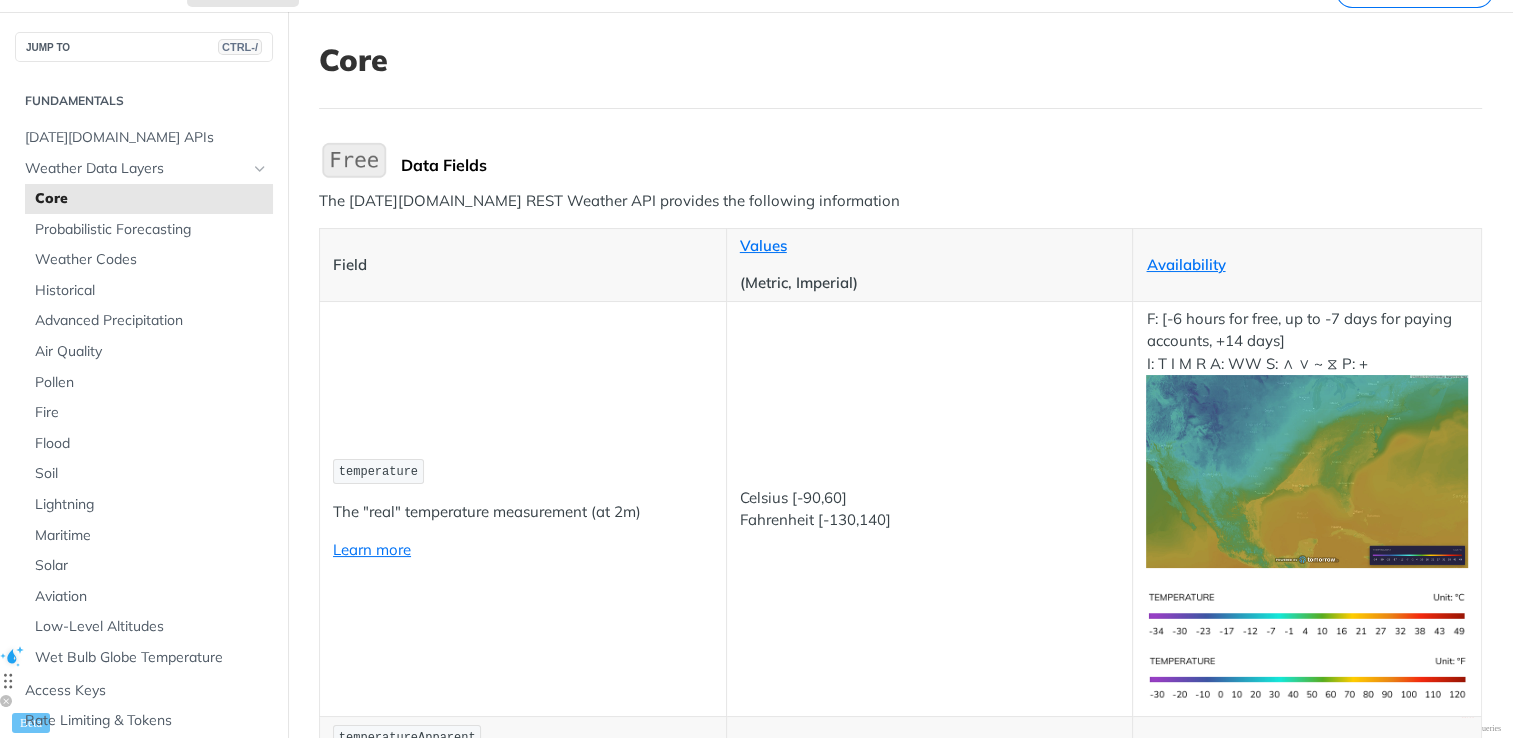 scroll, scrollTop: 100, scrollLeft: 0, axis: vertical 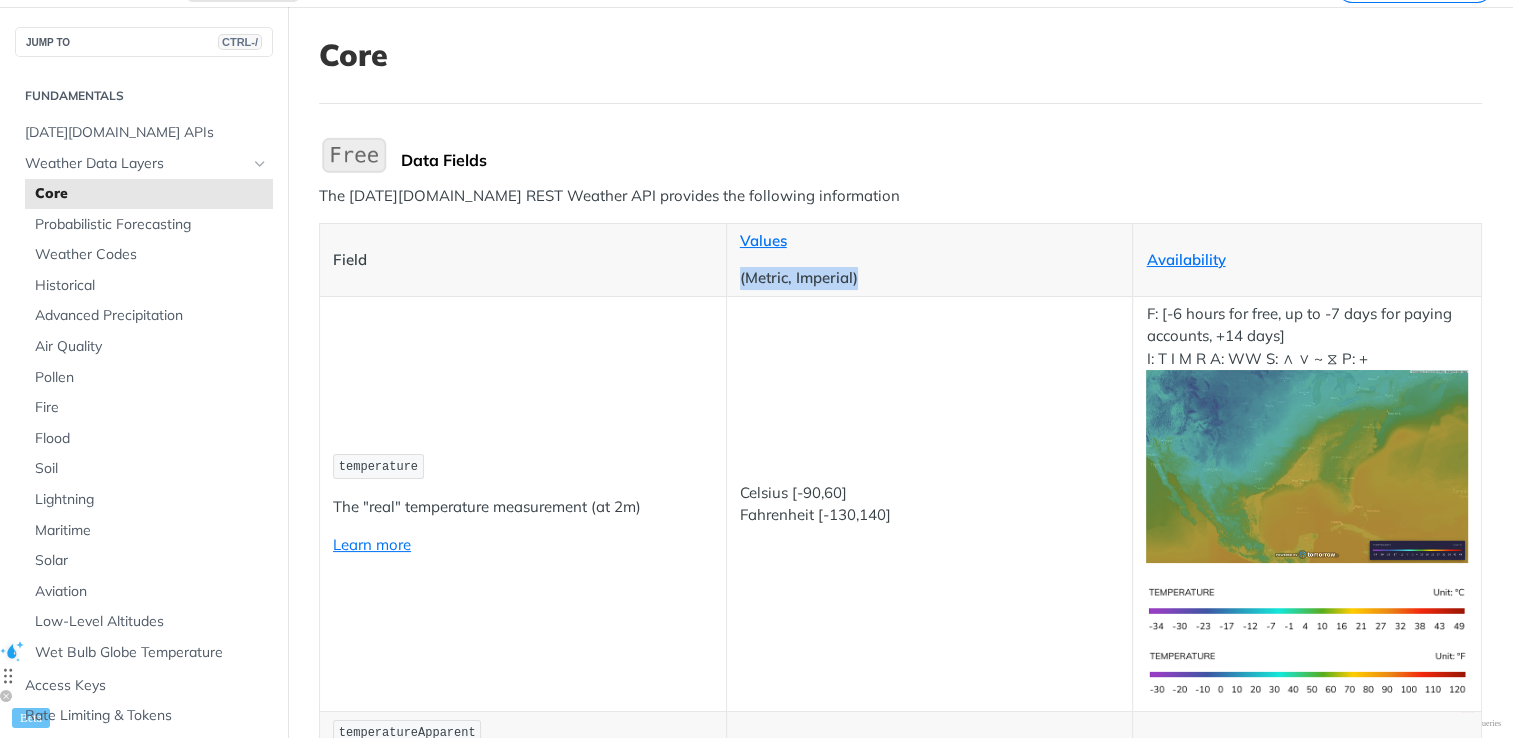 drag, startPoint x: 884, startPoint y: 275, endPoint x: 729, endPoint y: 272, distance: 155.02902 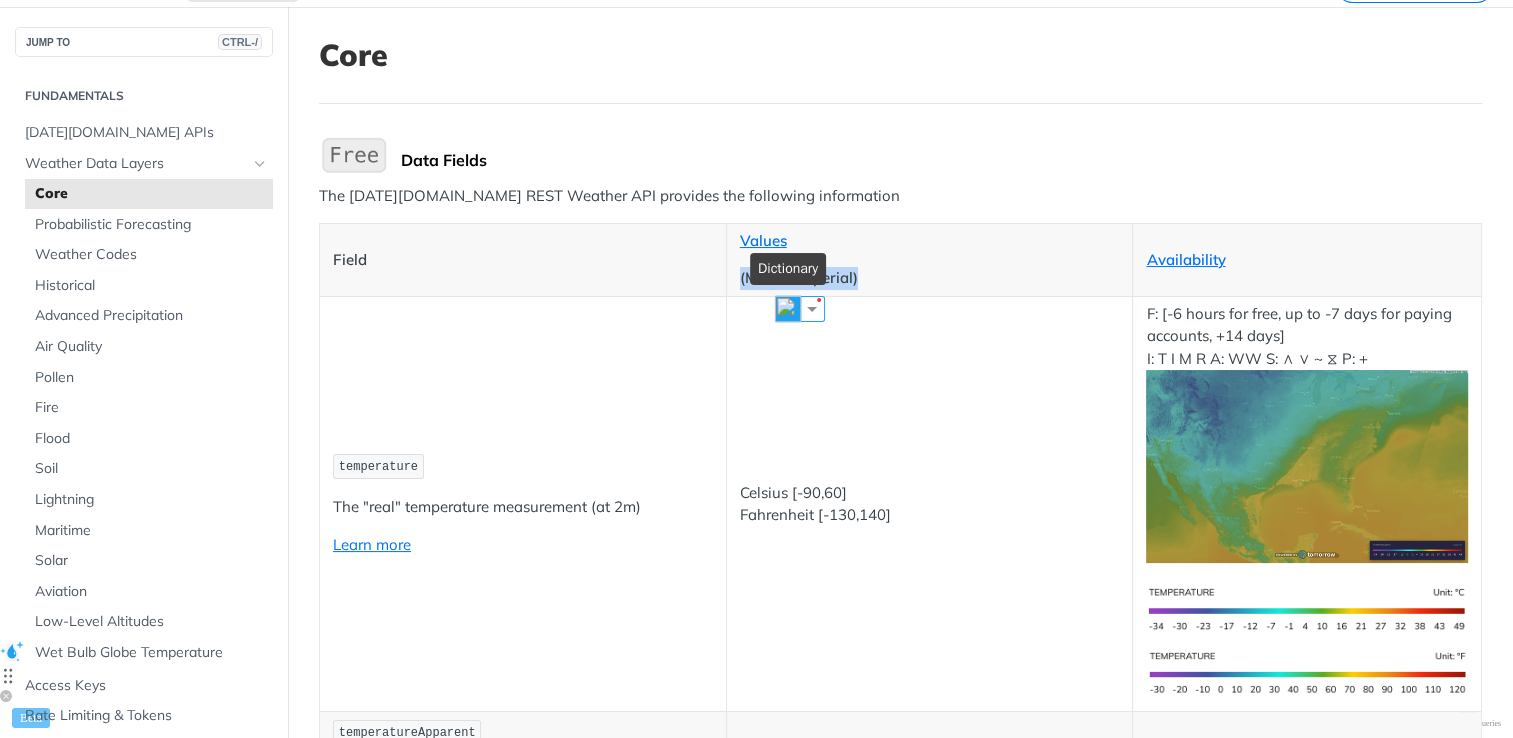 drag, startPoint x: 729, startPoint y: 272, endPoint x: 791, endPoint y: 308, distance: 71.693794 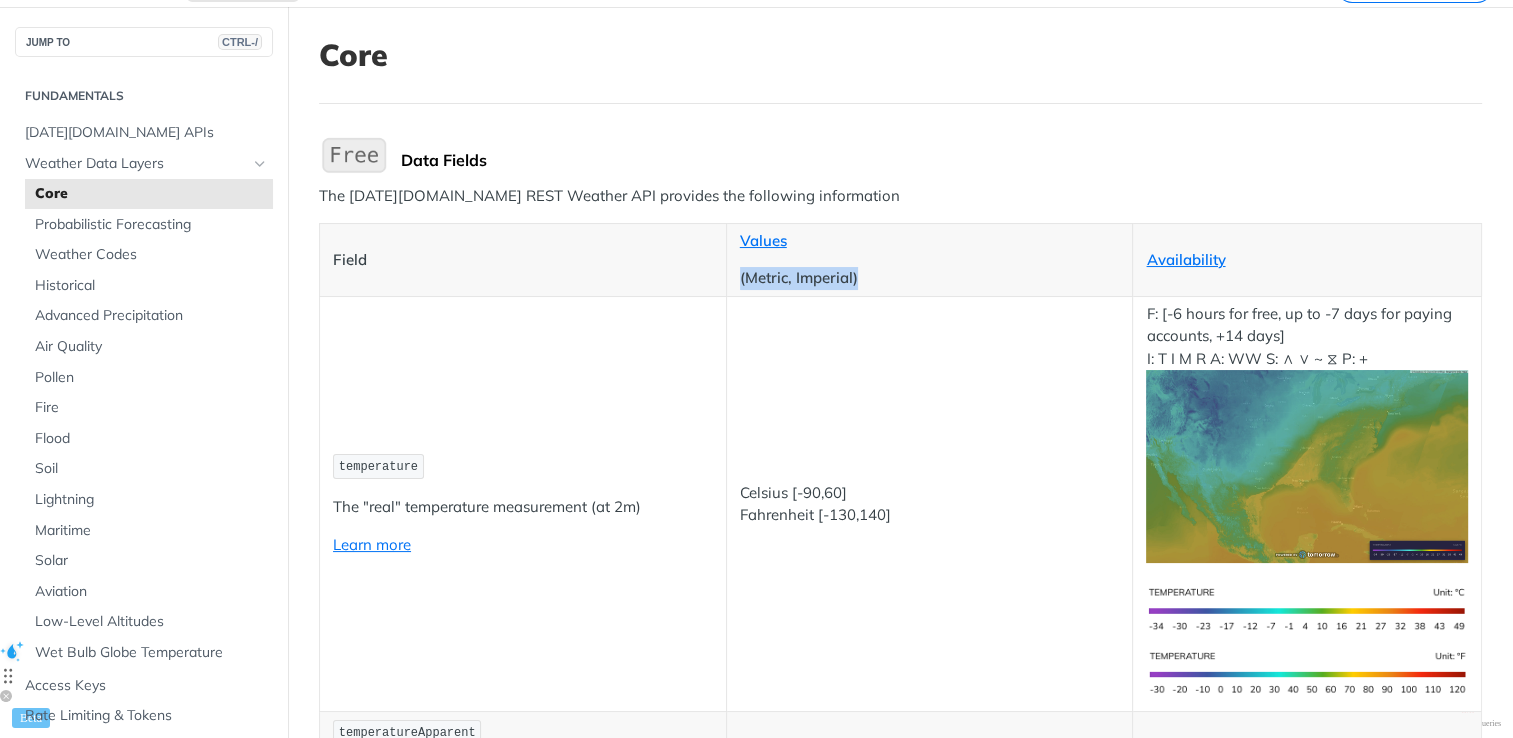 click on "Values (Metric, Imperial)" at bounding box center (929, 259) 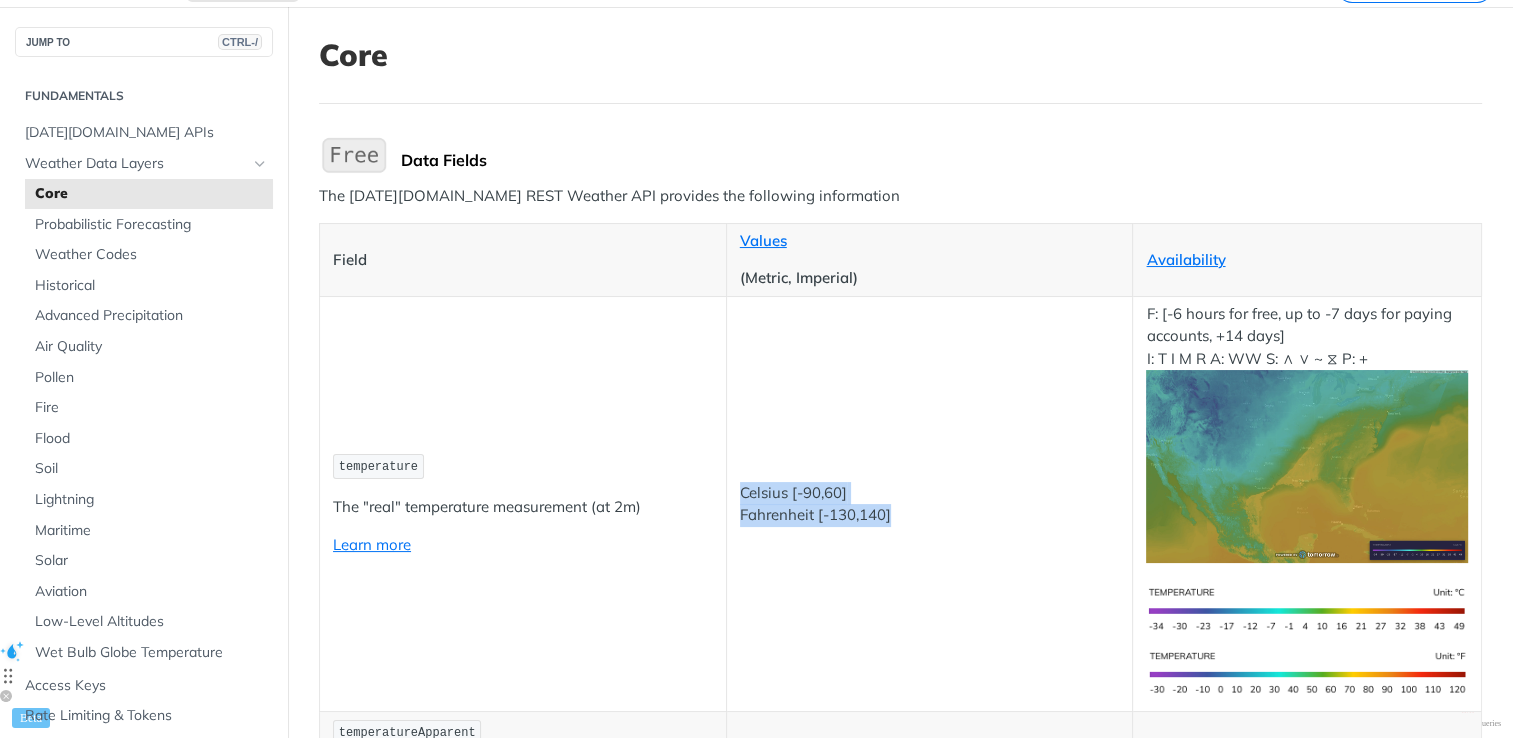 drag, startPoint x: 892, startPoint y: 503, endPoint x: 738, endPoint y: 479, distance: 155.85892 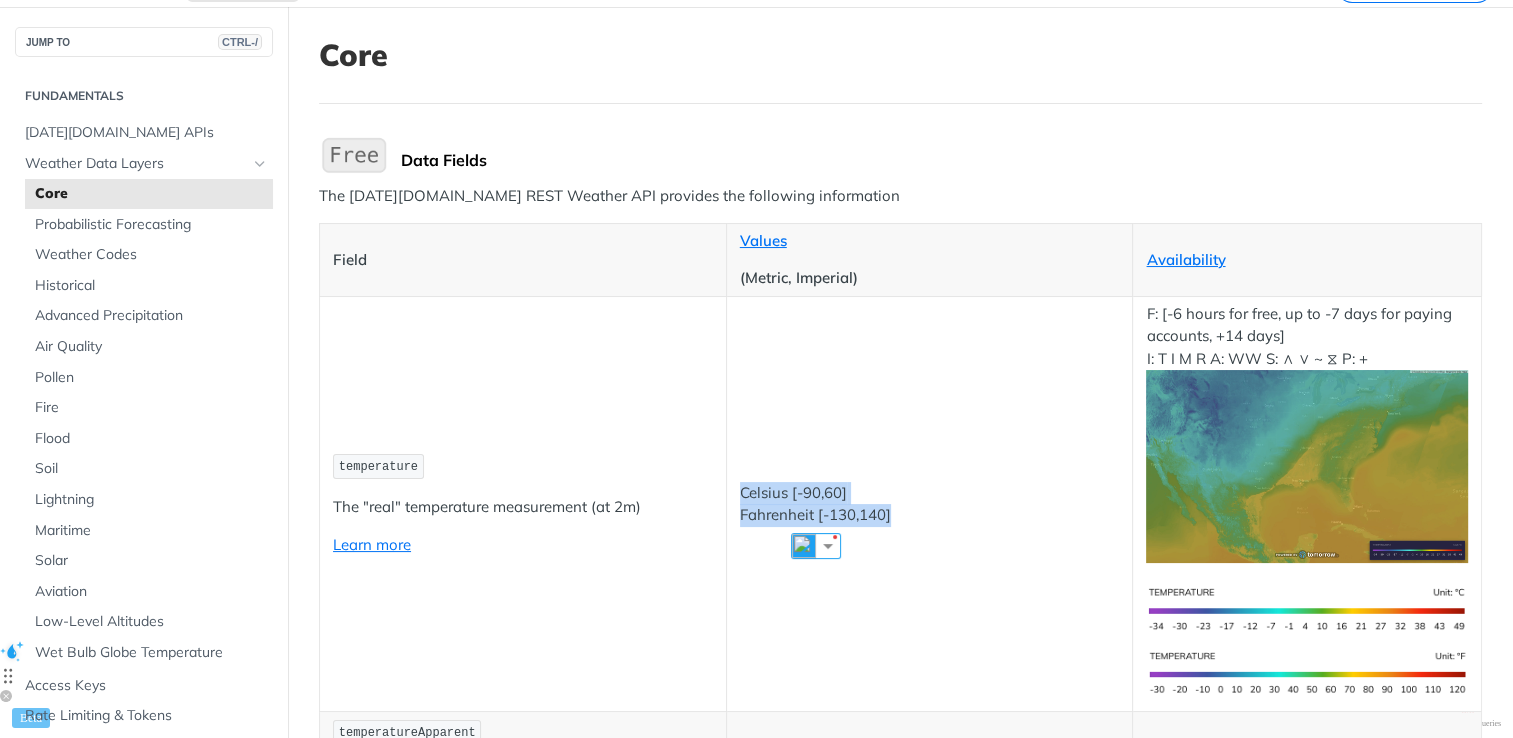 copy on "Celsius [-90,60]
Fahrenheit [-130,140]" 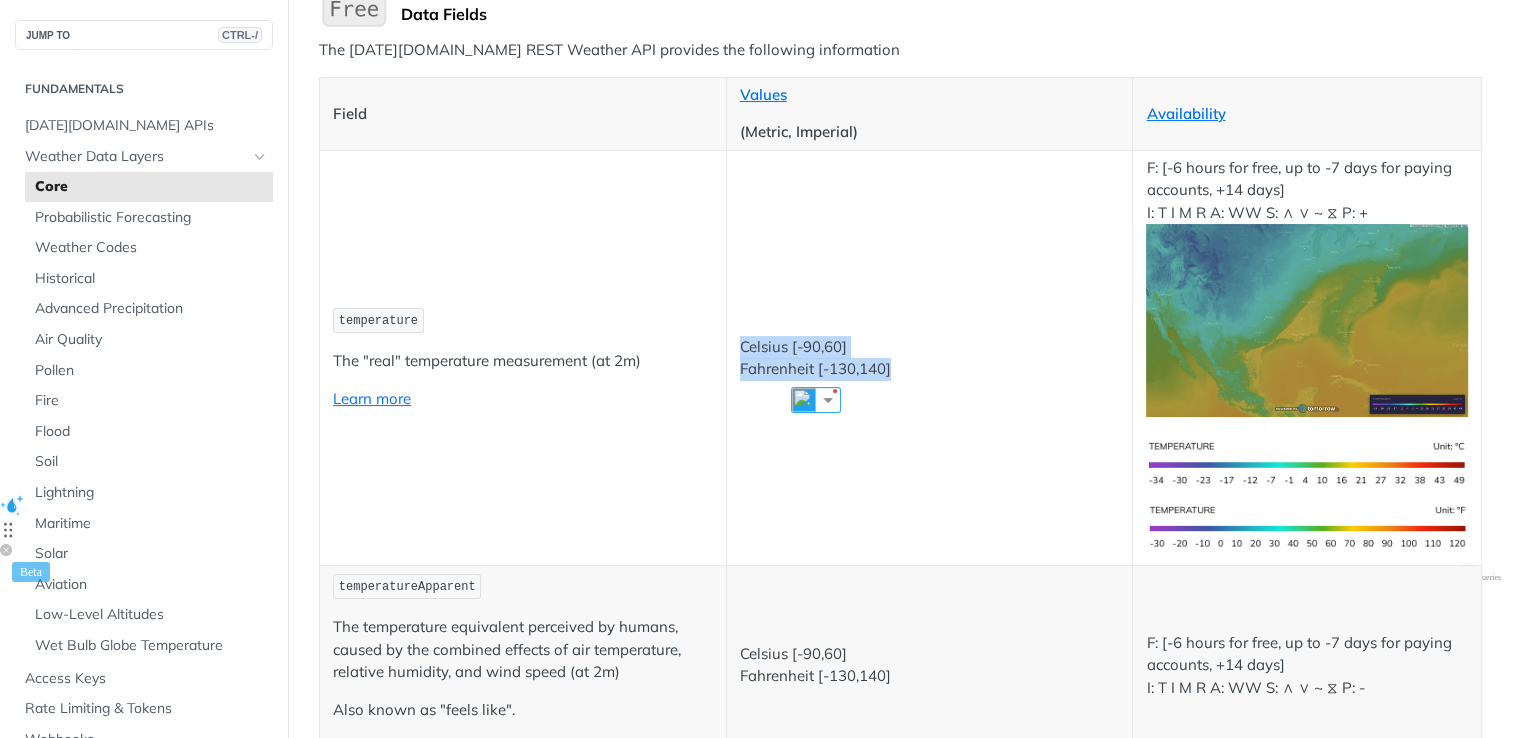 scroll, scrollTop: 300, scrollLeft: 0, axis: vertical 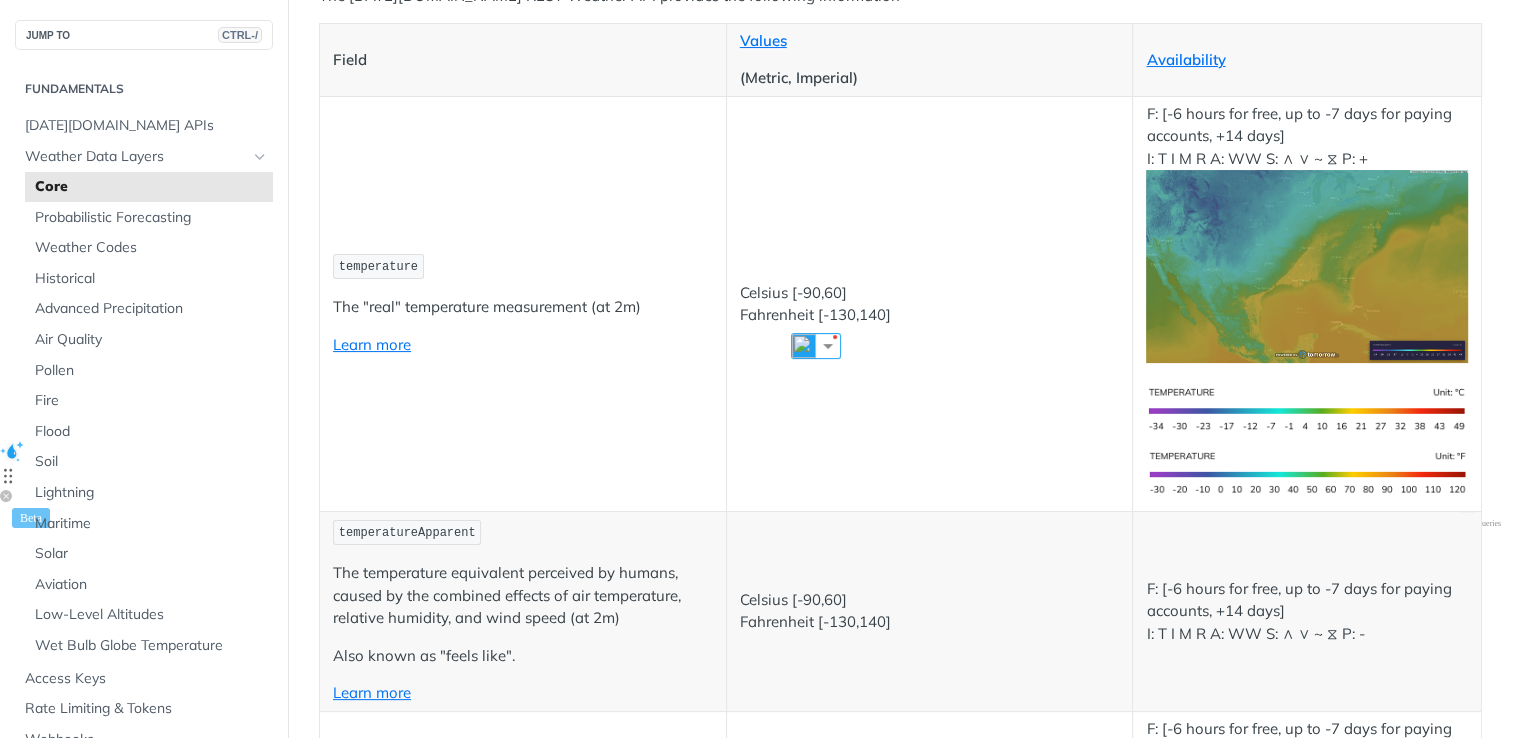 click on "The temperature equivalent perceived by humans, caused by the combined effects of air temperature, relative humidity, and wind speed (at 2m)" at bounding box center (523, 596) 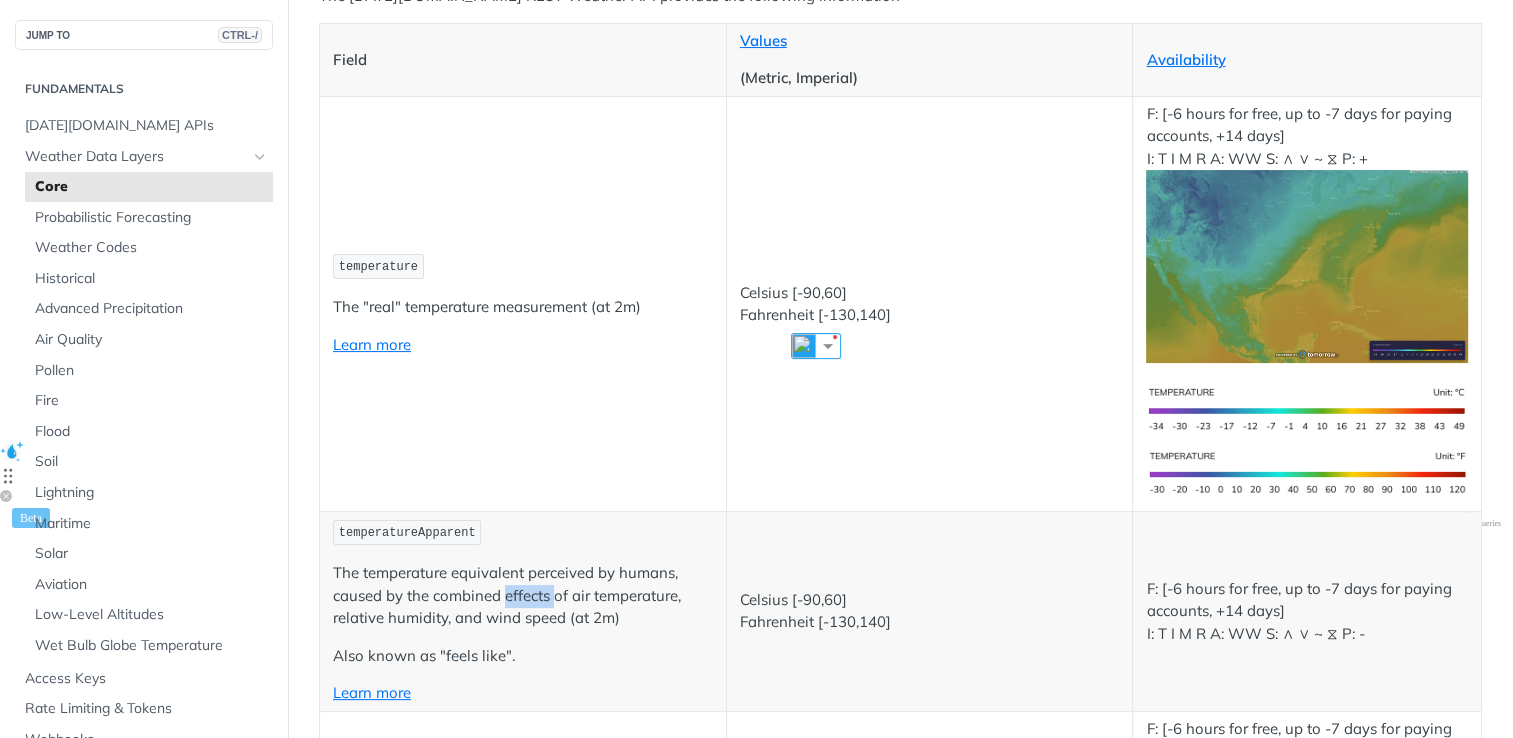 click on "The temperature equivalent perceived by humans, caused by the combined effects of air temperature, relative humidity, and wind speed (at 2m)" at bounding box center [523, 596] 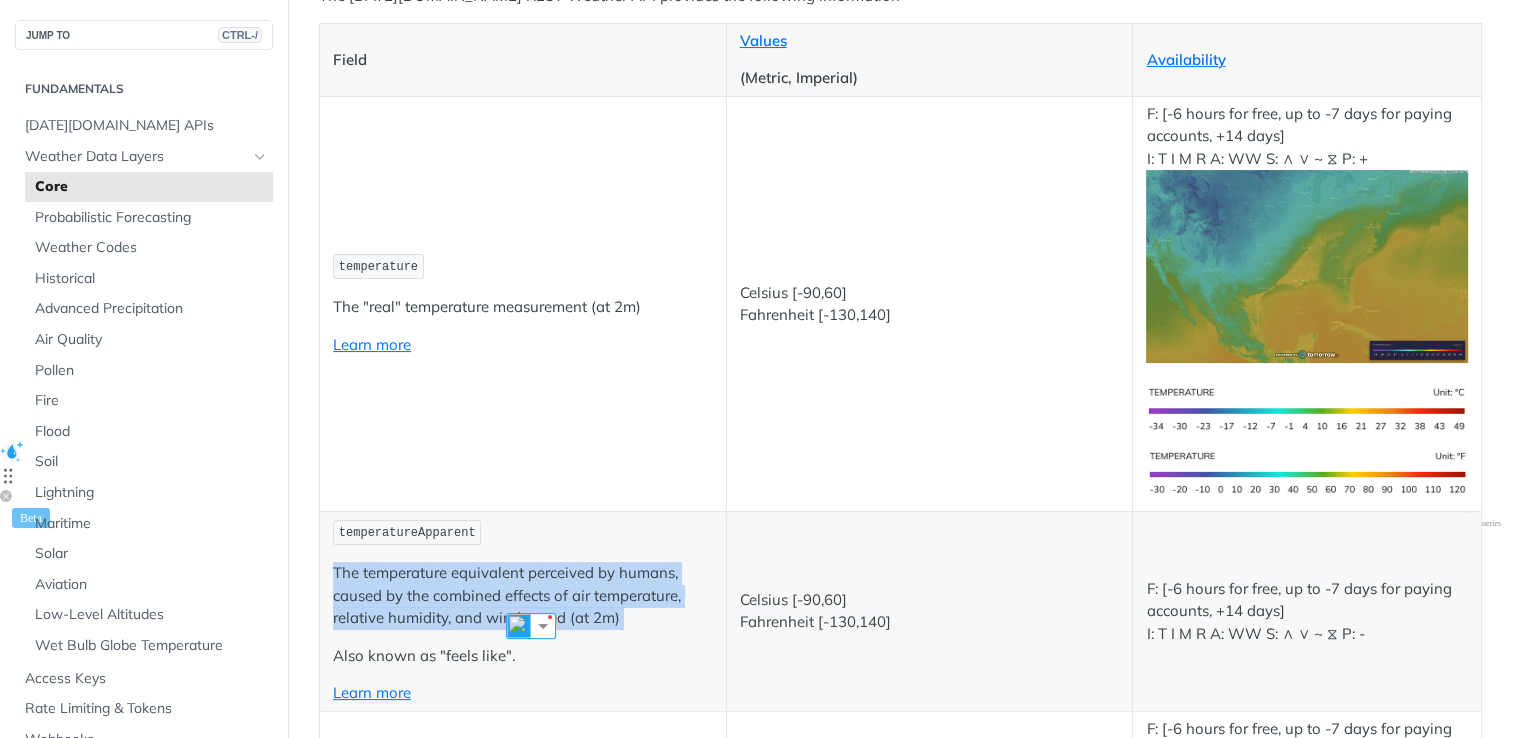 click on "The temperature equivalent perceived by humans, caused by the combined effects of air temperature, relative humidity, and wind speed (at 2m)" at bounding box center [523, 596] 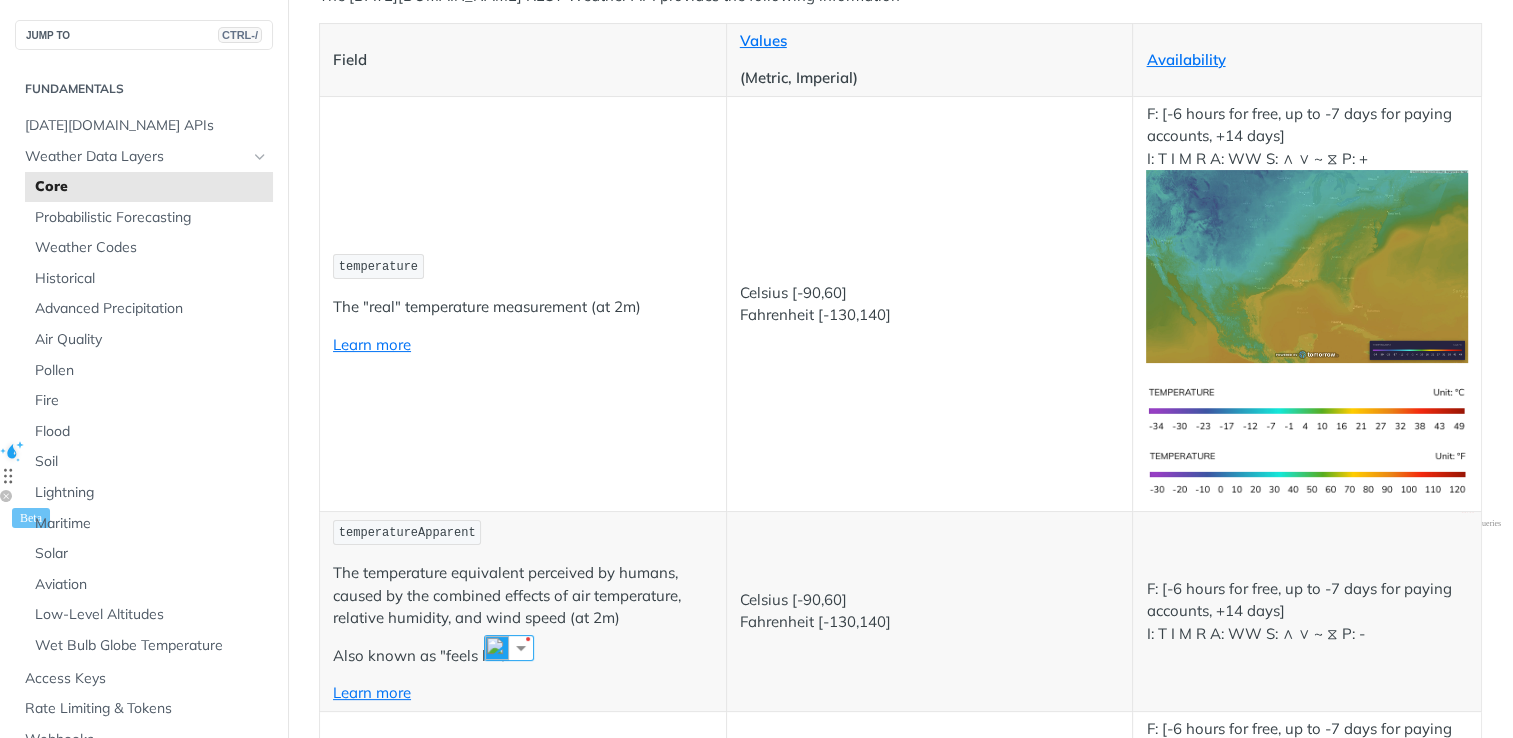 drag, startPoint x: 504, startPoint y: 602, endPoint x: 553, endPoint y: 688, distance: 98.9798 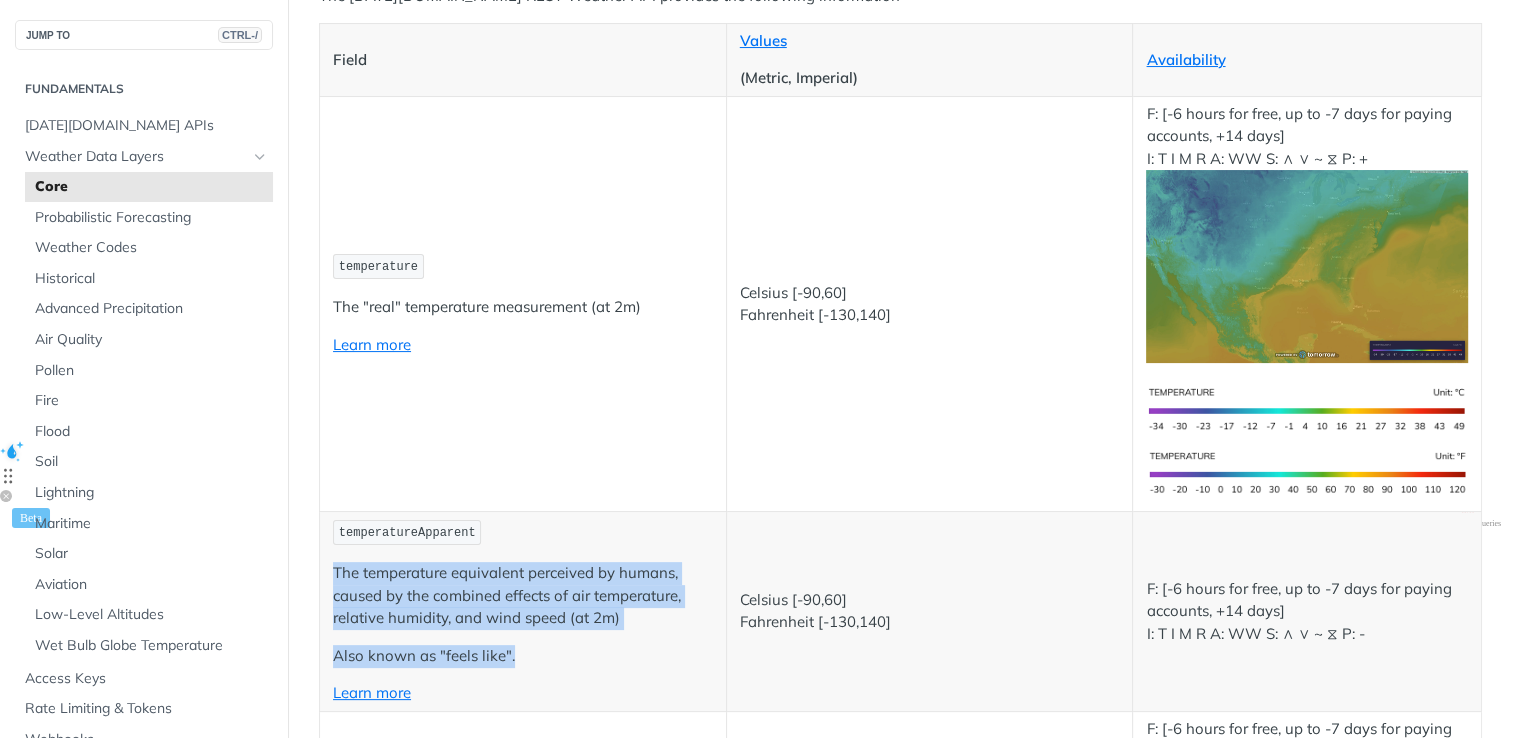 drag, startPoint x: 540, startPoint y: 664, endPoint x: 328, endPoint y: 573, distance: 230.70544 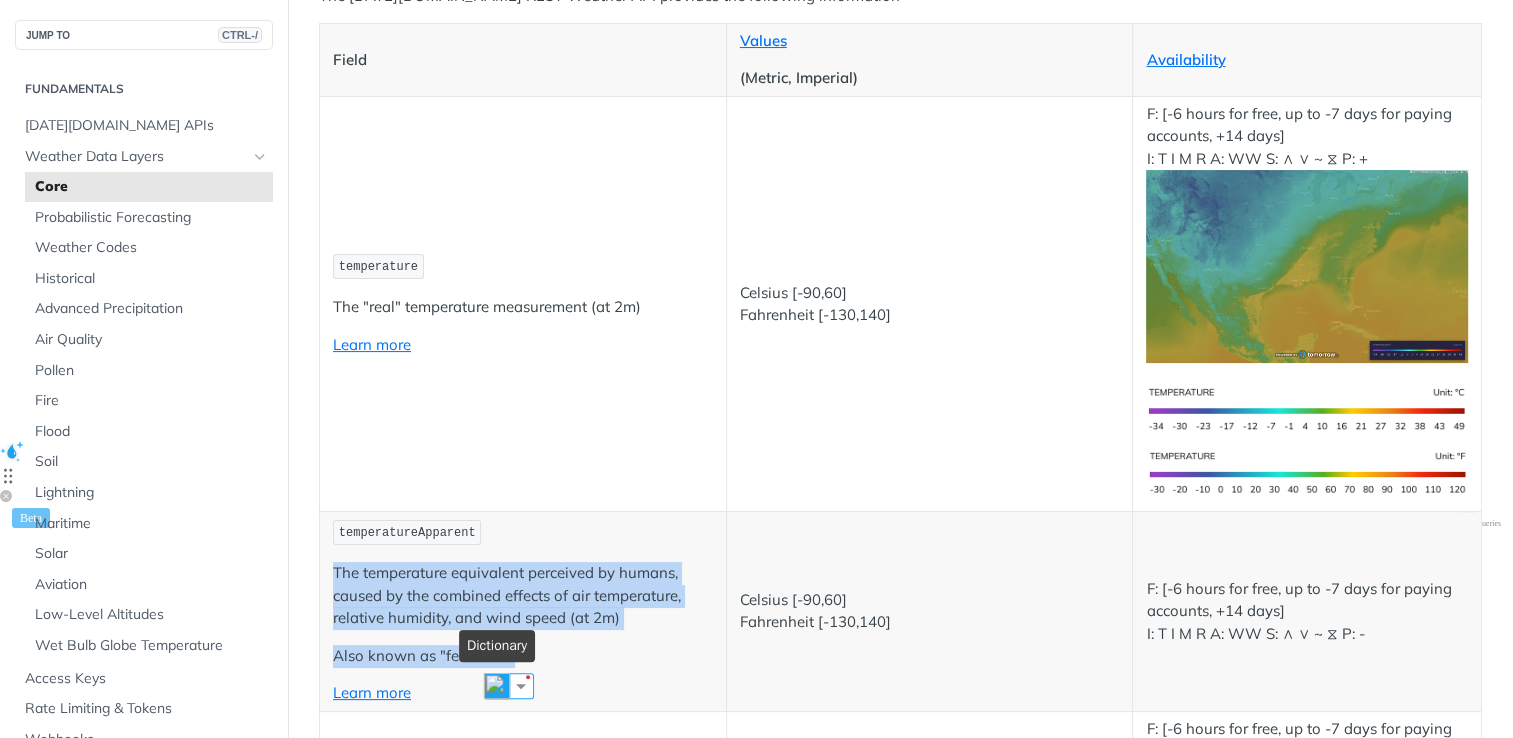 drag, startPoint x: 328, startPoint y: 573, endPoint x: 500, endPoint y: 681, distance: 203.09604 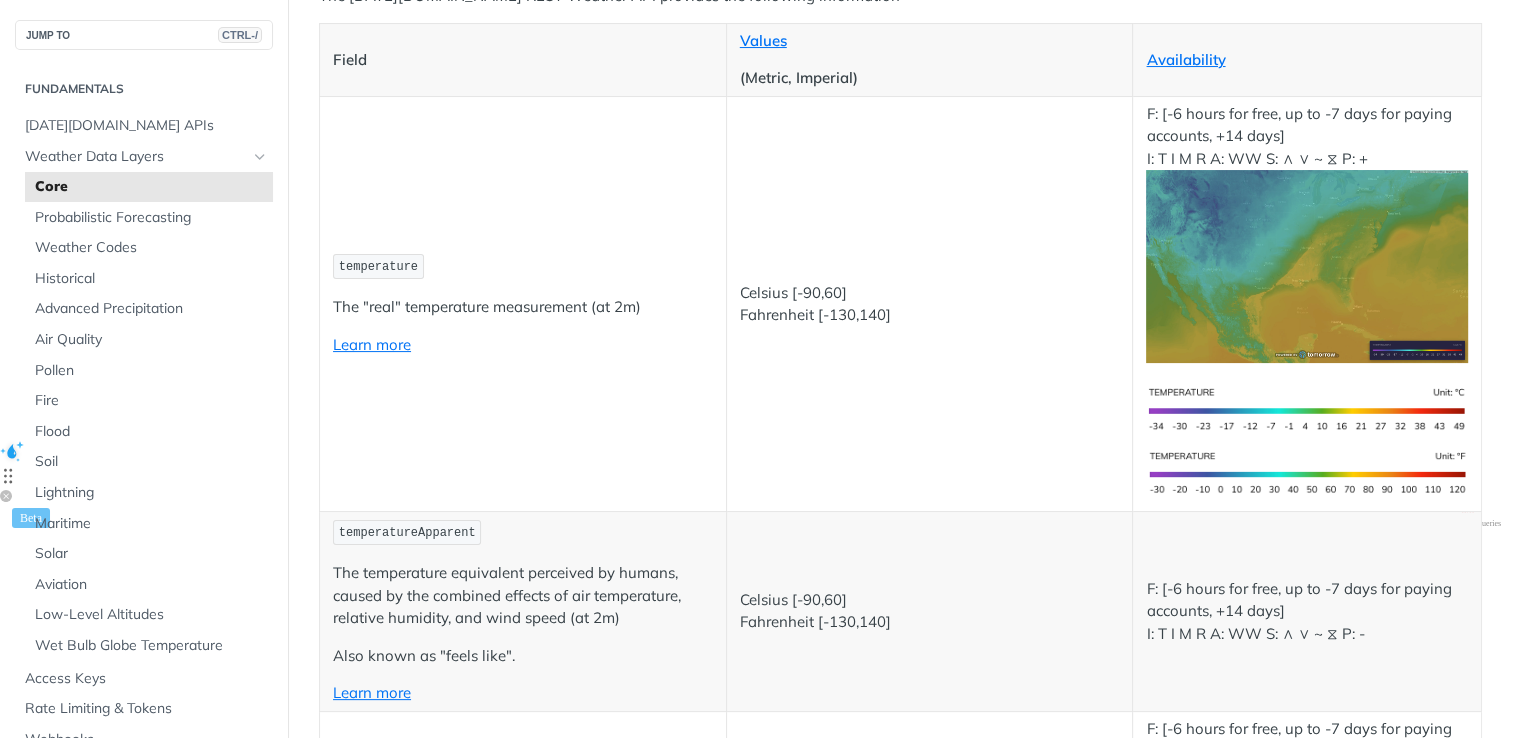 click on "temperatureApparent" at bounding box center [407, 533] 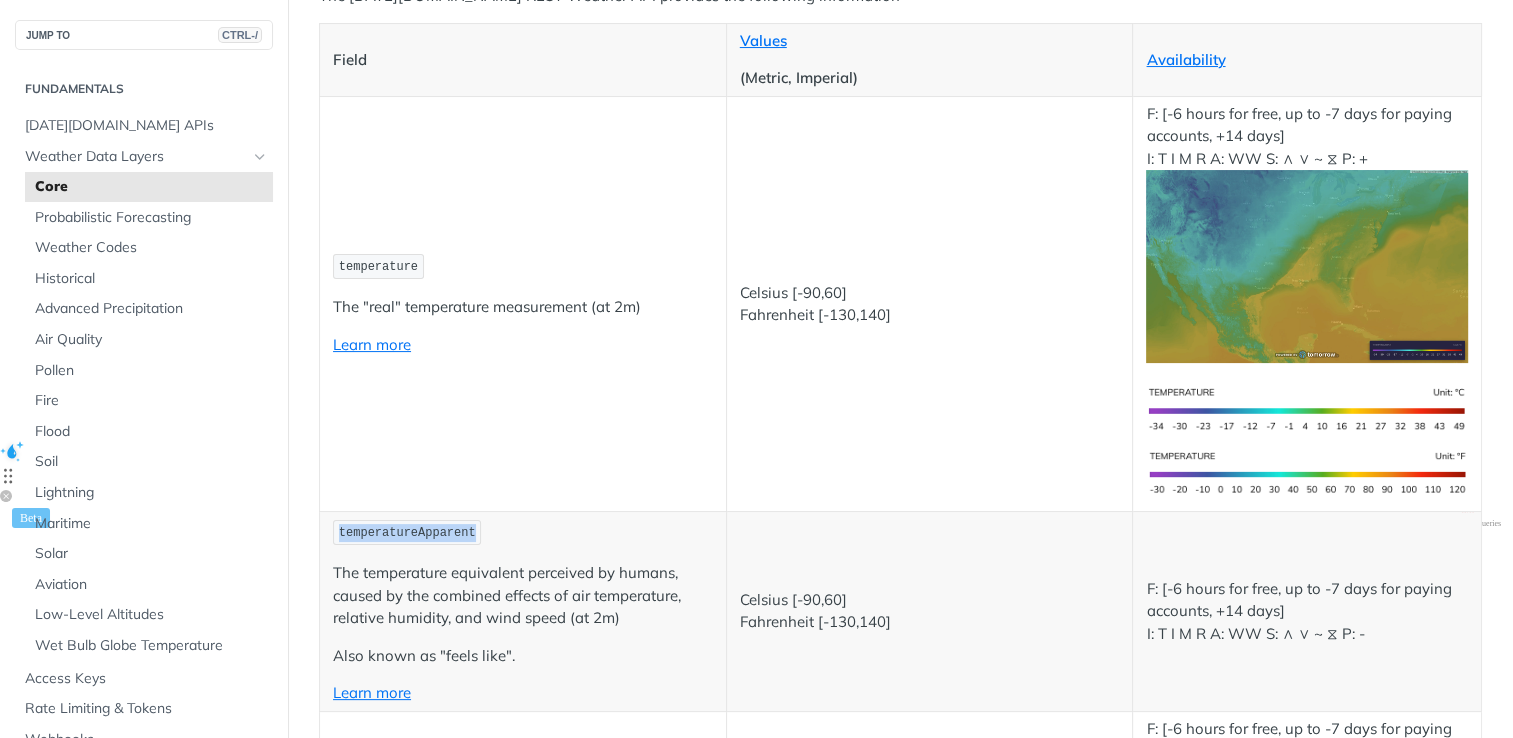 click on "temperatureApparent" at bounding box center [407, 533] 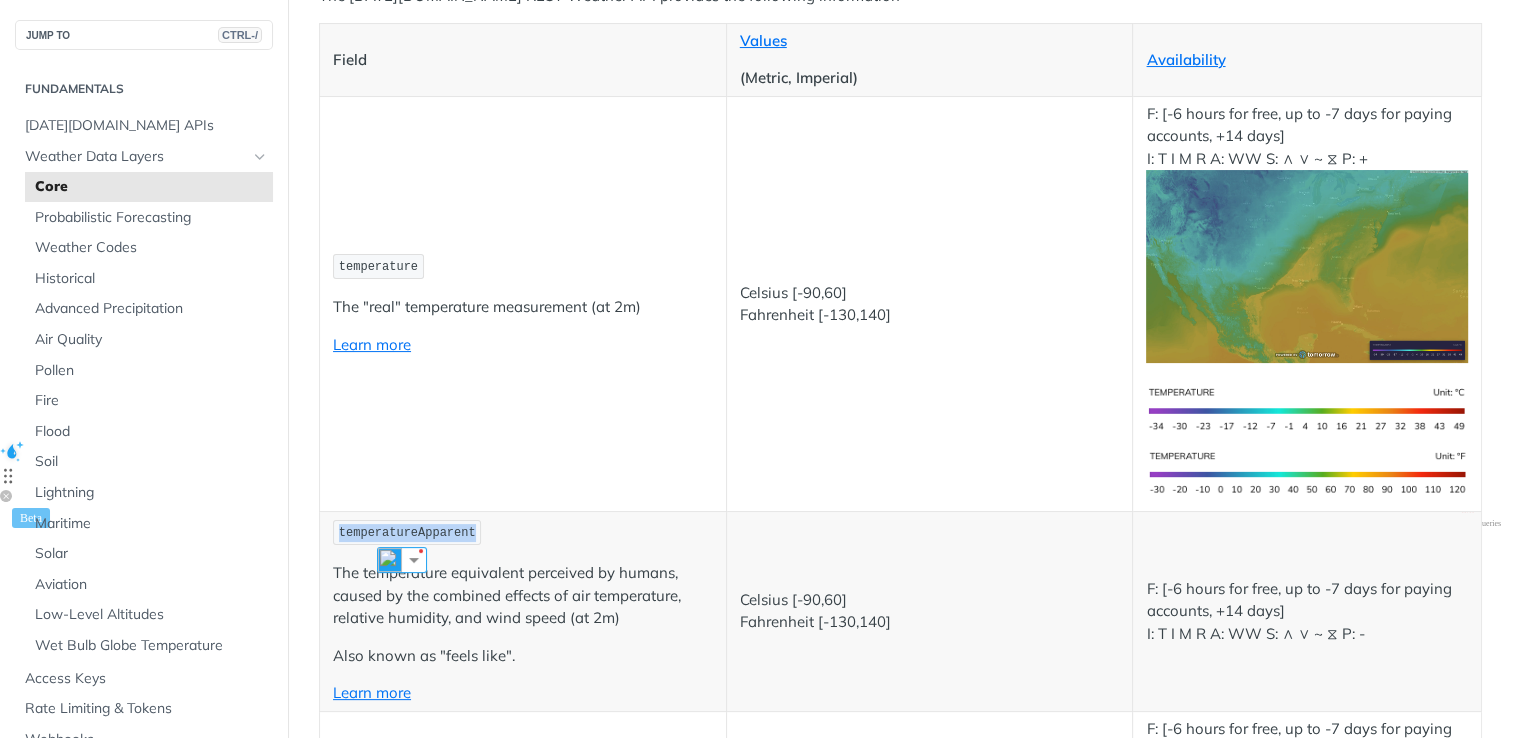 copy on "temperatureApparent" 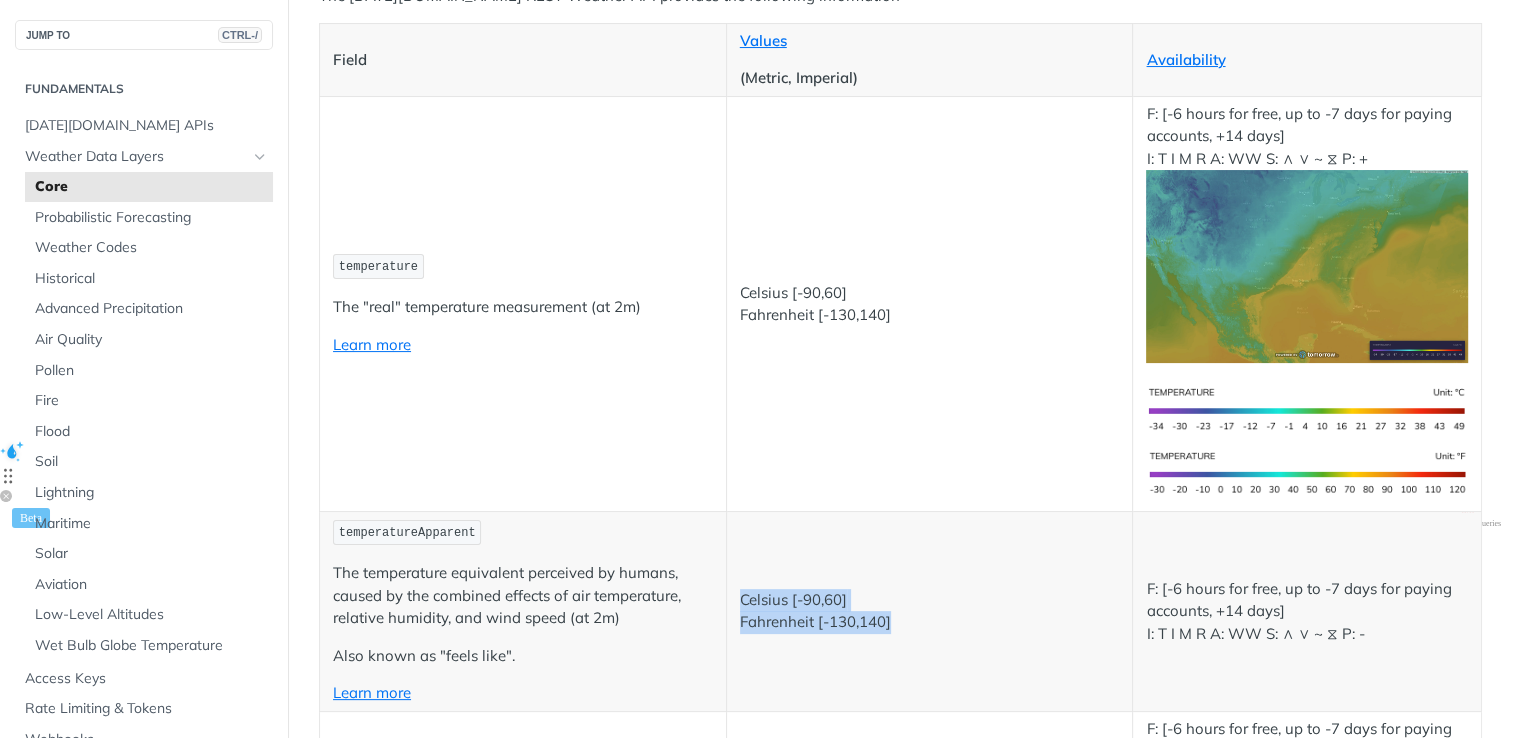 drag, startPoint x: 912, startPoint y: 632, endPoint x: 736, endPoint y: 599, distance: 179.06703 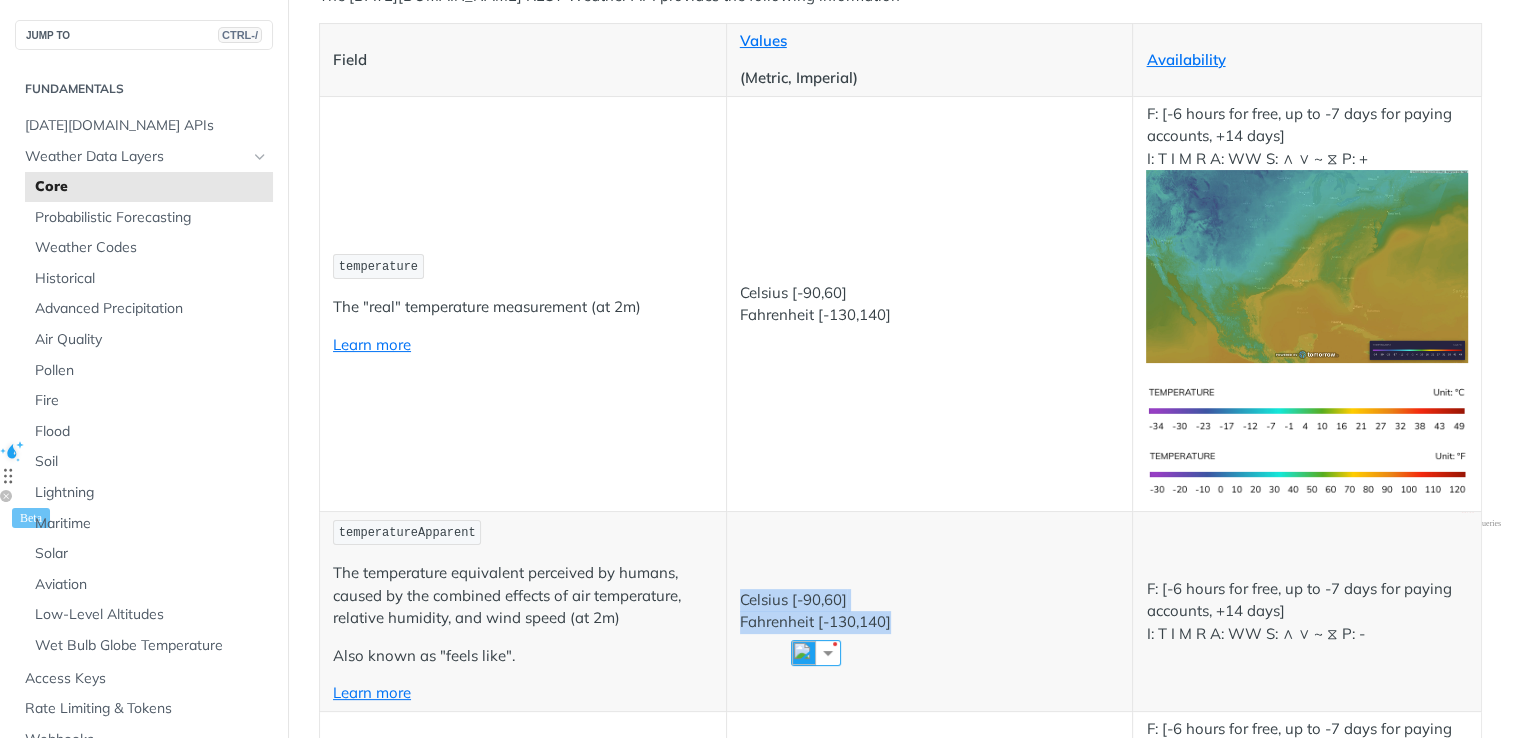 copy on "Celsius [-90,60]
Fahrenheit [-130,140]" 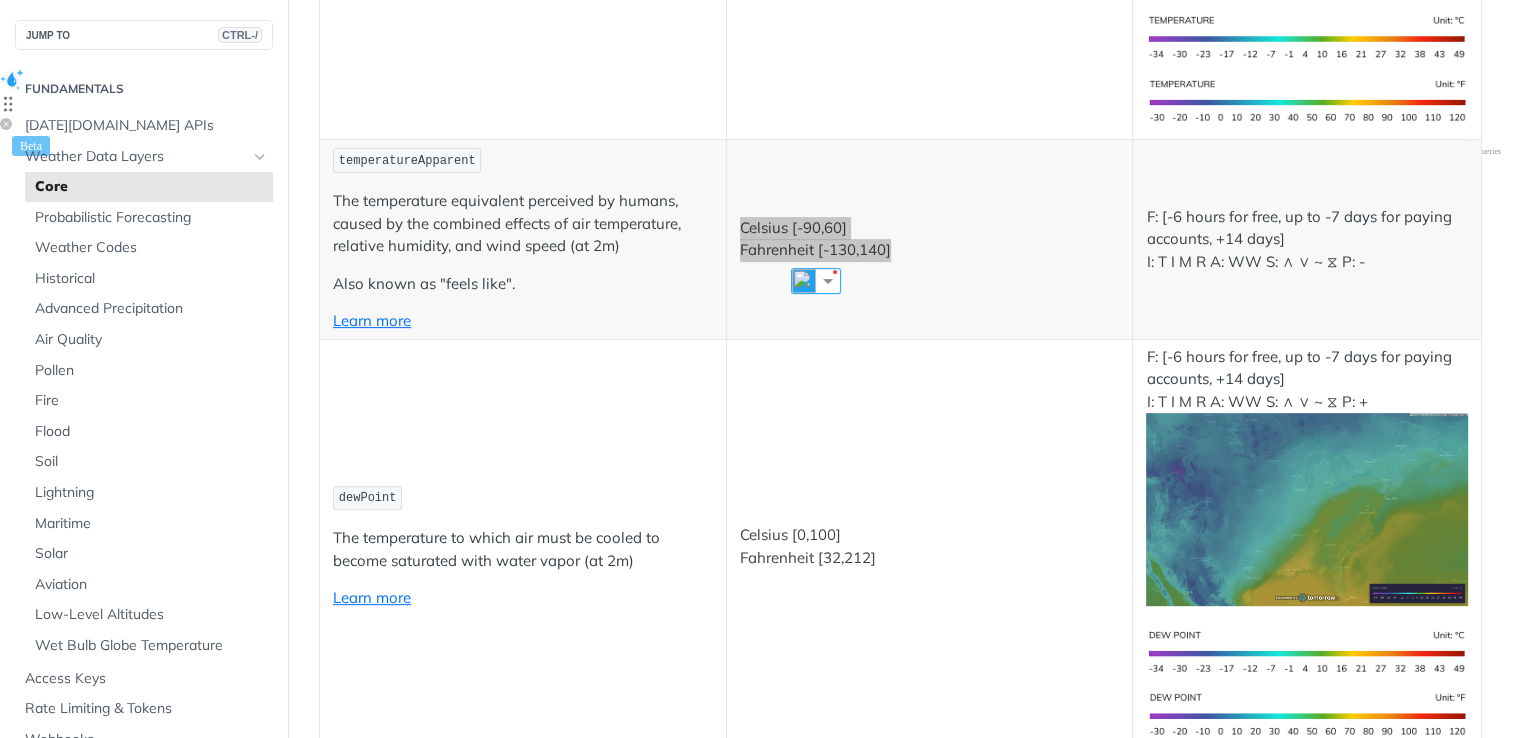 scroll, scrollTop: 700, scrollLeft: 0, axis: vertical 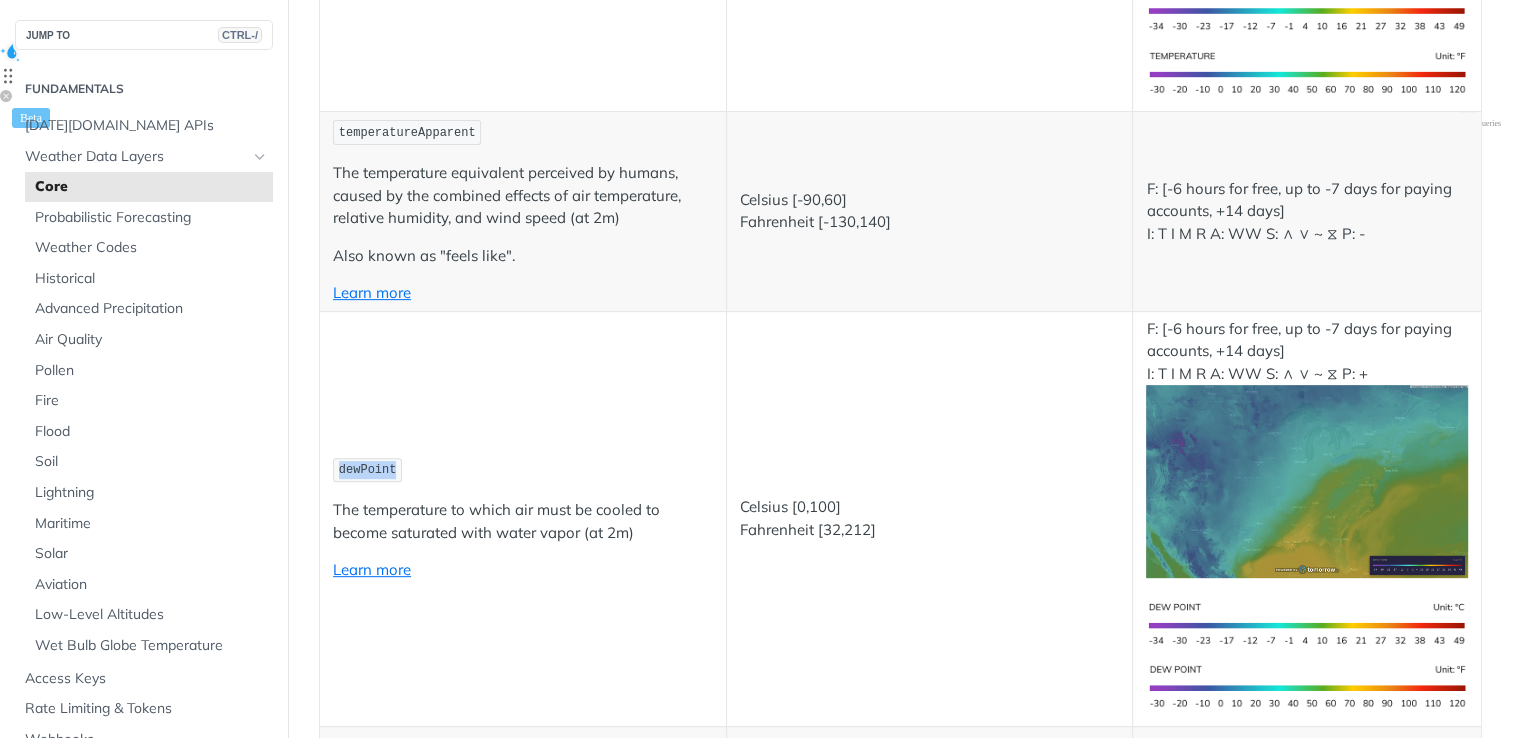drag, startPoint x: 404, startPoint y: 469, endPoint x: 337, endPoint y: 469, distance: 67 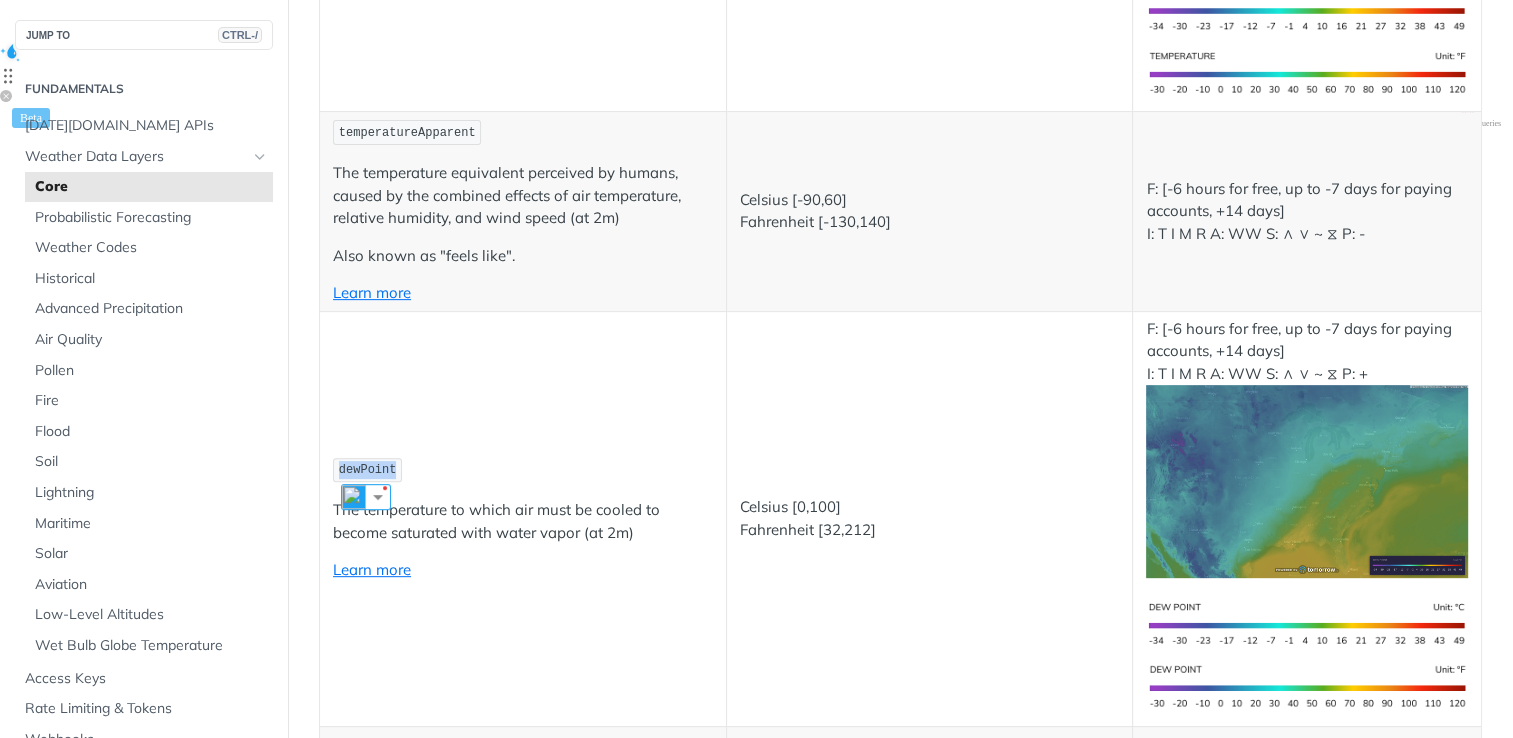 copy on "dewPoint" 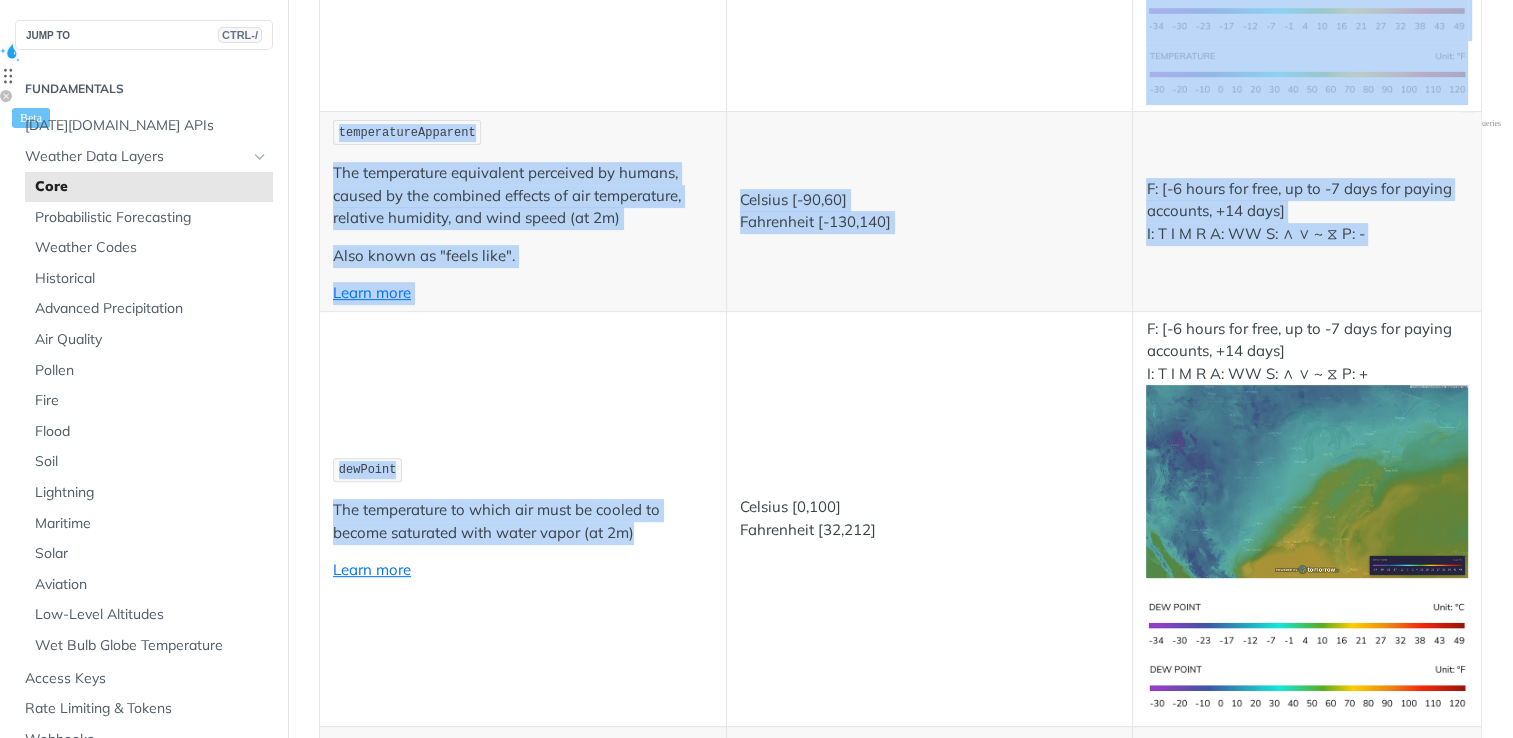 drag, startPoint x: 660, startPoint y: 530, endPoint x: 314, endPoint y: 512, distance: 346.4679 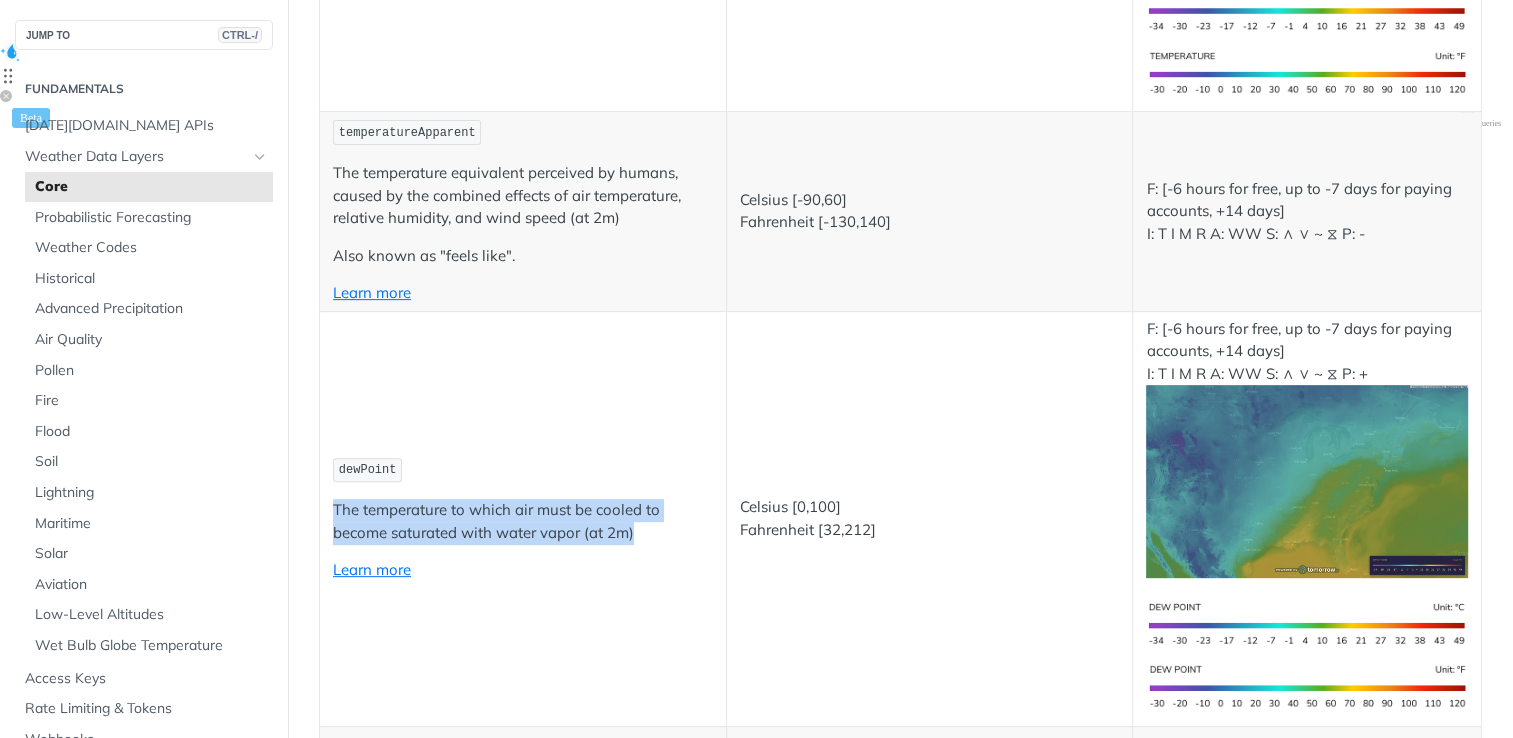 drag, startPoint x: 642, startPoint y: 532, endPoint x: 330, endPoint y: 509, distance: 312.84662 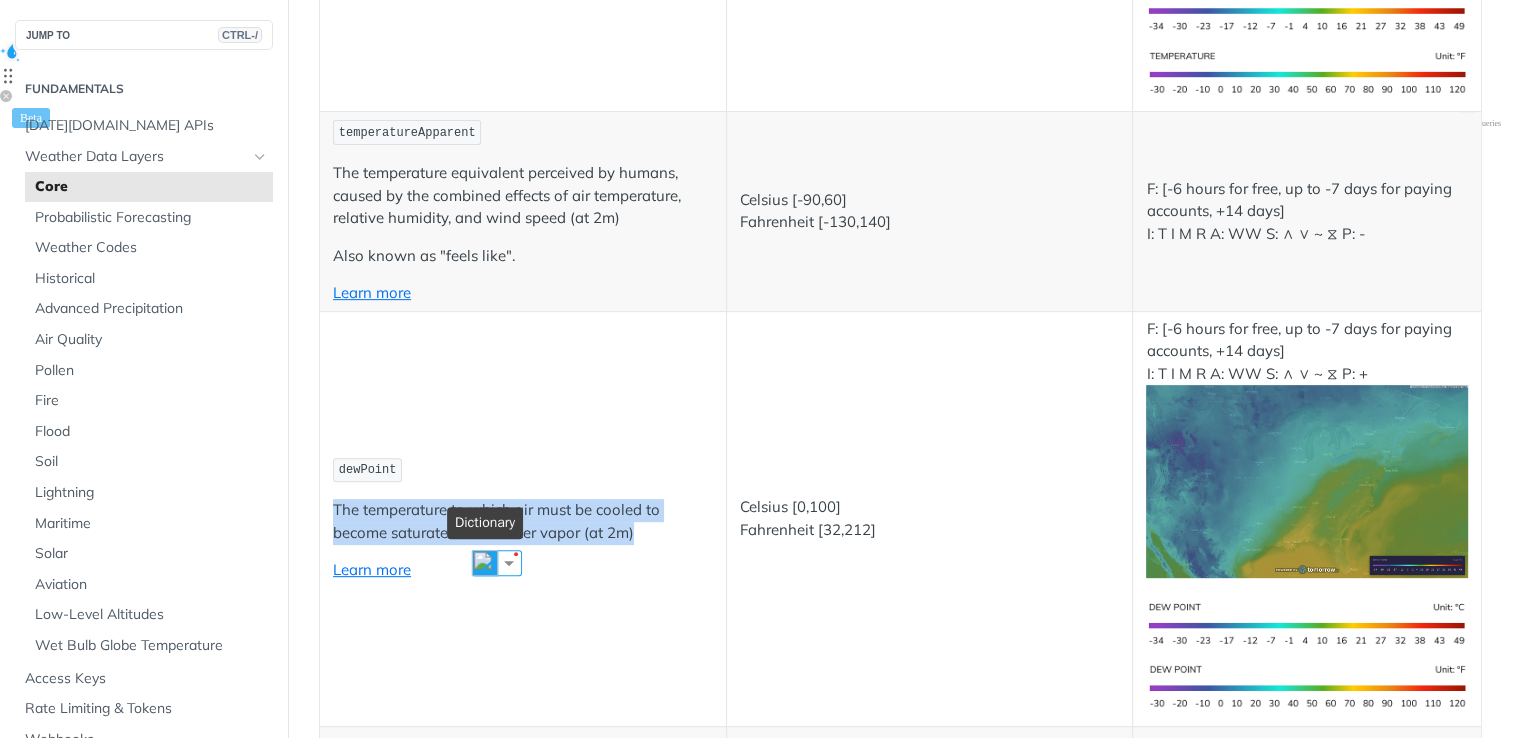 click at bounding box center (485, 563) 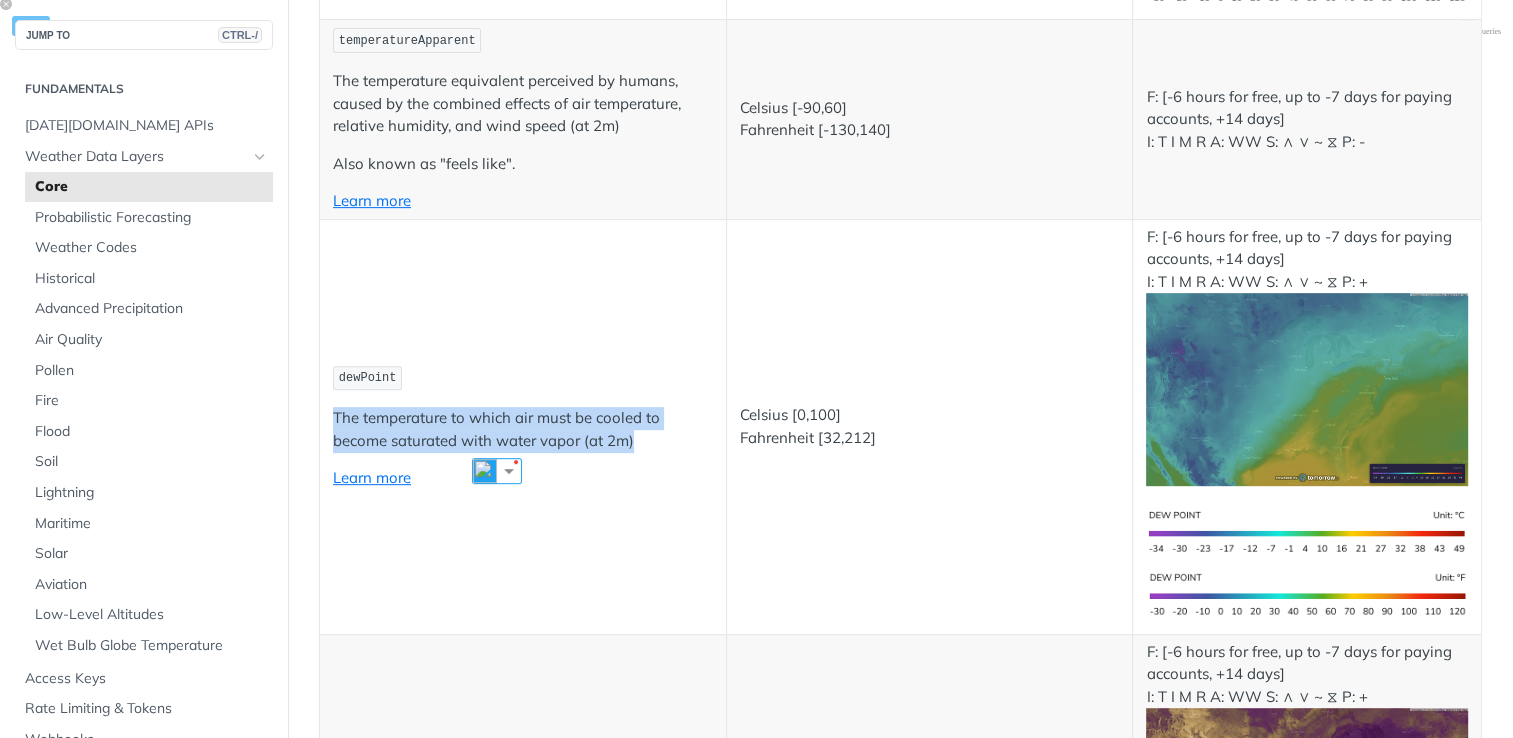 scroll, scrollTop: 800, scrollLeft: 0, axis: vertical 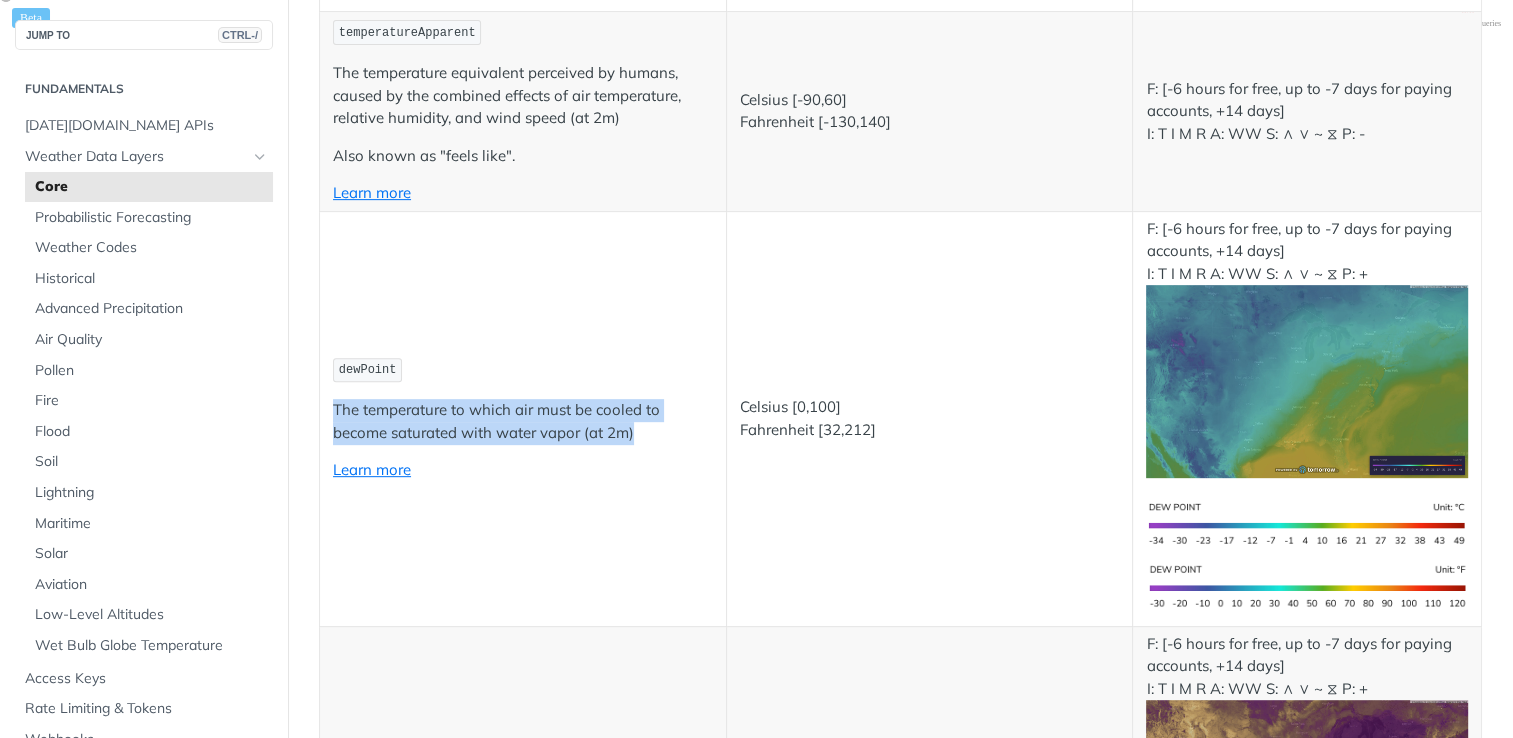 click on "The temperature to which air must be cooled to become saturated with water vapor (at 2m)" at bounding box center (523, 421) 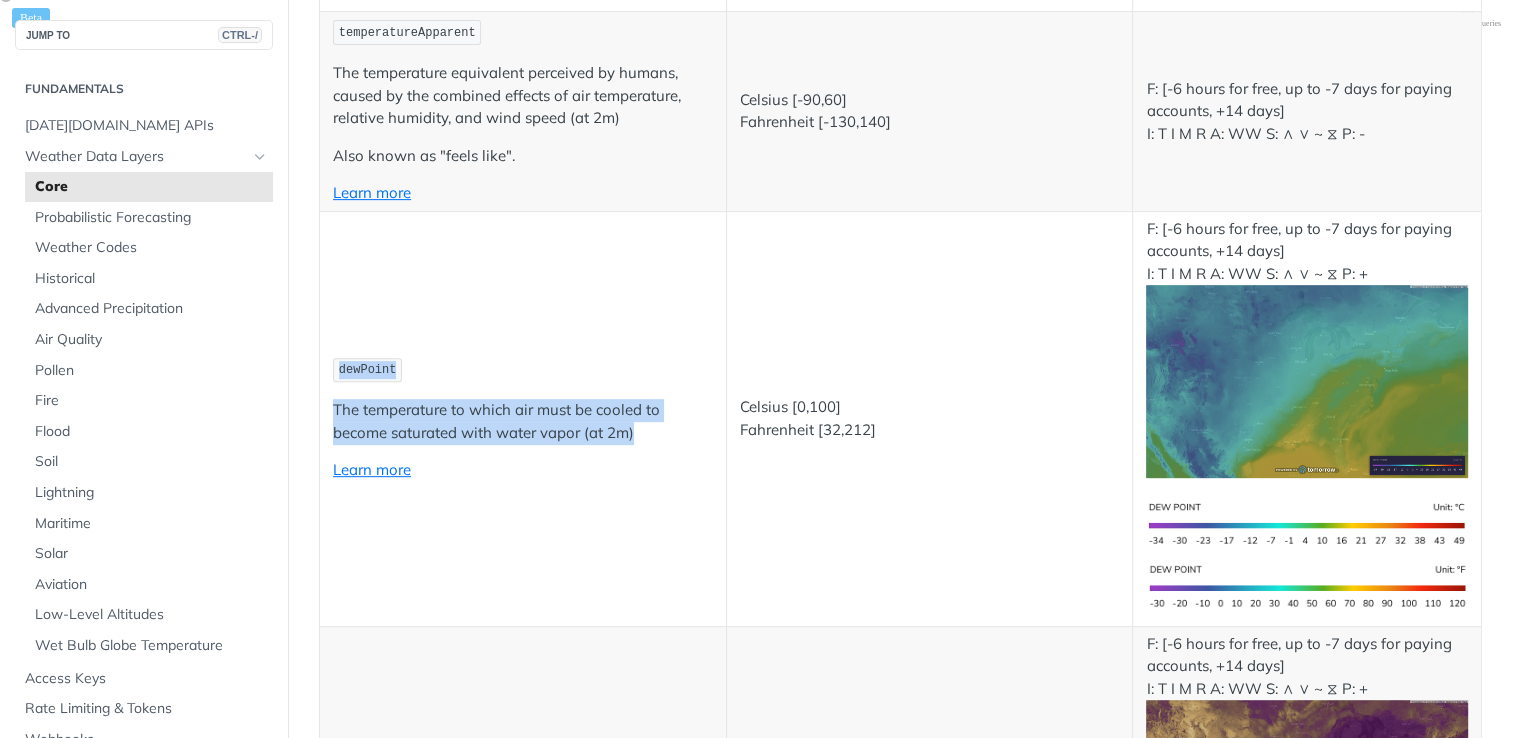 drag, startPoint x: 647, startPoint y: 436, endPoint x: 327, endPoint y: 378, distance: 325.21378 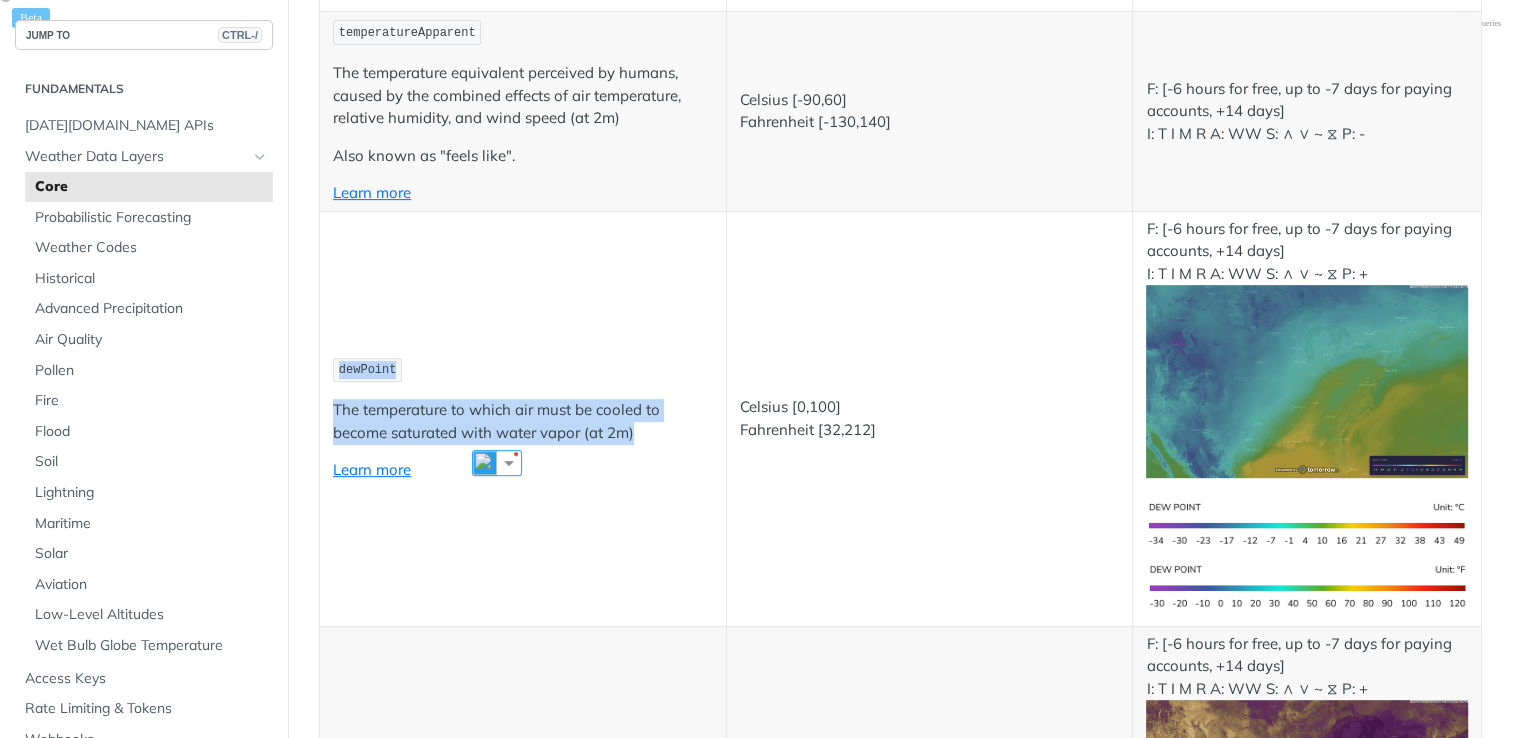 copy on "dewPoint The temperature to which air must be cooled to become saturated with water vapor (at 2m)" 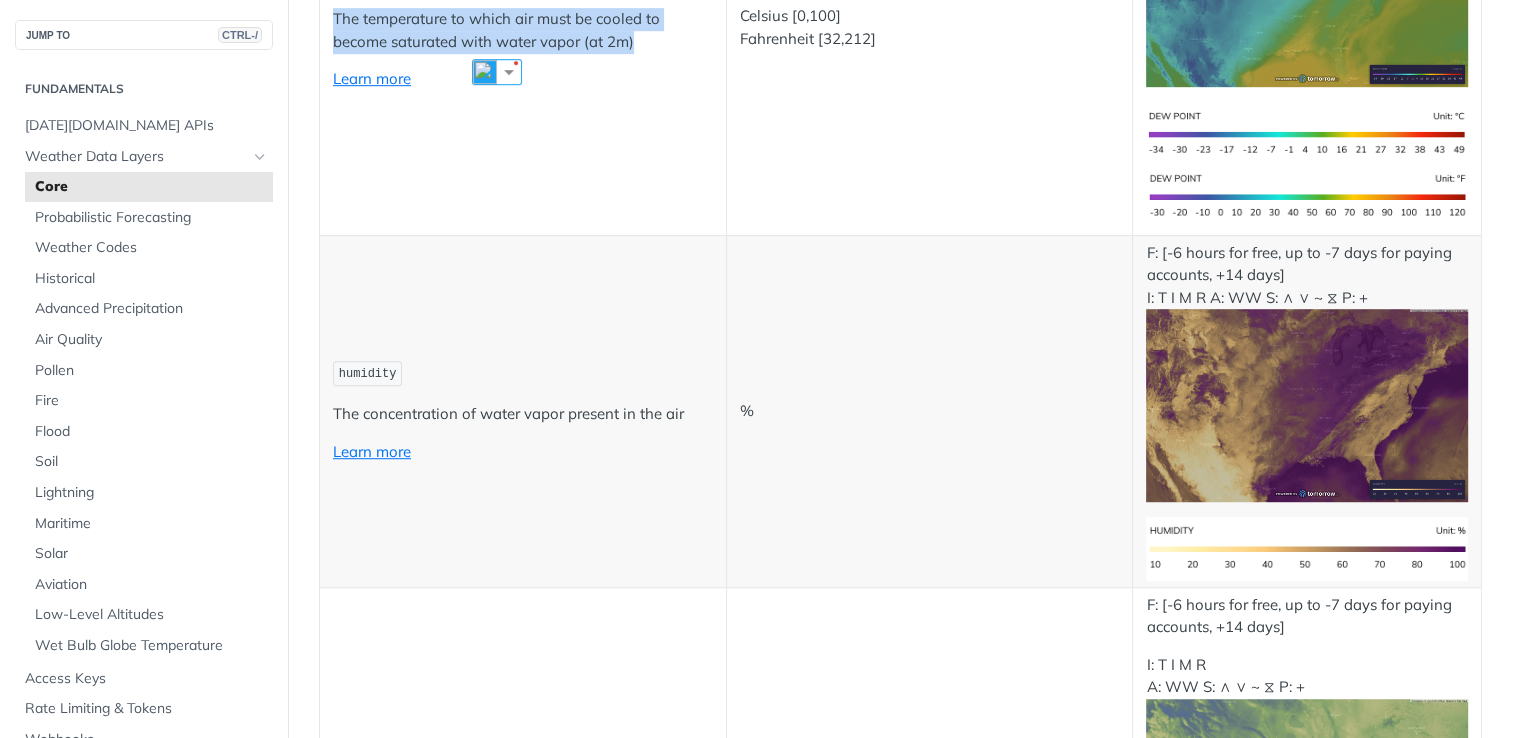 scroll, scrollTop: 1200, scrollLeft: 0, axis: vertical 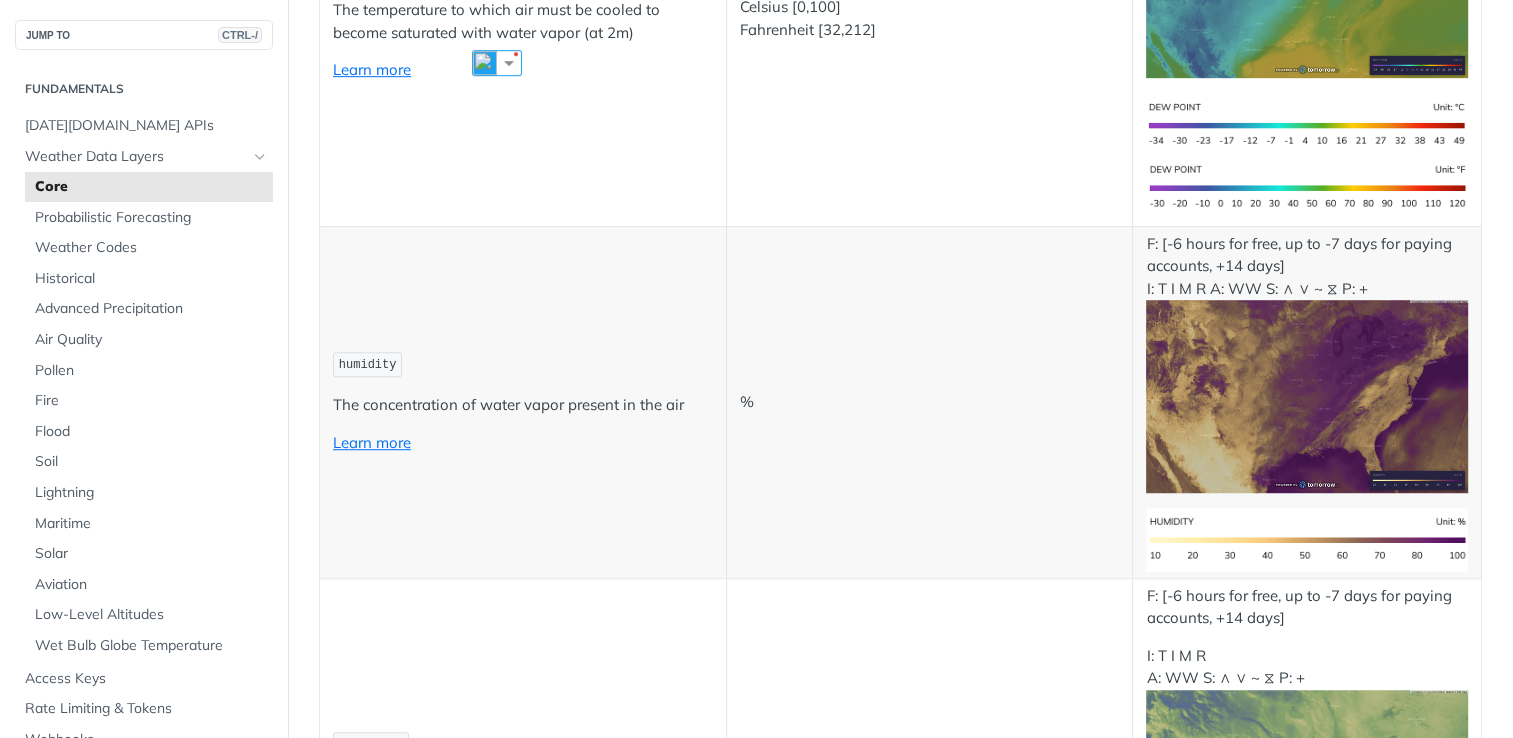 click on "humidity" at bounding box center [368, 365] 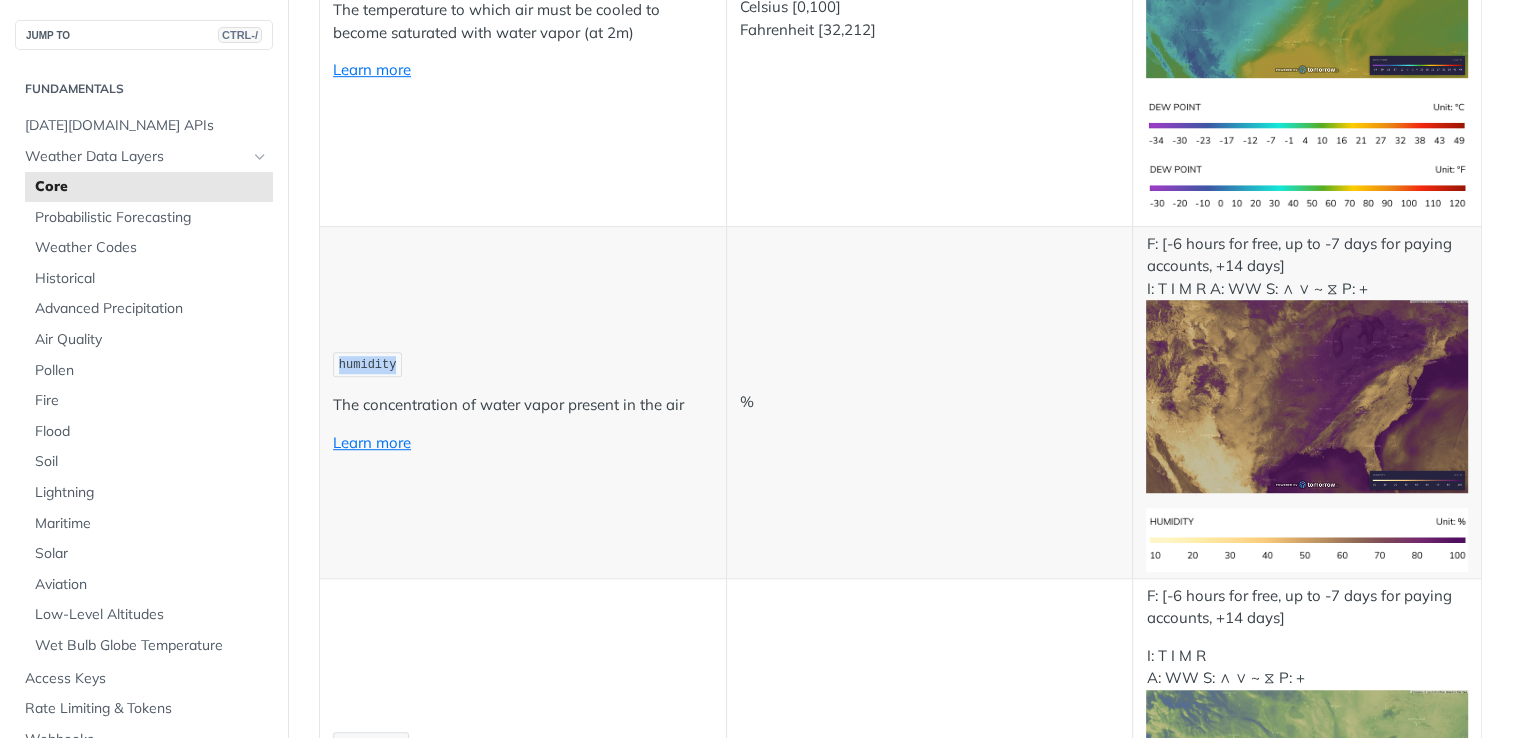 click on "humidity" at bounding box center [368, 365] 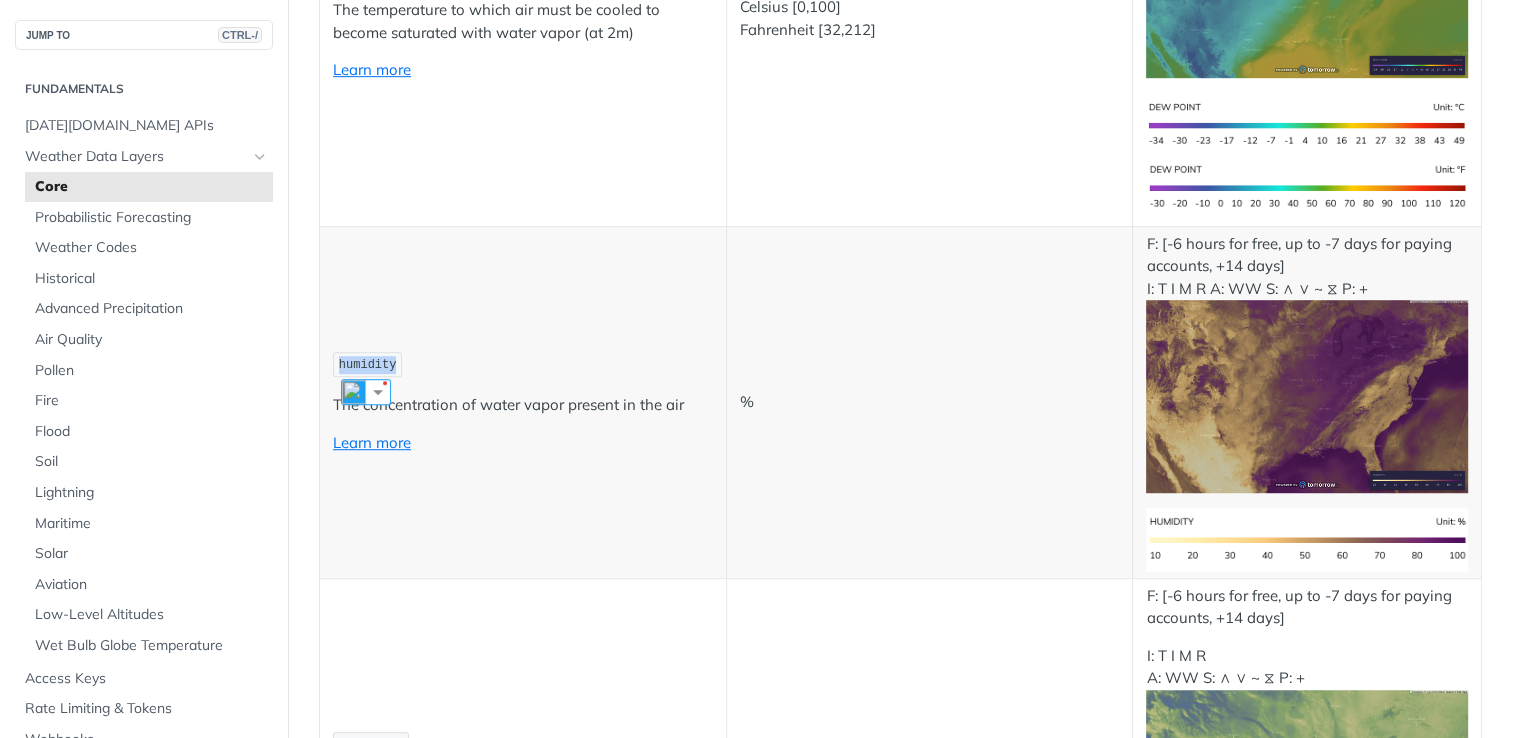 copy on "humidity" 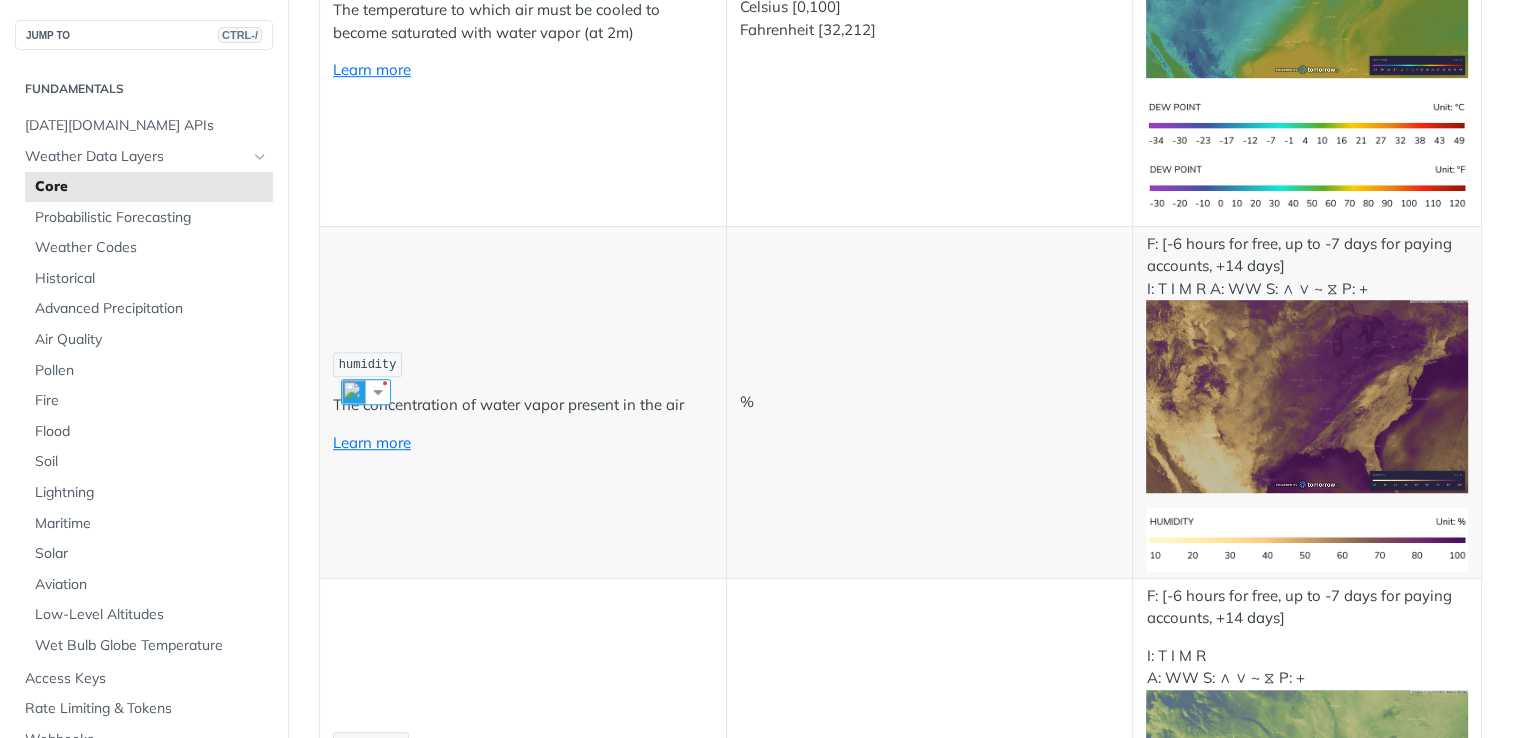 click on "%" at bounding box center [929, 402] 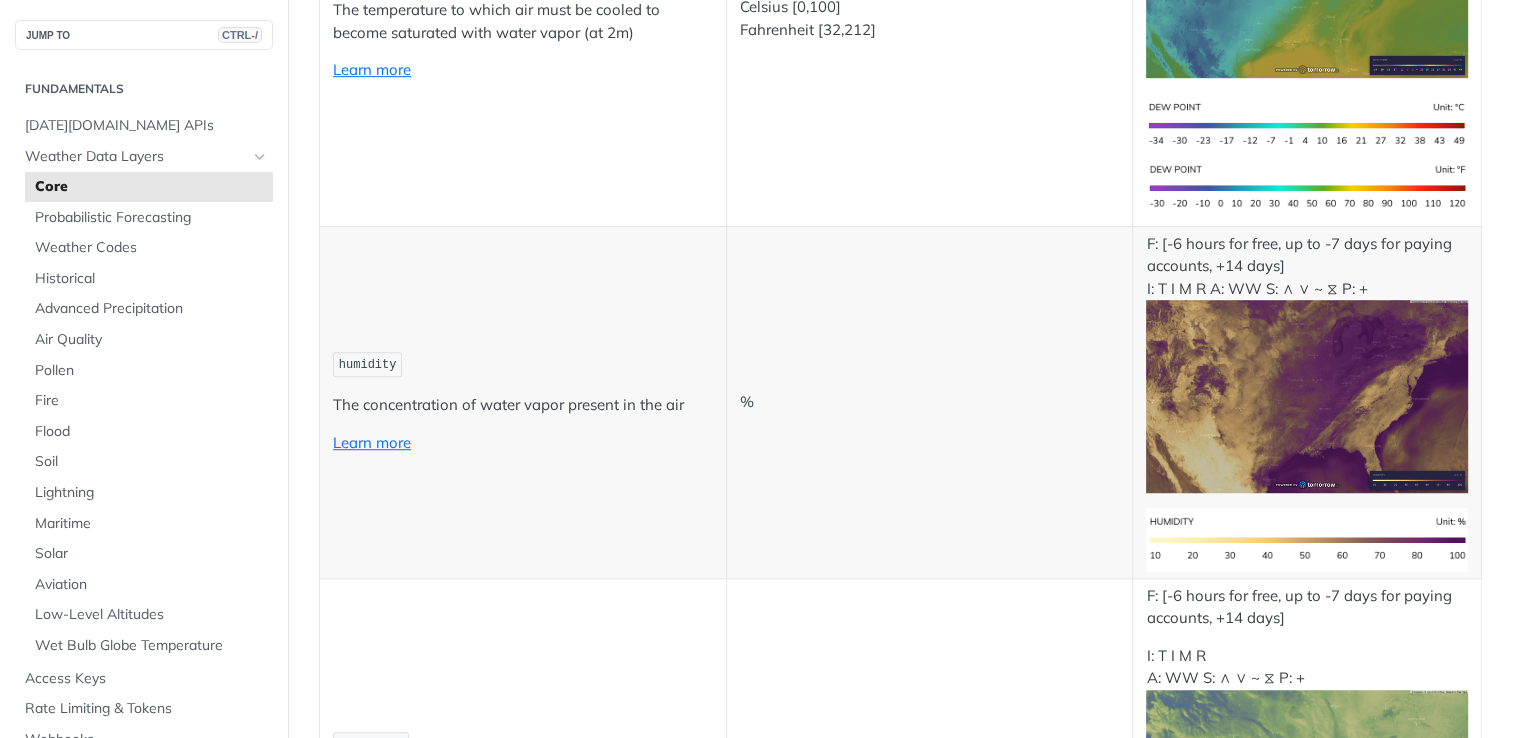click on "The concentration of water vapor present in the air" at bounding box center [523, 405] 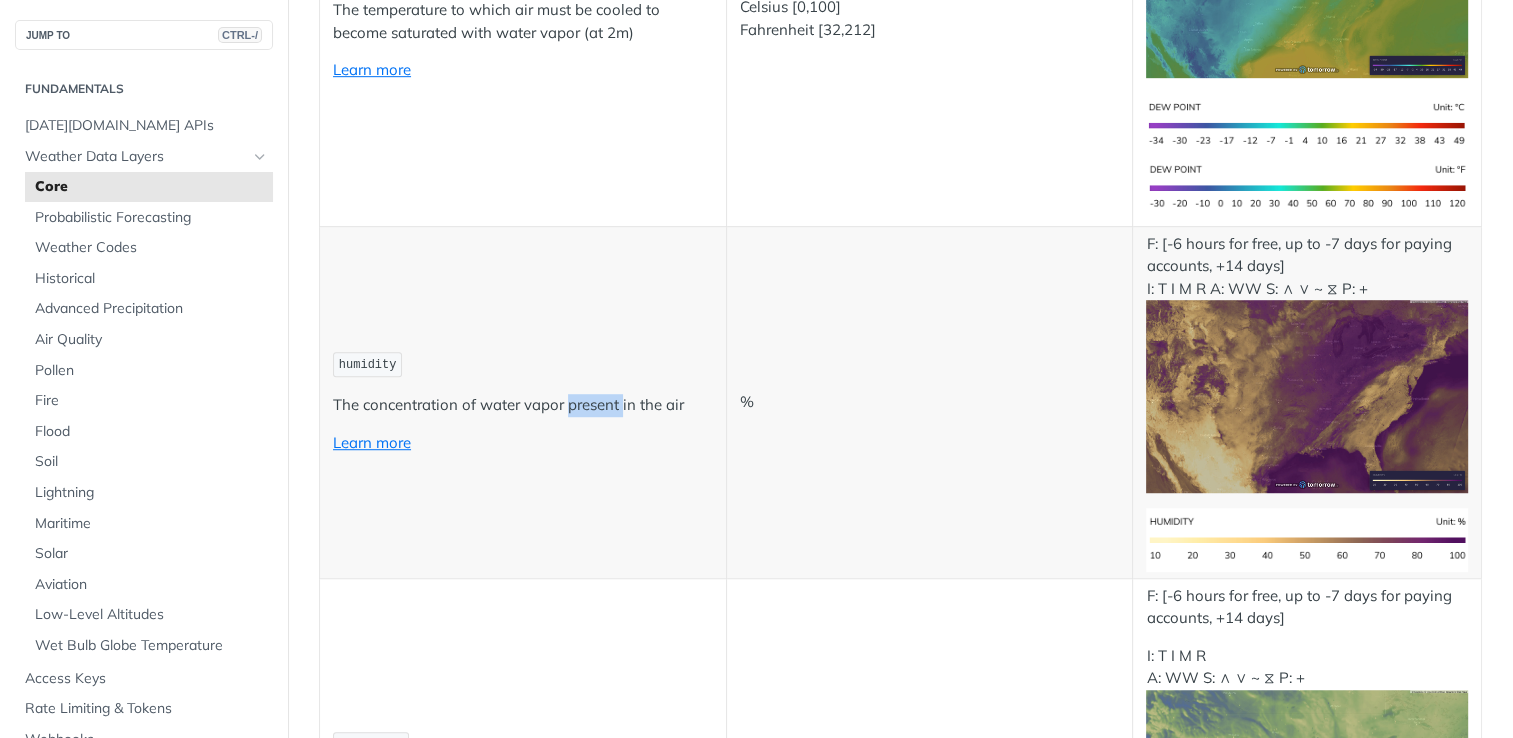 click on "The concentration of water vapor present in the air" at bounding box center [523, 405] 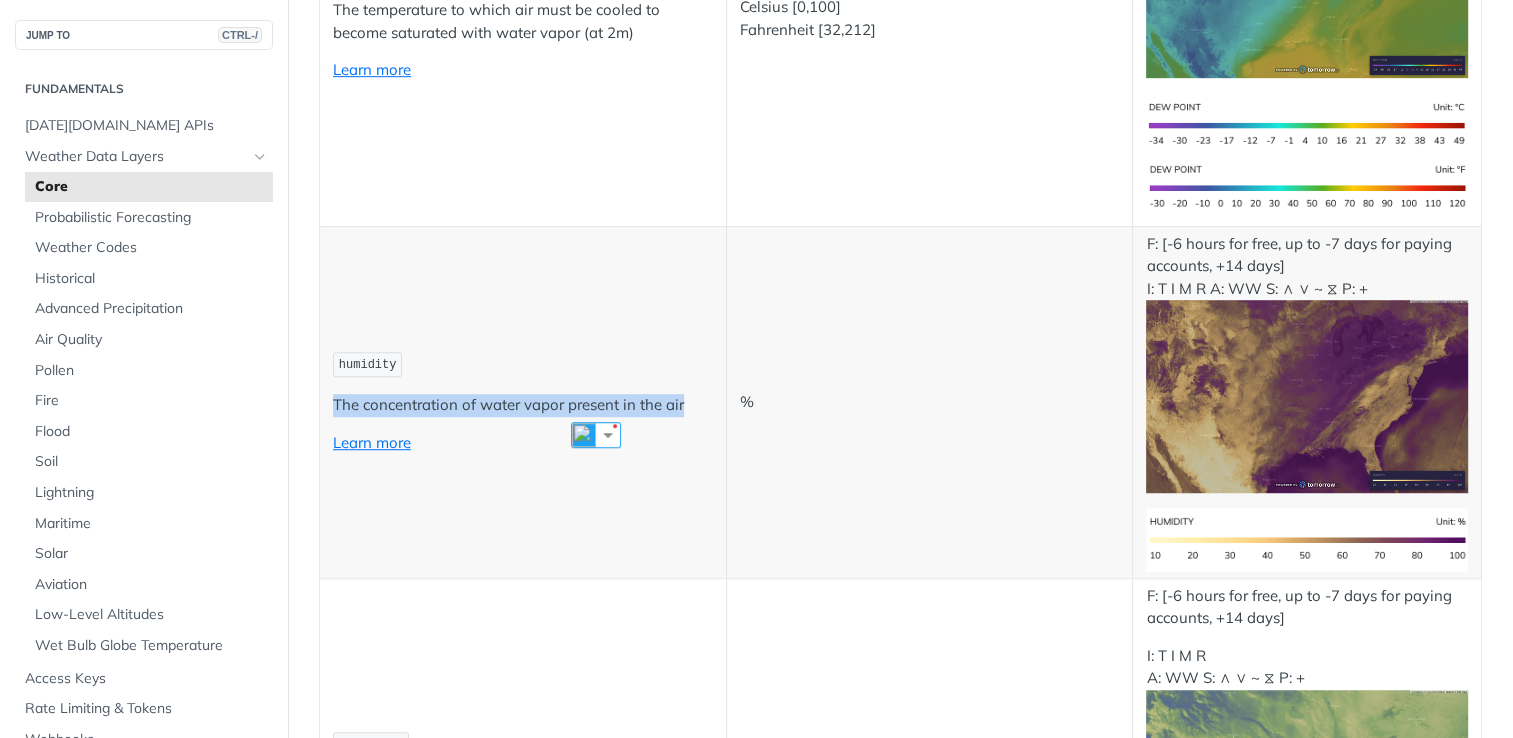 click on "The concentration of water vapor present in the air" at bounding box center [523, 405] 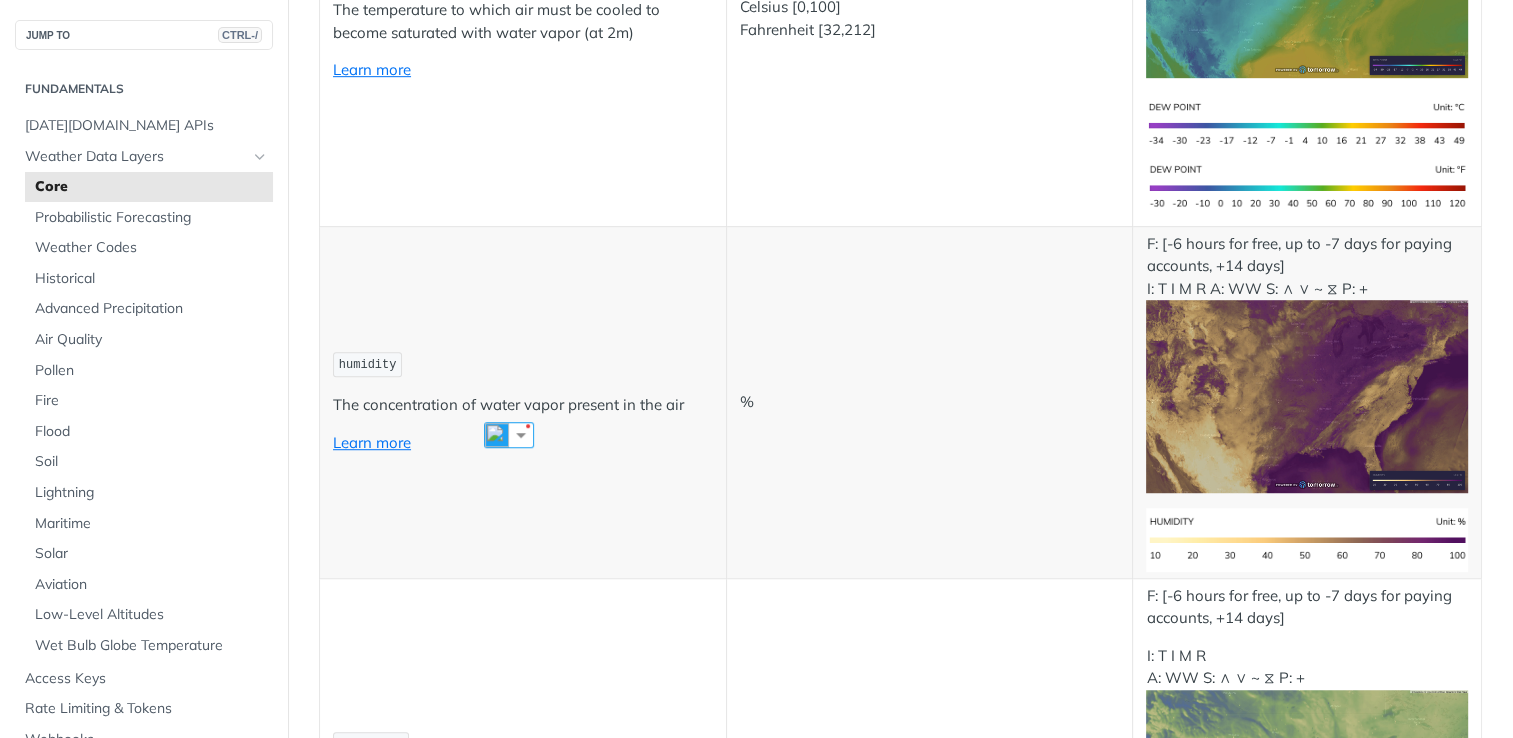 drag, startPoint x: 593, startPoint y: 394, endPoint x: 480, endPoint y: 434, distance: 119.870766 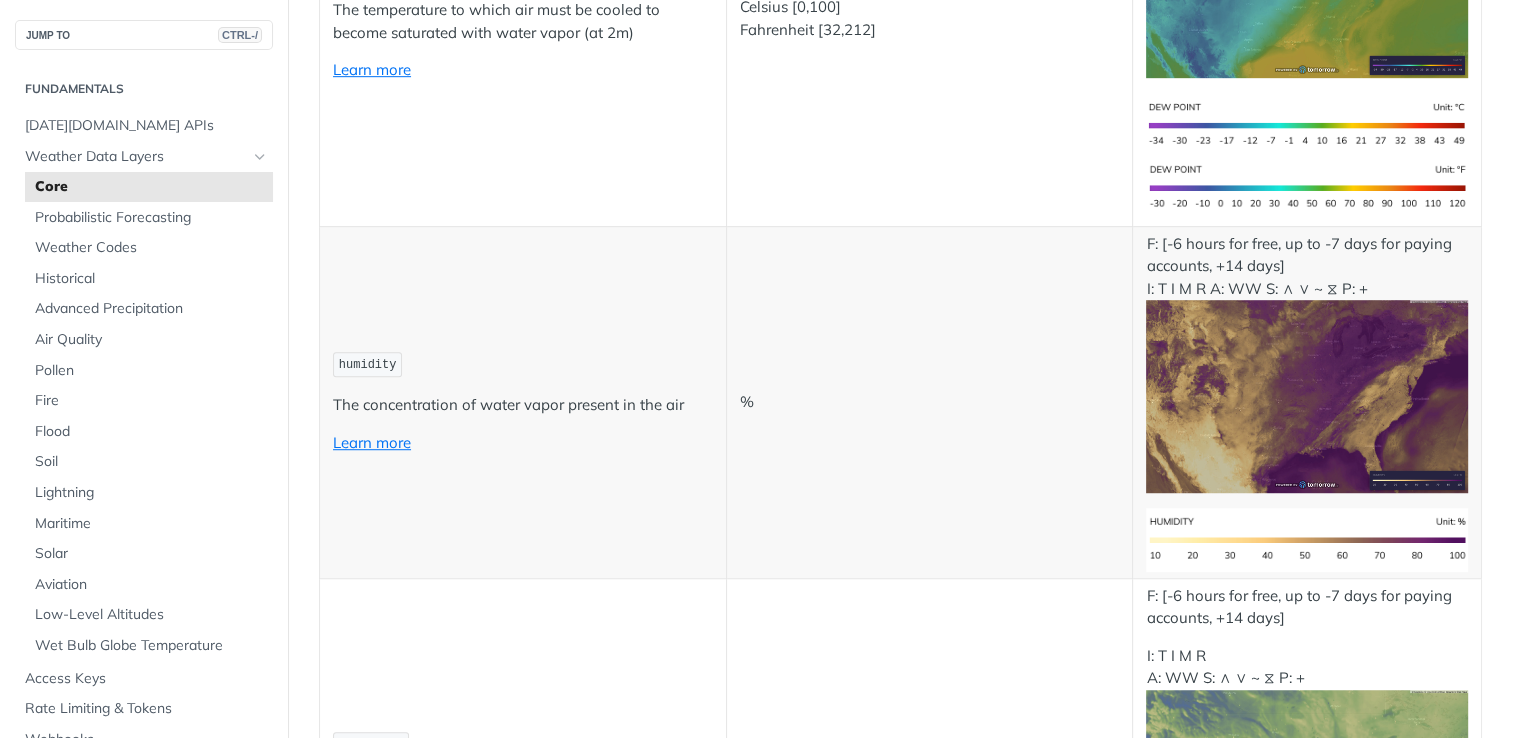 click on "The concentration of water vapor present in the air" at bounding box center [523, 405] 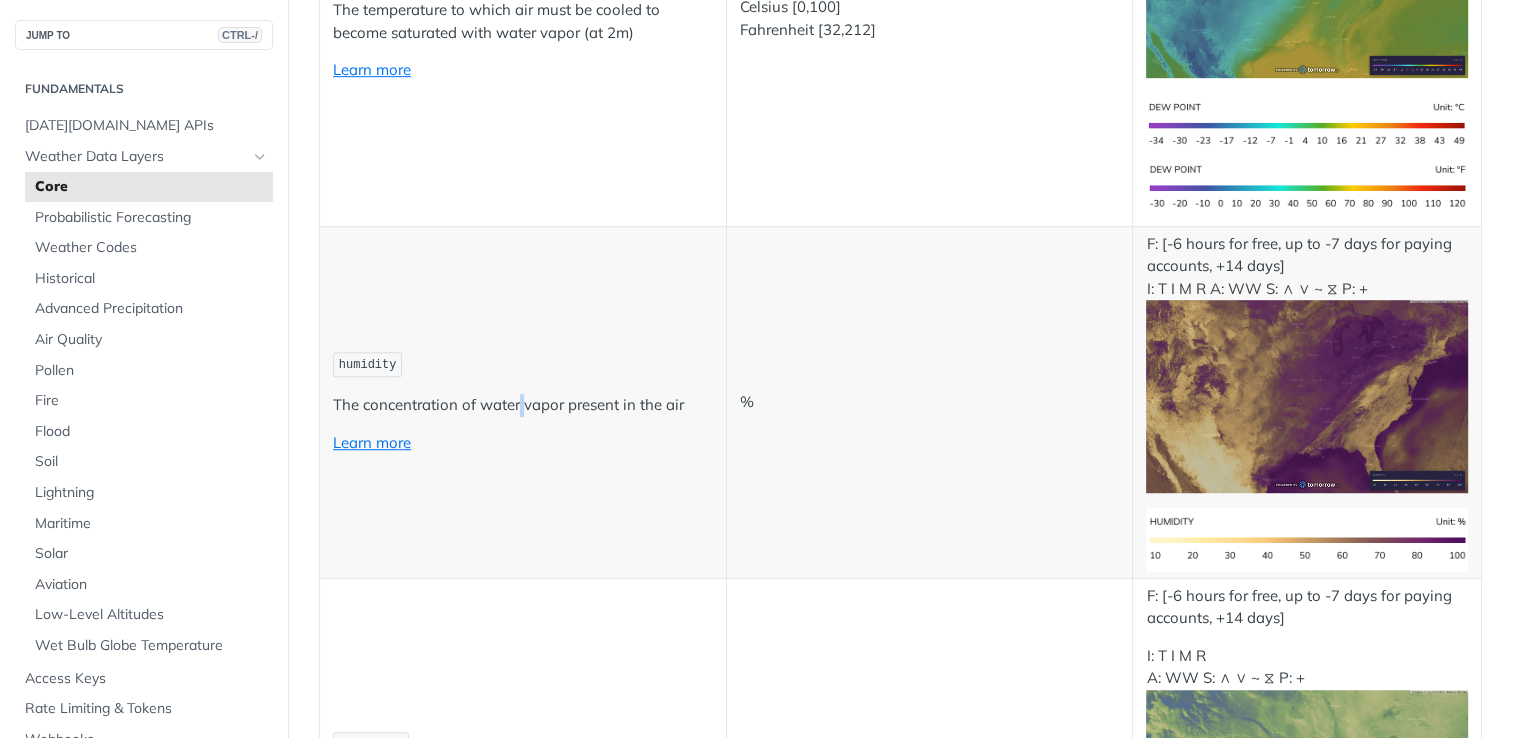 click on "The concentration of water vapor present in the air" at bounding box center (523, 405) 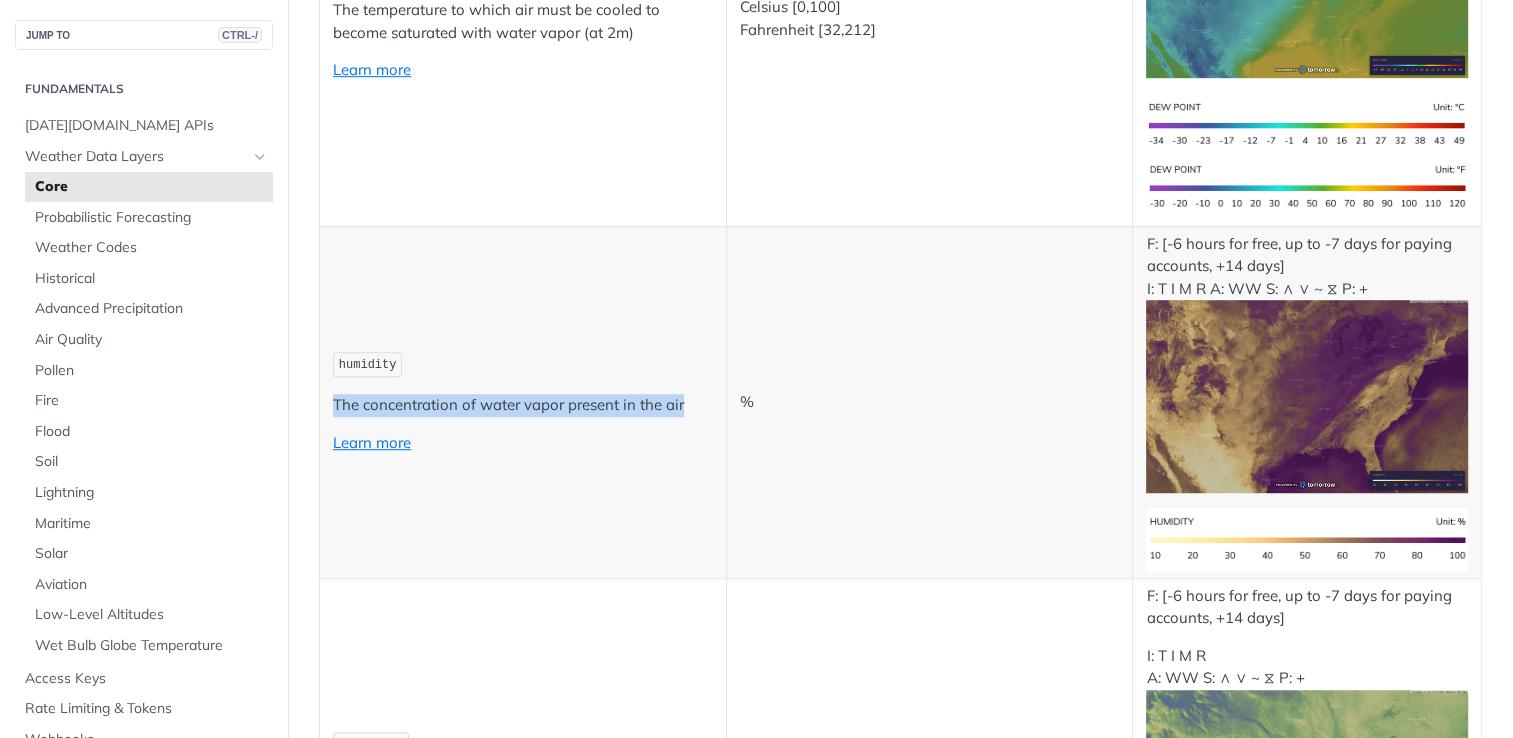 click on "The concentration of water vapor present in the air" at bounding box center (523, 405) 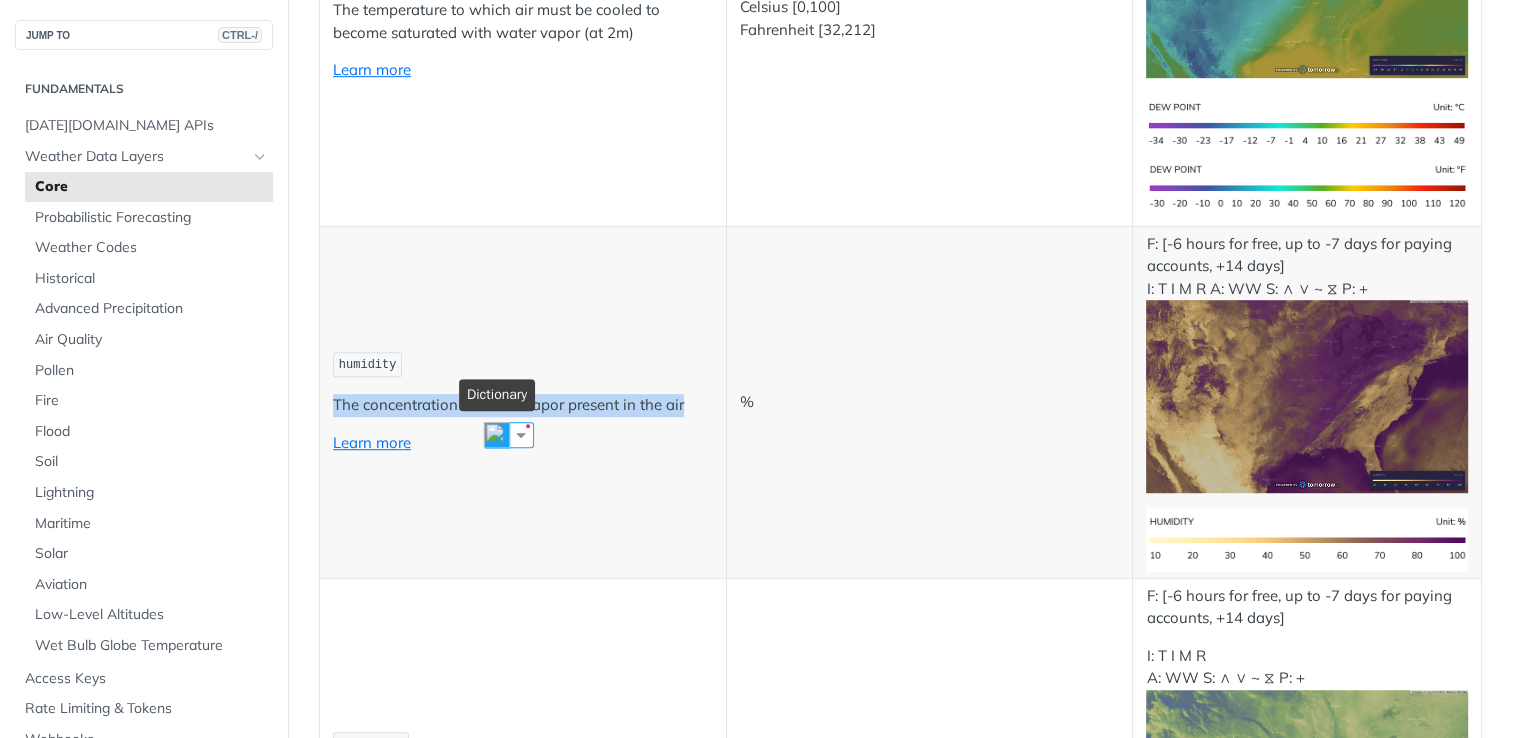drag, startPoint x: 518, startPoint y: 411, endPoint x: 500, endPoint y: 438, distance: 32.449963 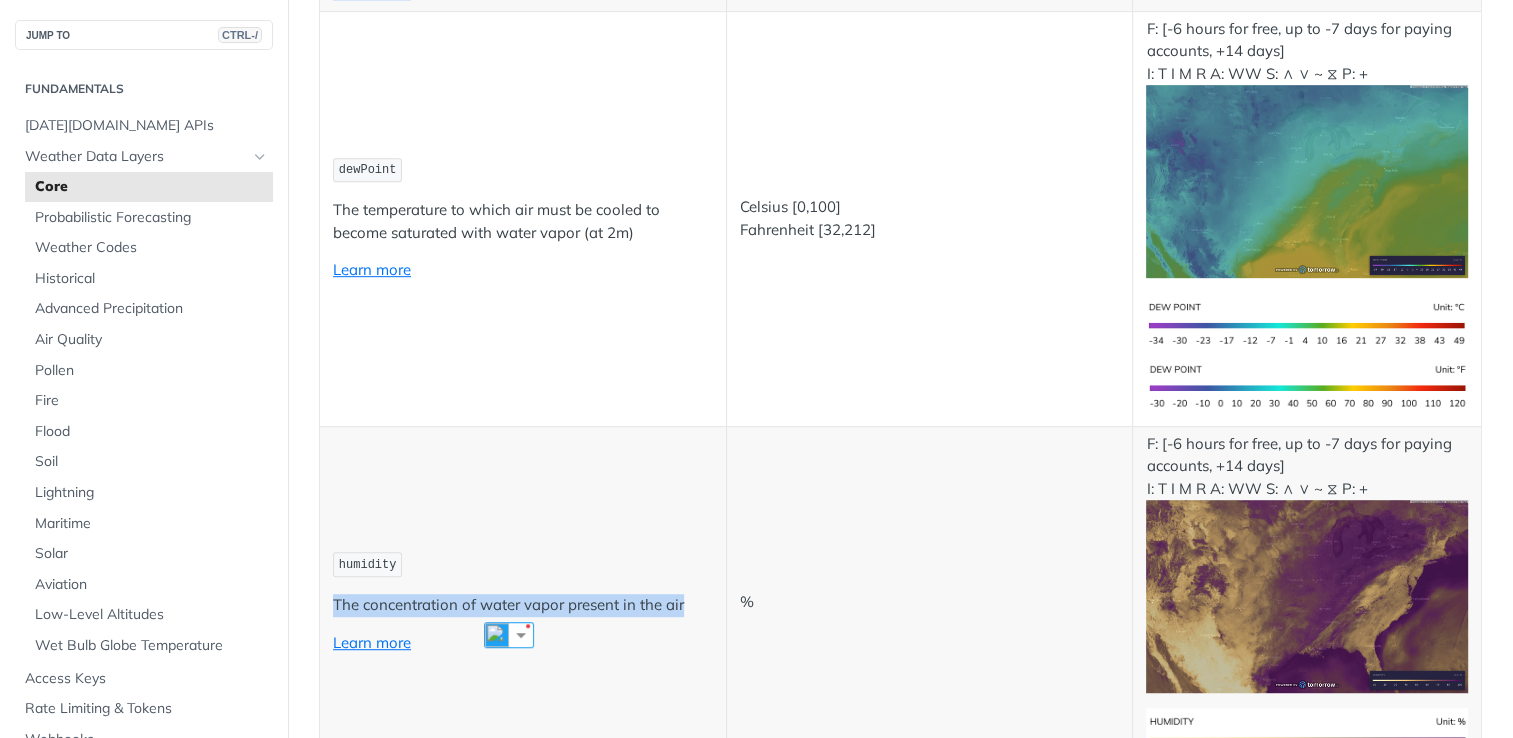 scroll, scrollTop: 1000, scrollLeft: 0, axis: vertical 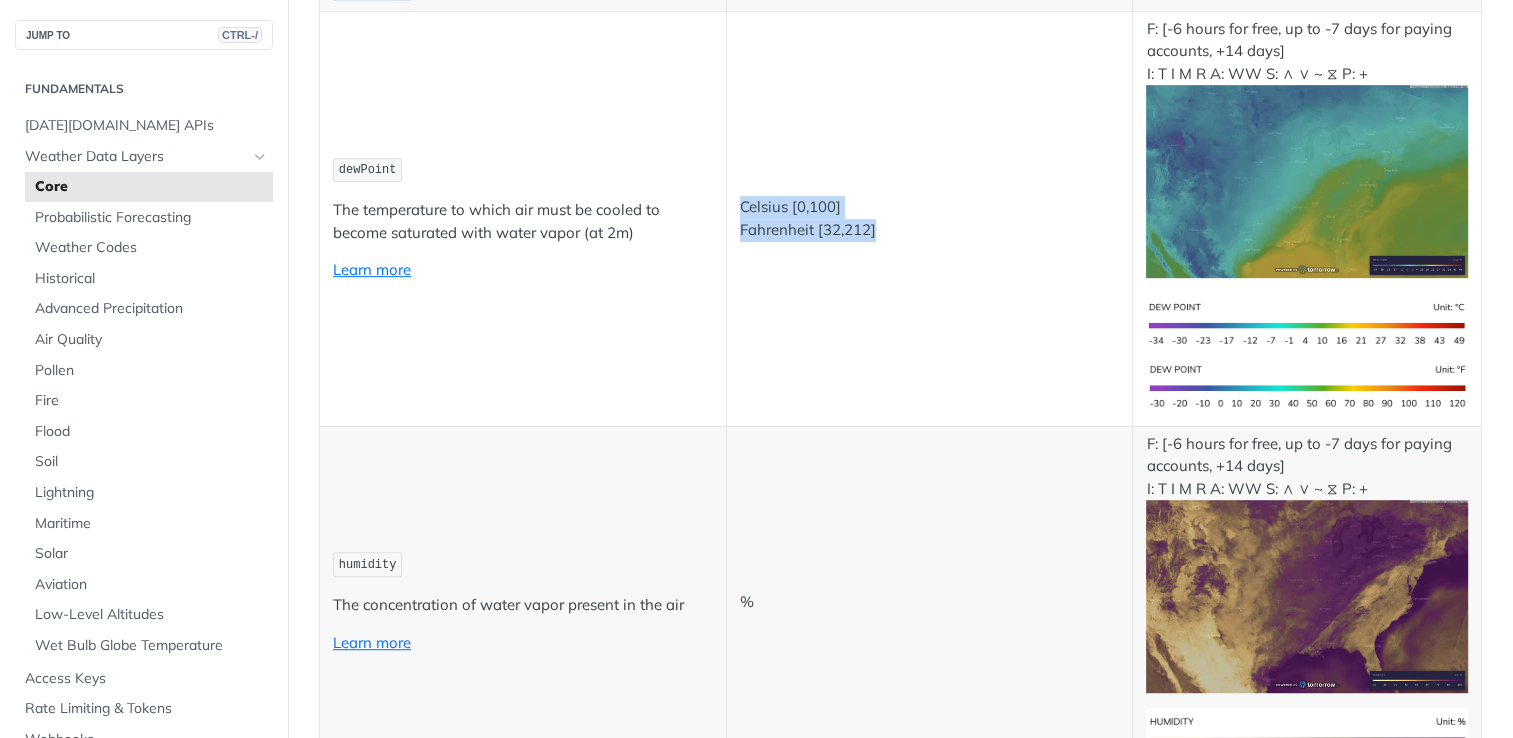drag, startPoint x: 895, startPoint y: 225, endPoint x: 732, endPoint y: 194, distance: 165.92166 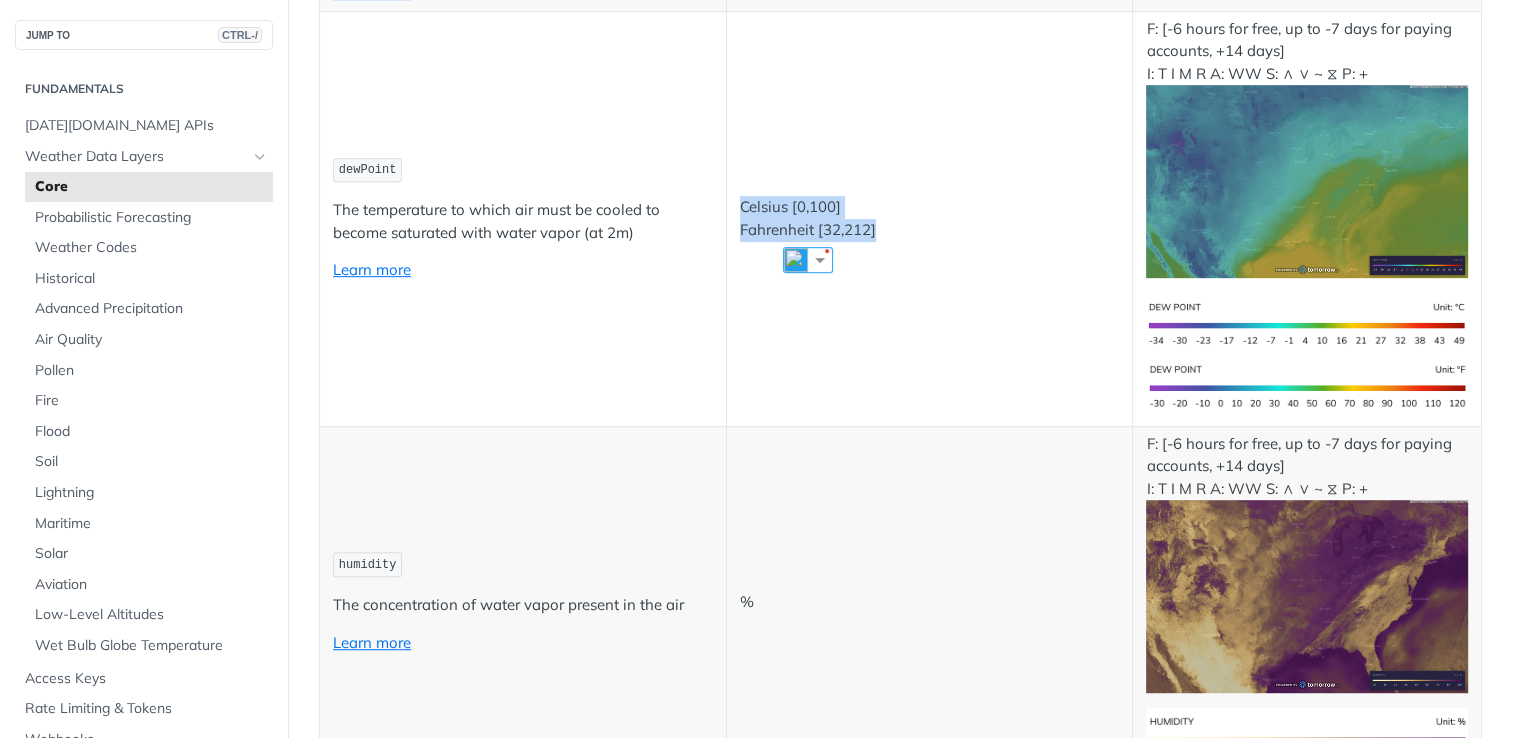 copy on "Celsius [0,100]
Fahrenheit [32,212]" 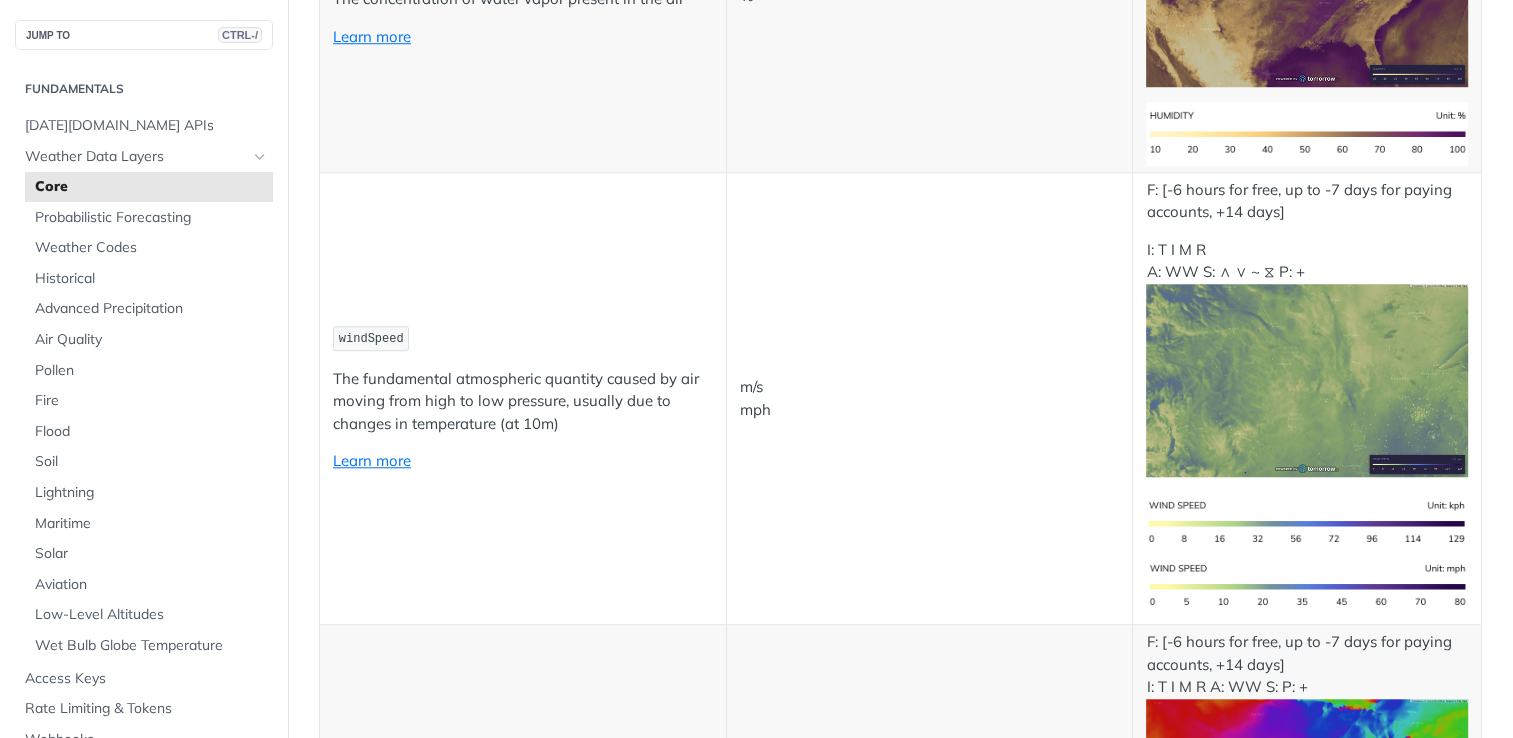 scroll, scrollTop: 1700, scrollLeft: 0, axis: vertical 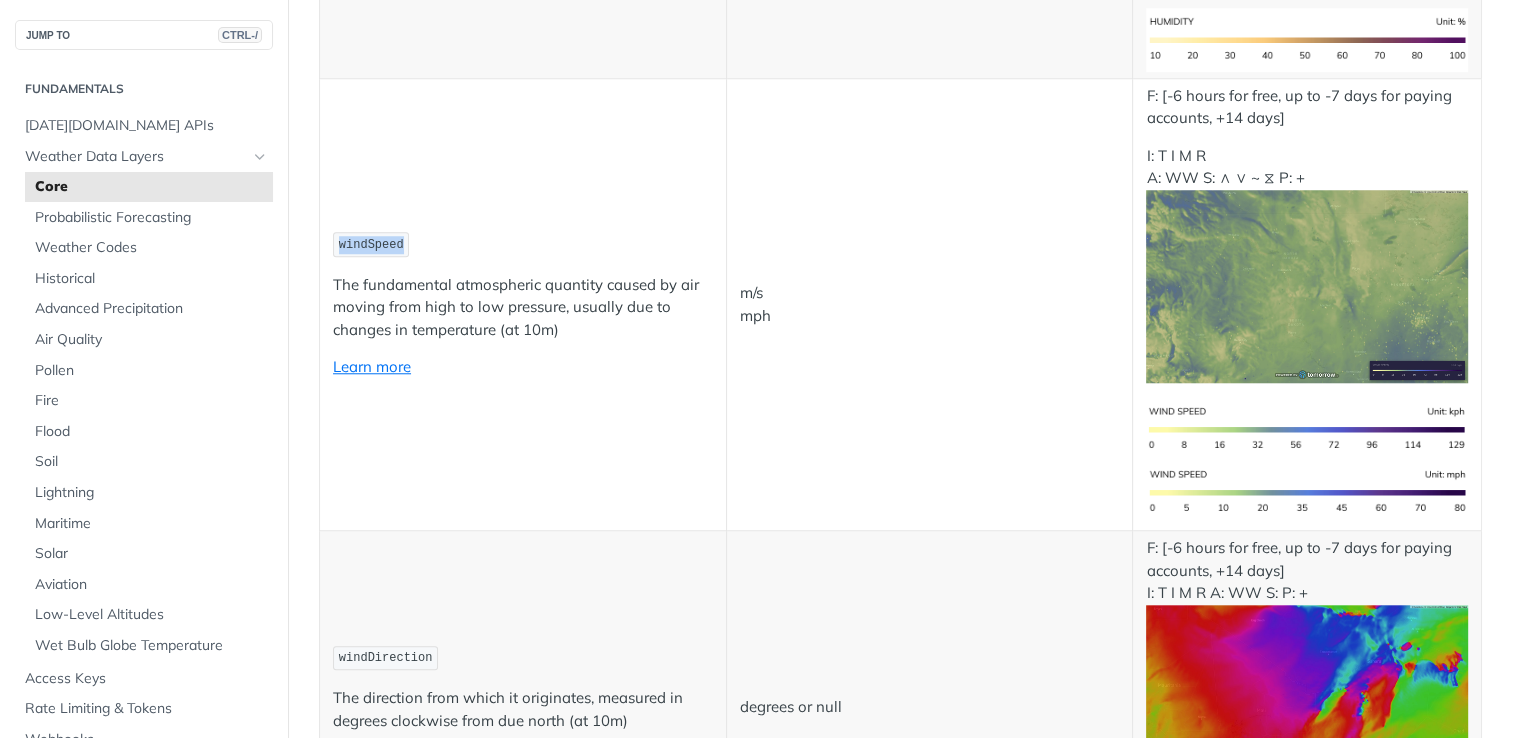 drag, startPoint x: 398, startPoint y: 246, endPoint x: 323, endPoint y: 247, distance: 75.00667 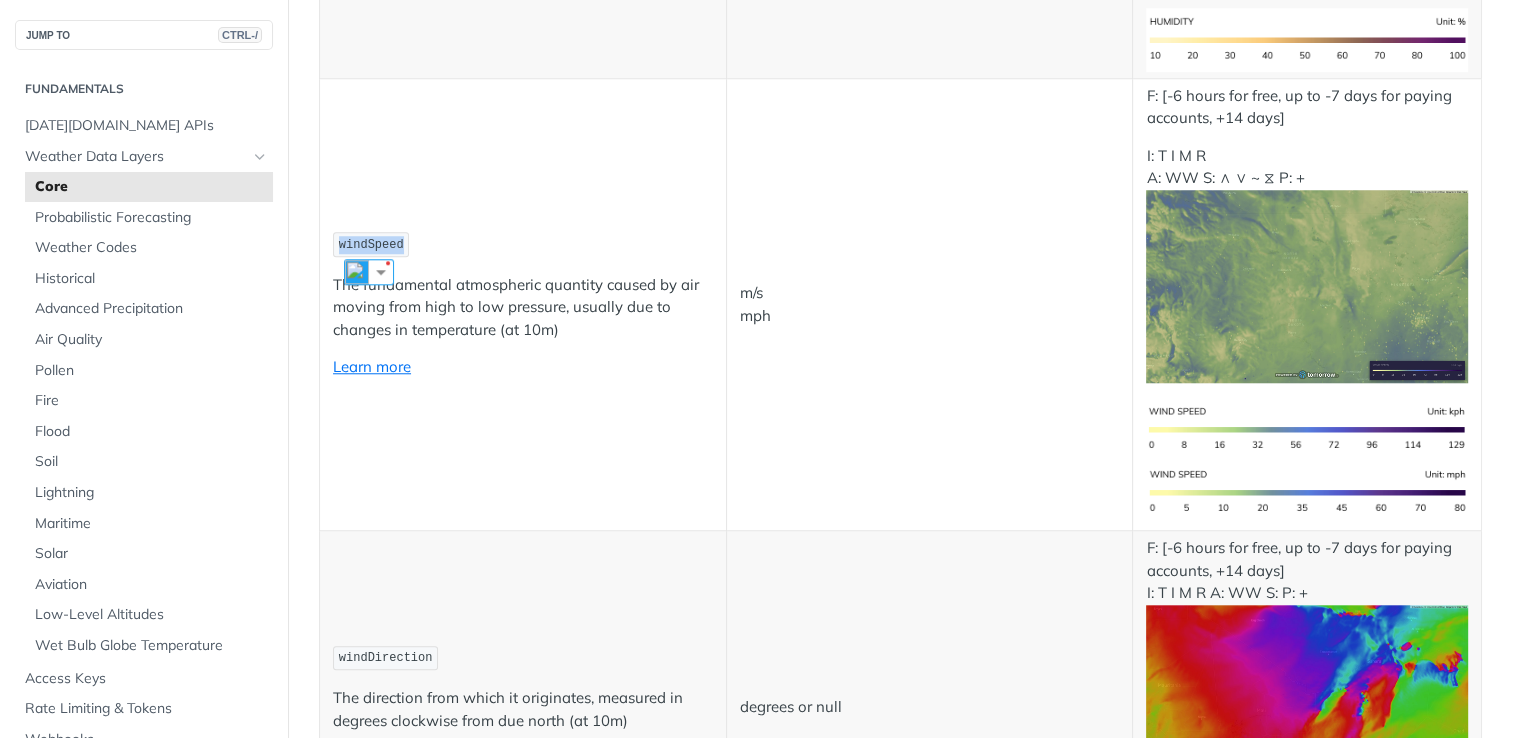 copy on "windSpeed" 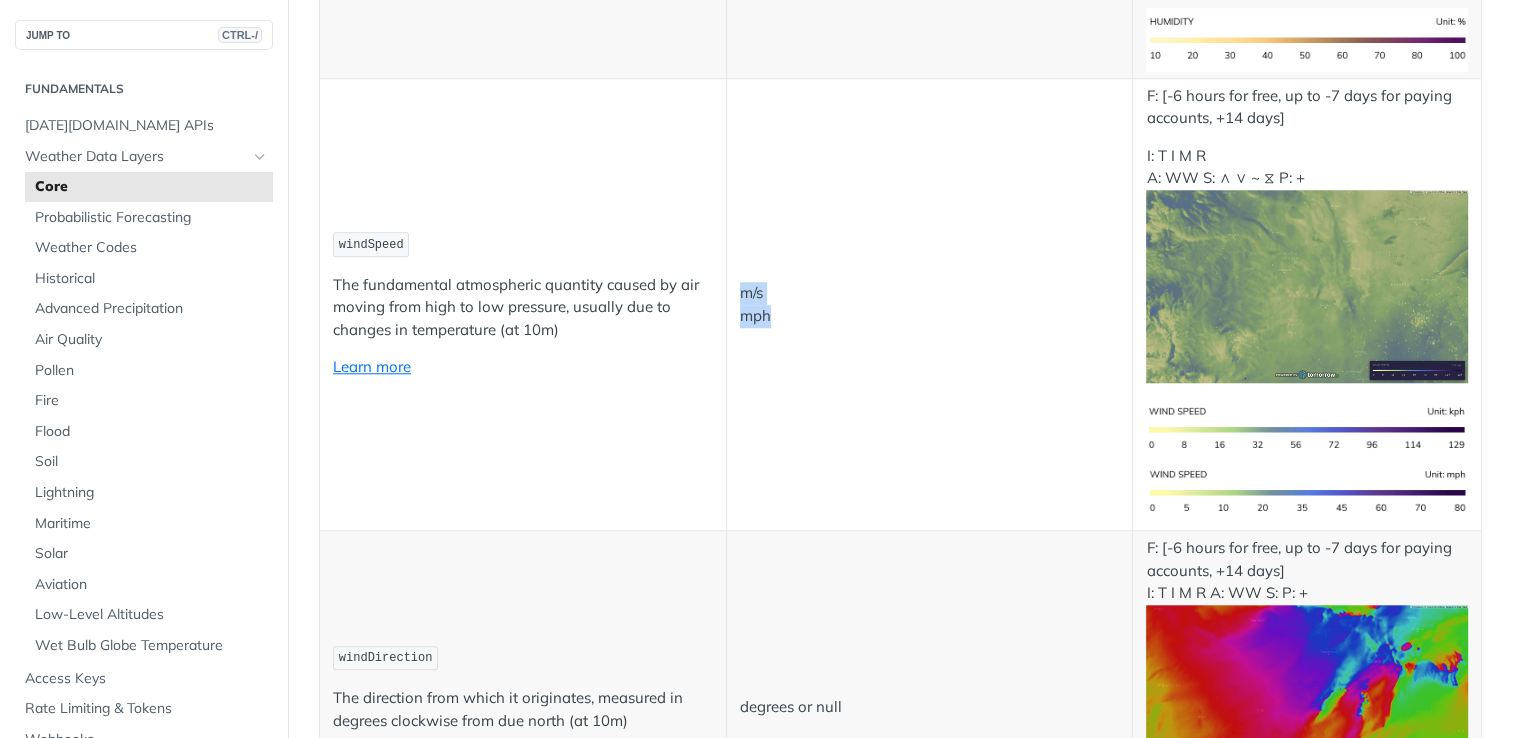 drag, startPoint x: 768, startPoint y: 319, endPoint x: 737, endPoint y: 274, distance: 54.644306 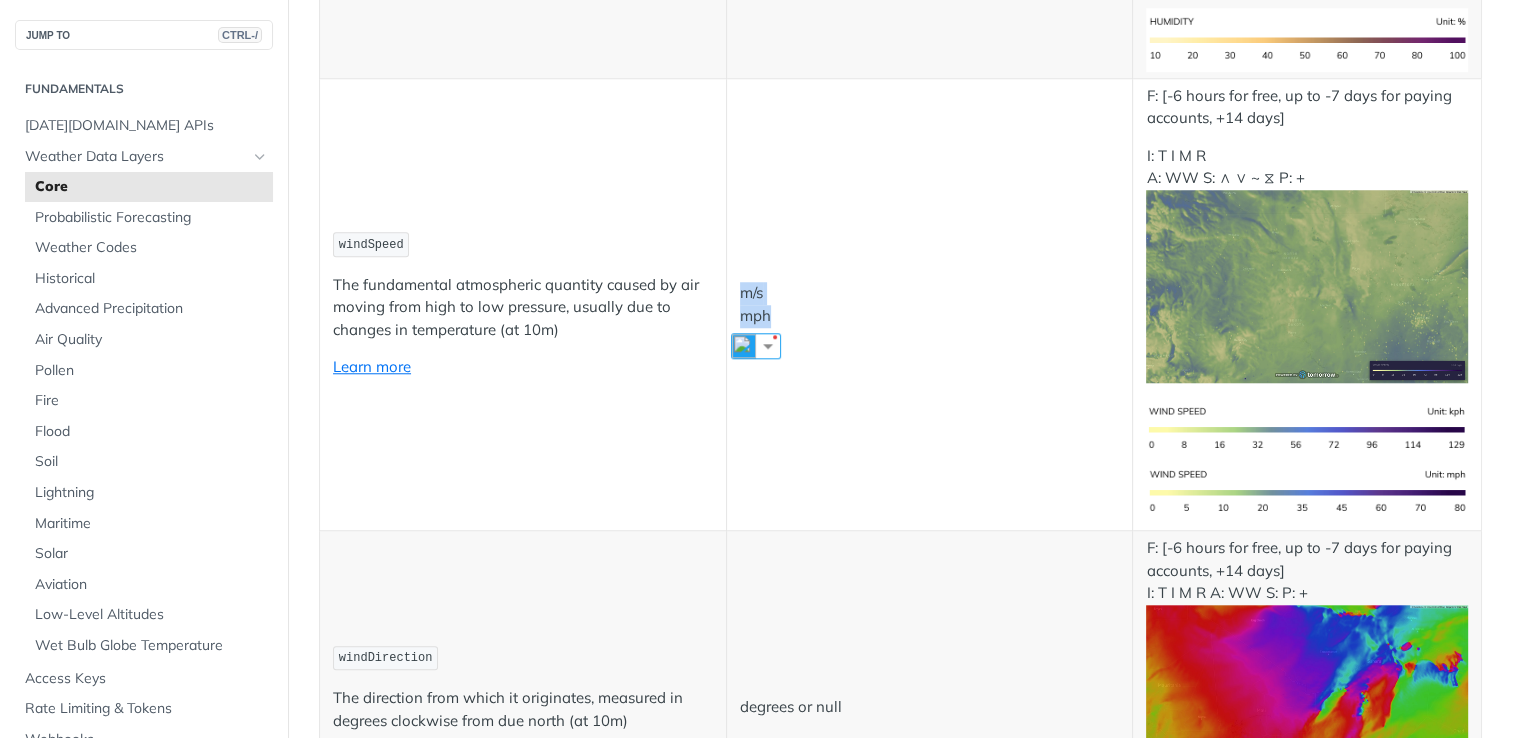 copy on "m/s
mph" 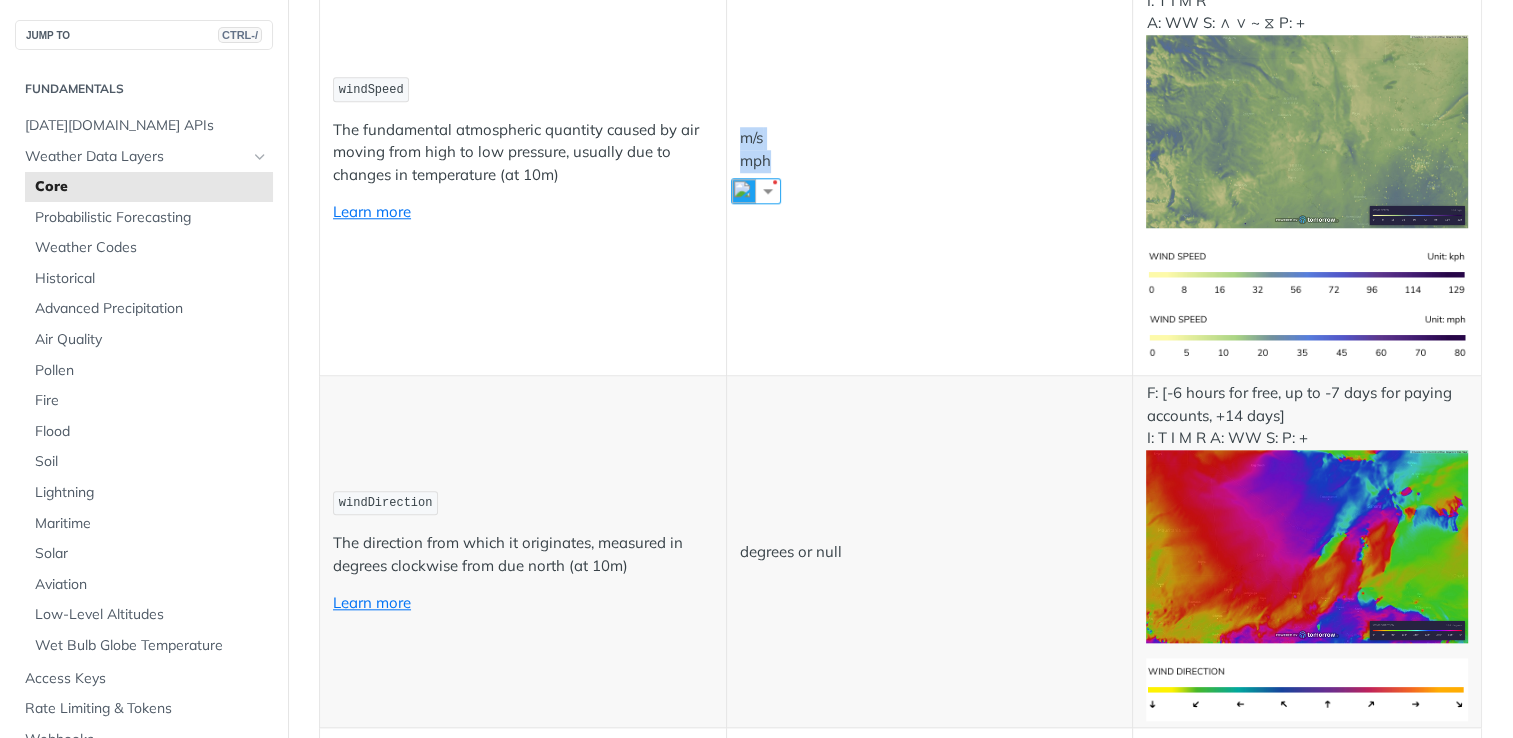 scroll, scrollTop: 1900, scrollLeft: 0, axis: vertical 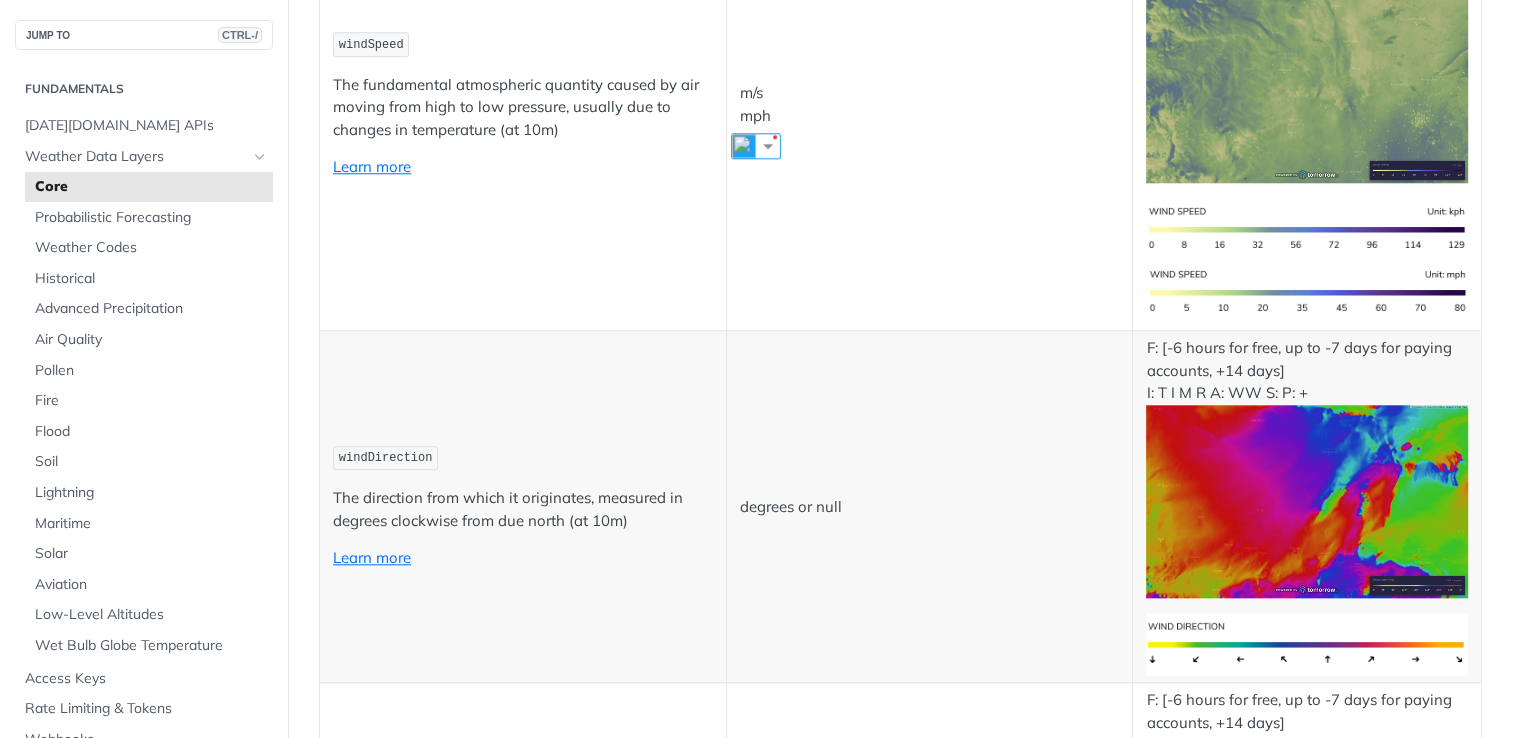 click on "windDirection" at bounding box center (386, 458) 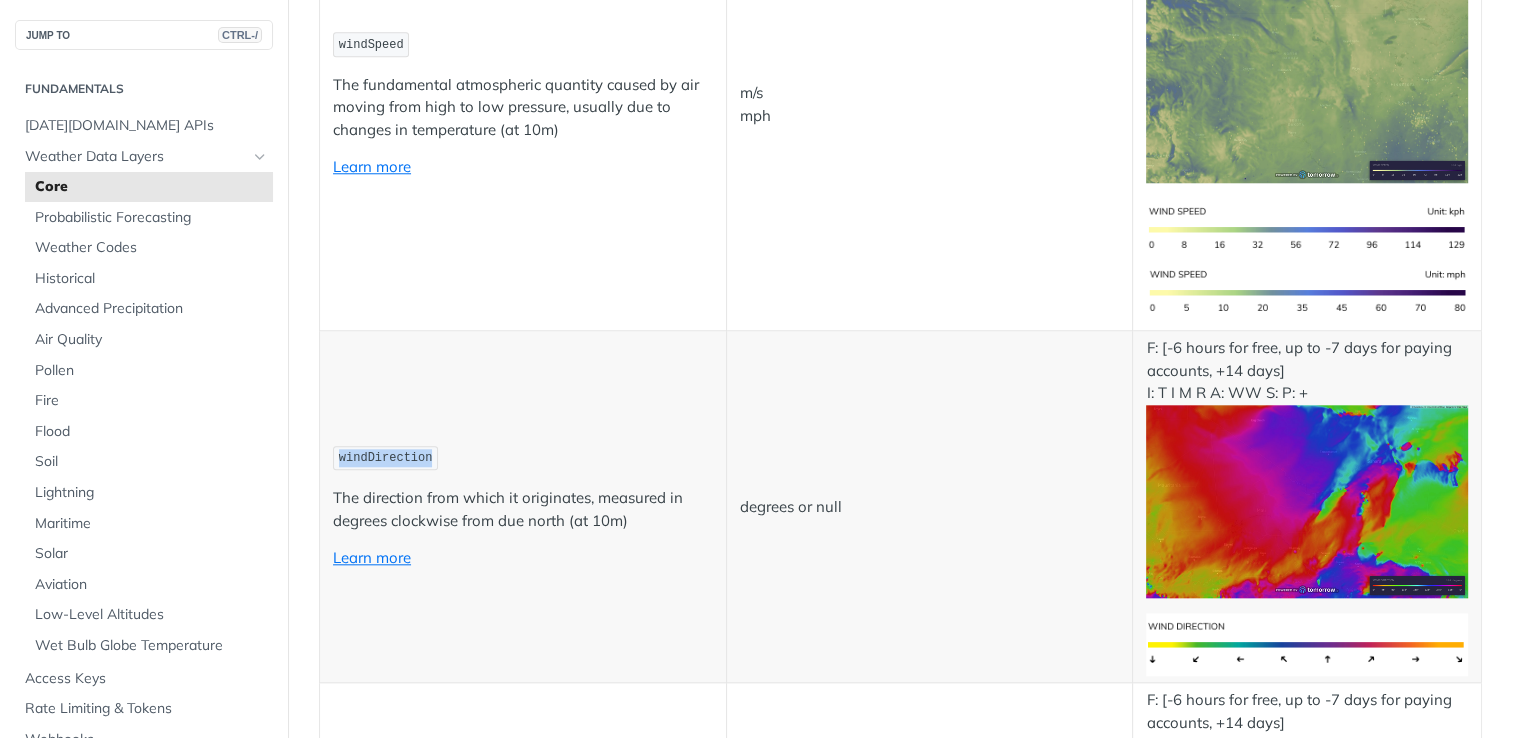 click on "windDirection" at bounding box center (386, 458) 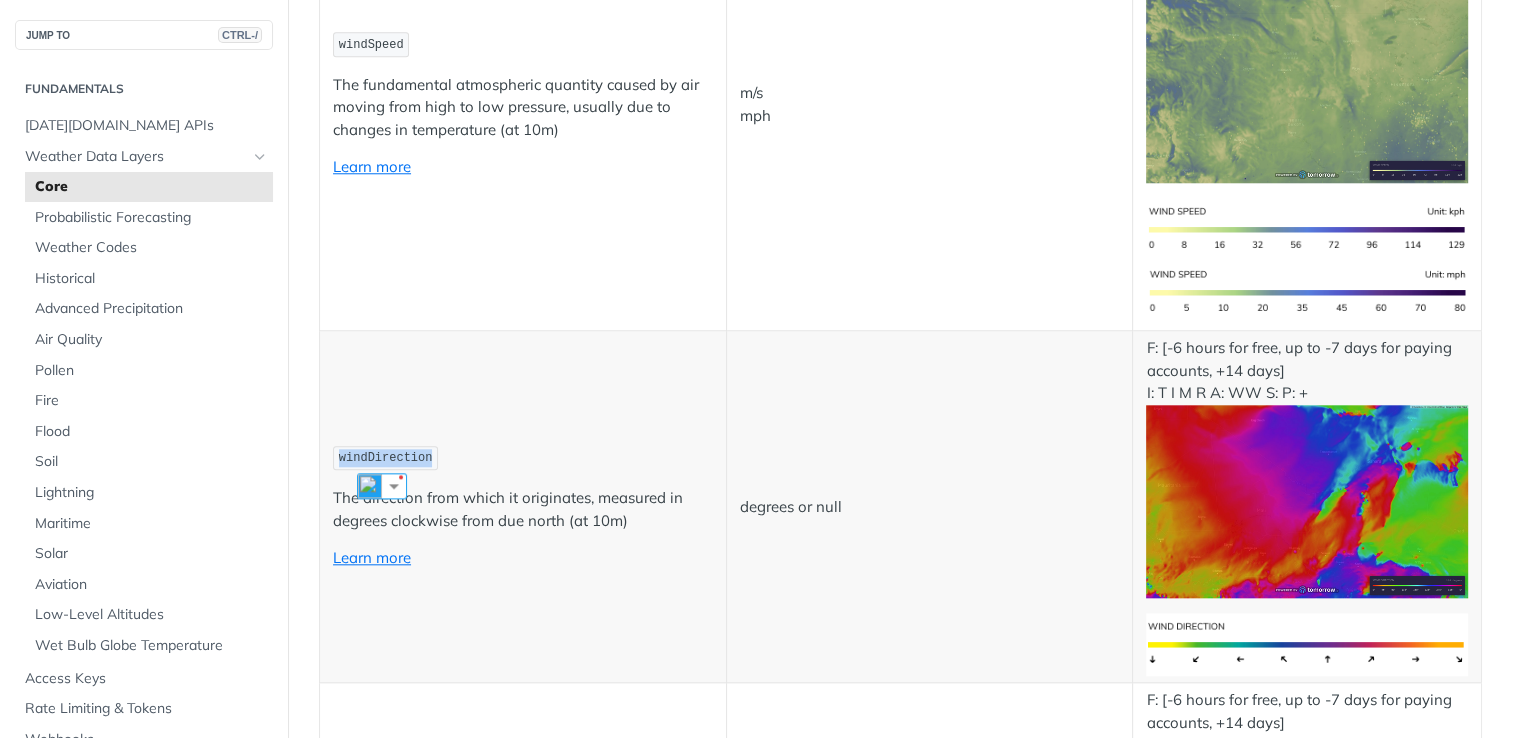 copy on "windDirection" 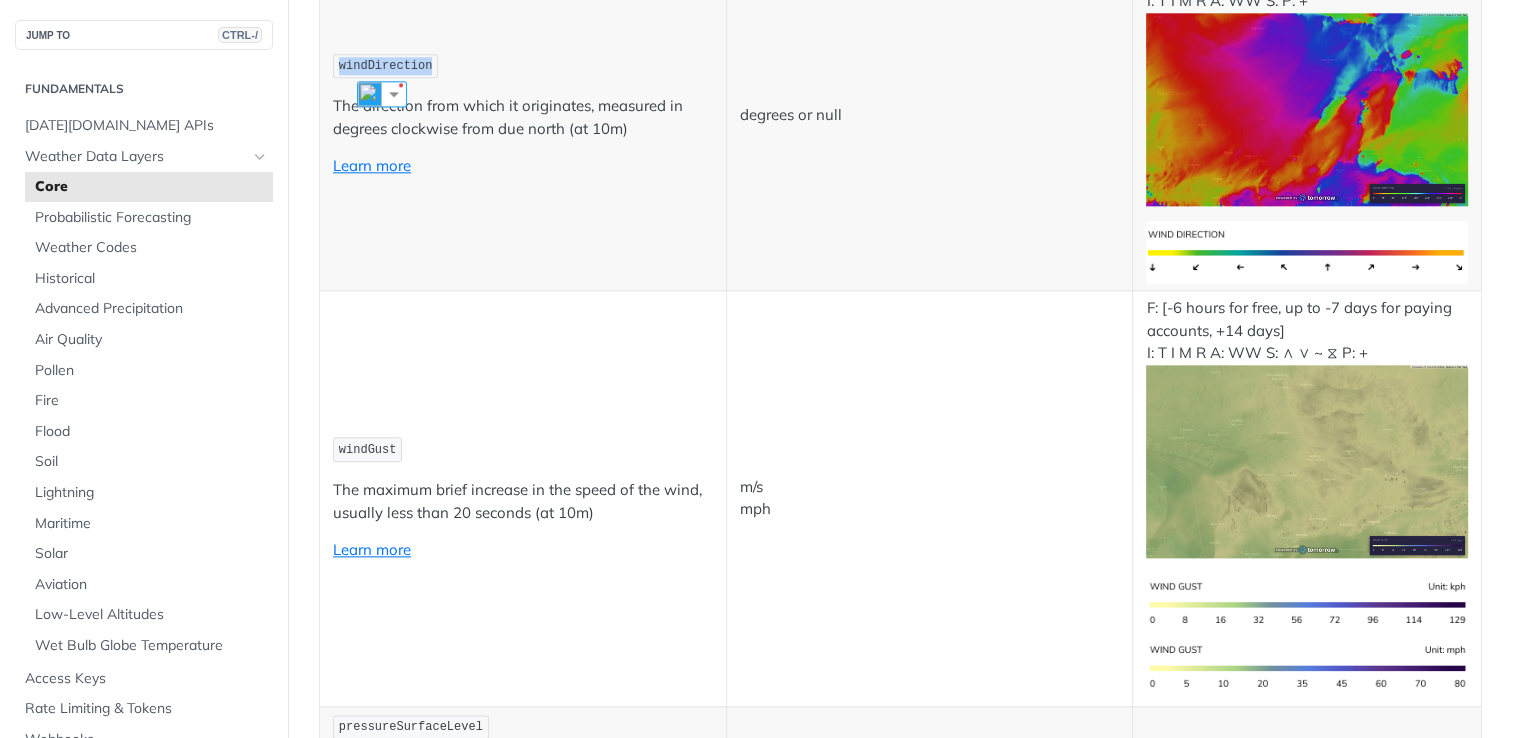 scroll, scrollTop: 2300, scrollLeft: 0, axis: vertical 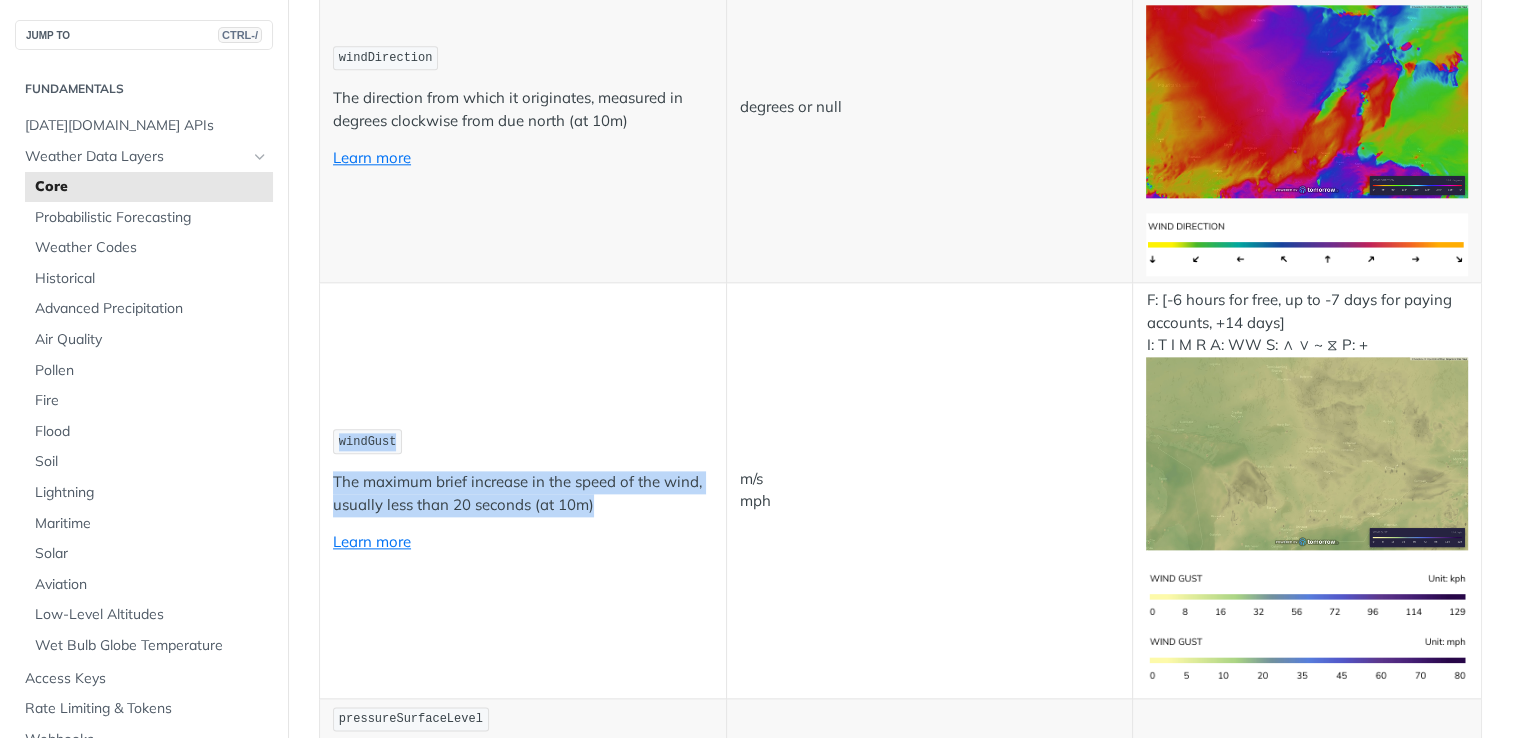 drag, startPoint x: 489, startPoint y: 496, endPoint x: 326, endPoint y: 435, distance: 174.04022 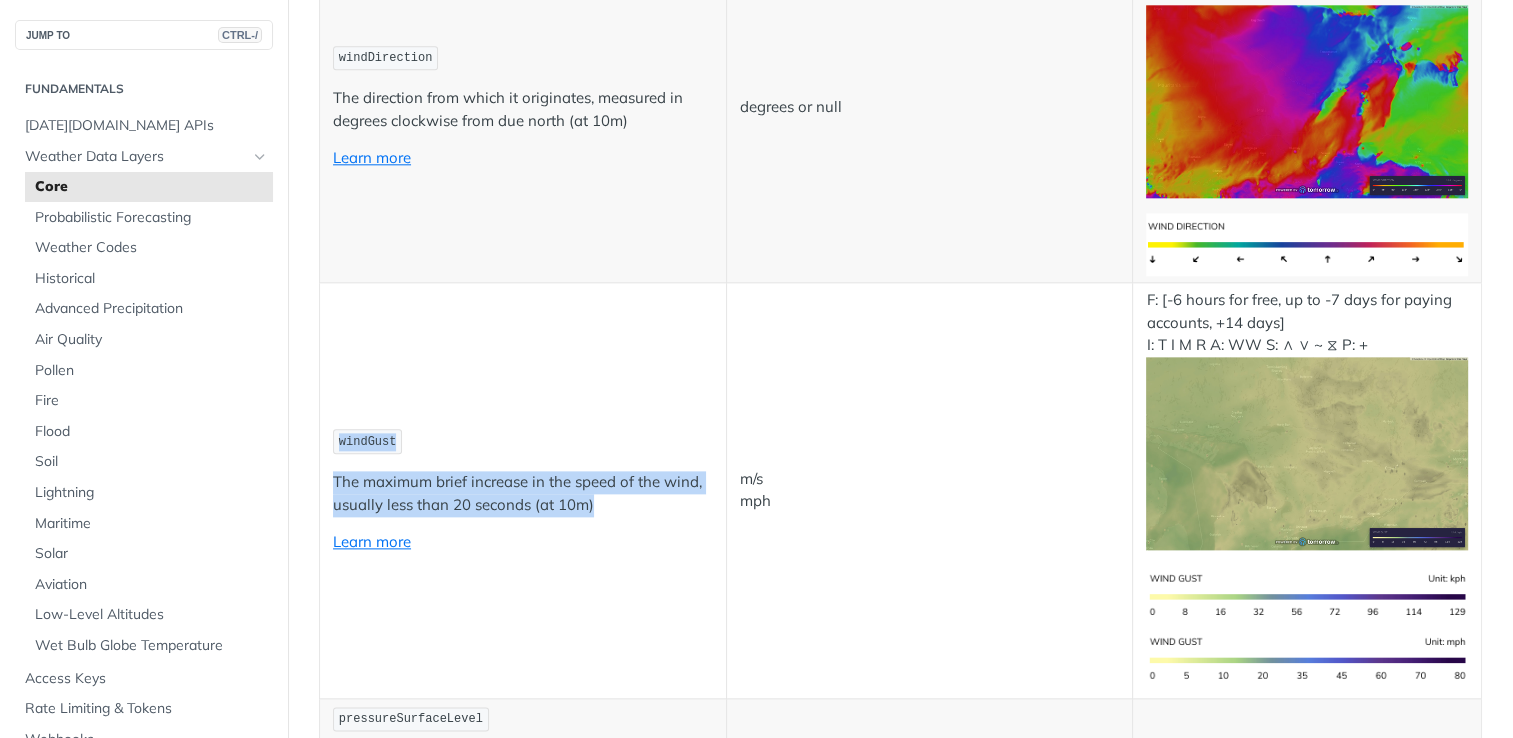click on "windGust" at bounding box center [523, 441] 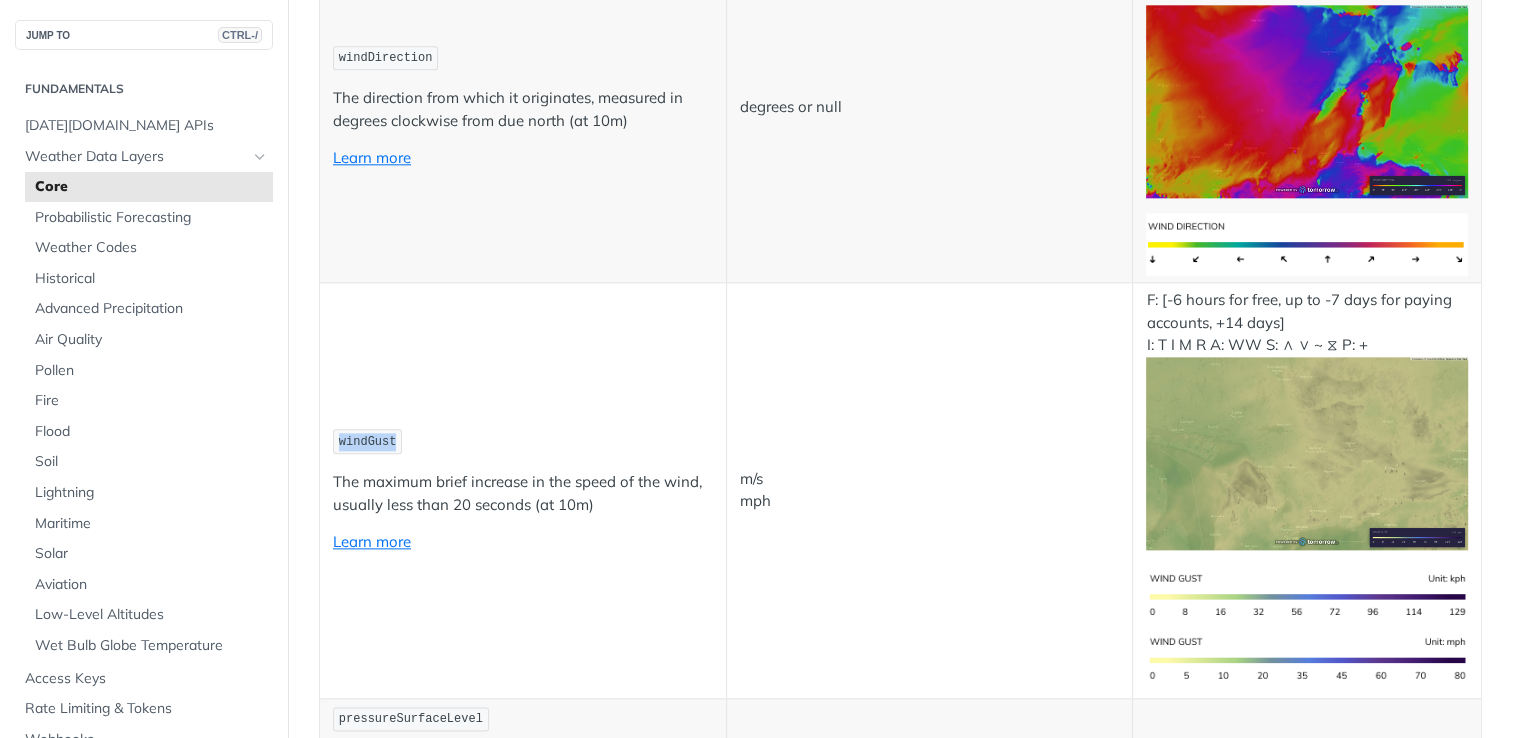 drag, startPoint x: 392, startPoint y: 438, endPoint x: 324, endPoint y: 442, distance: 68.117546 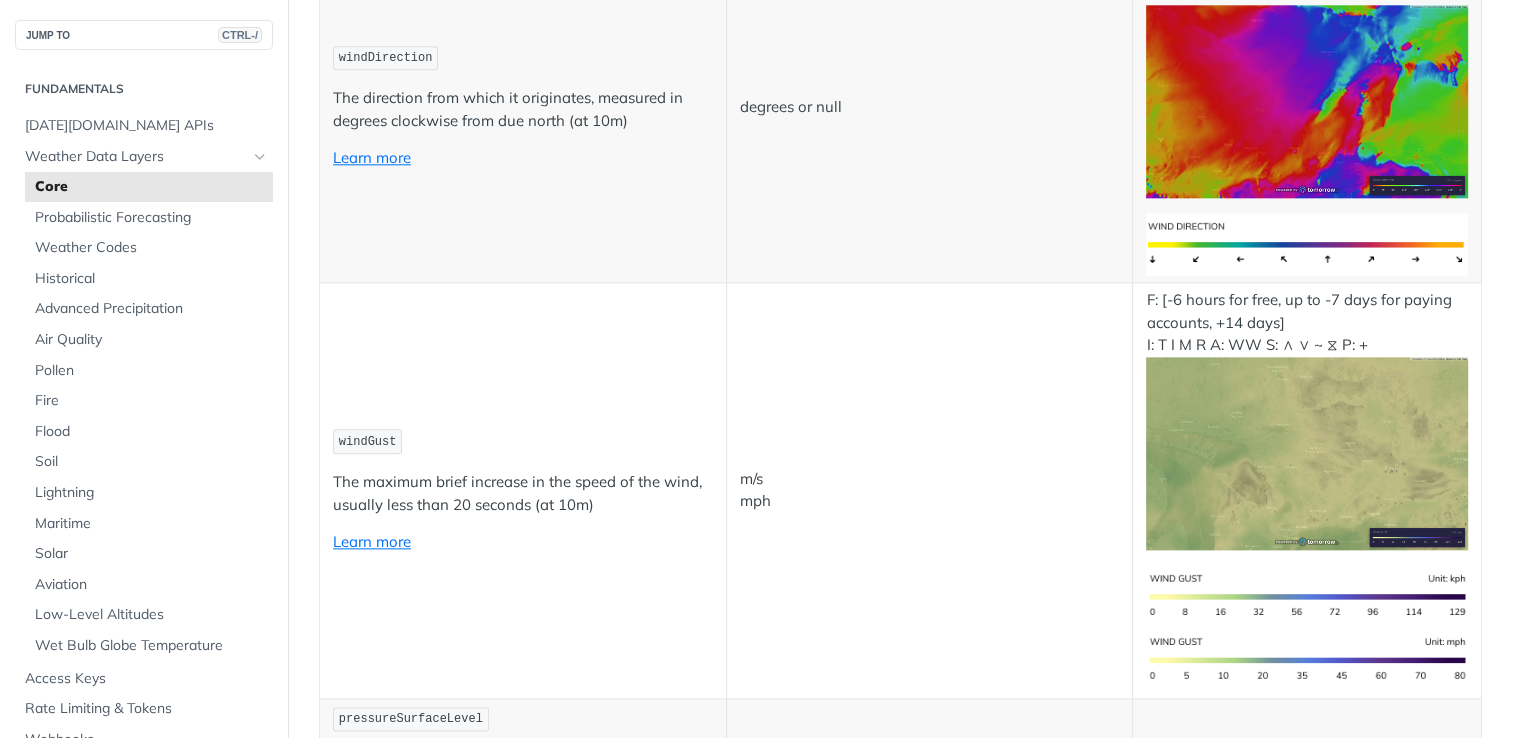 click on "windGust The maximum brief increase in the speed of the wind, usually less than 20 seconds (at 10m) Learn more" at bounding box center (523, 490) 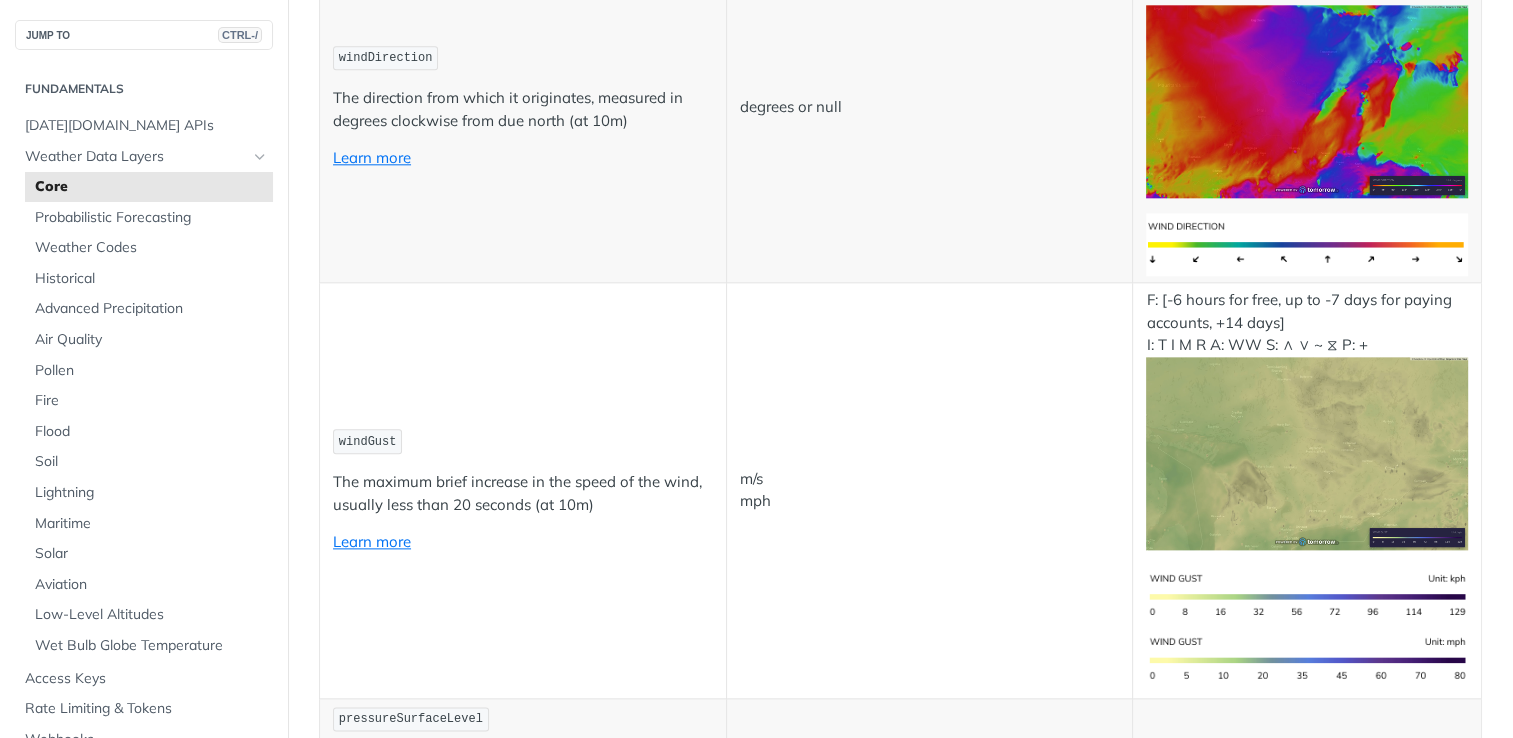 click on "m/s
mph" at bounding box center [929, 490] 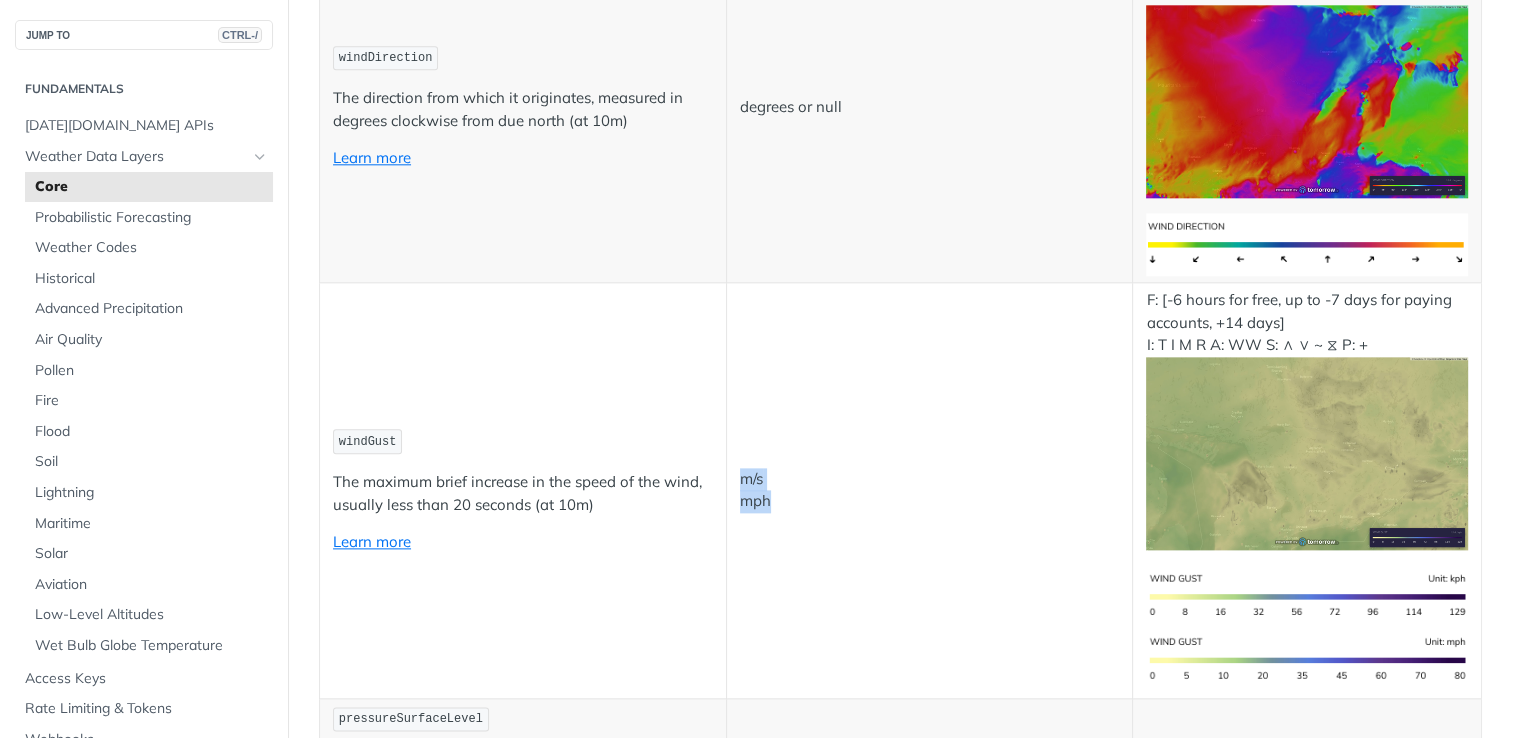drag, startPoint x: 794, startPoint y: 499, endPoint x: 739, endPoint y: 473, distance: 60.835846 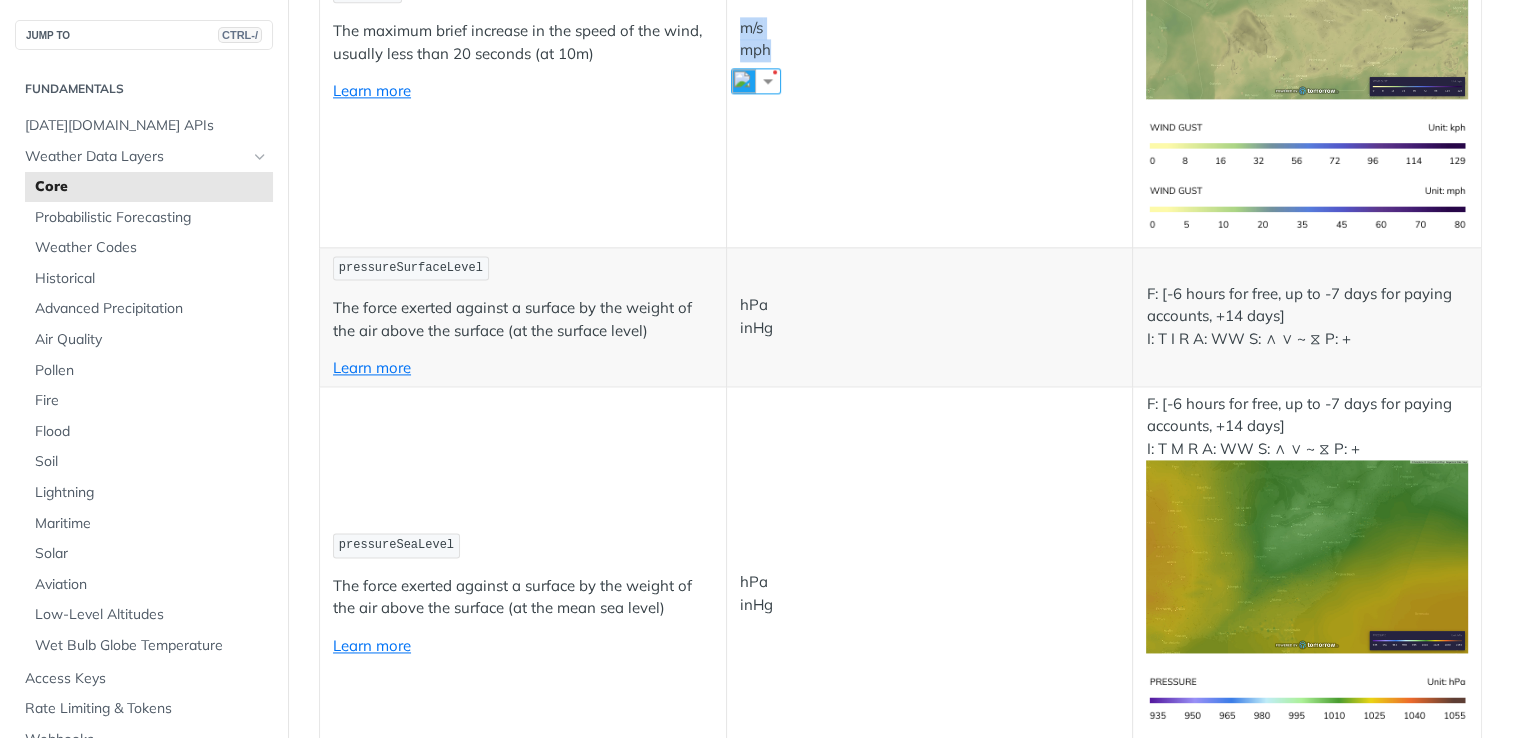 scroll, scrollTop: 2800, scrollLeft: 0, axis: vertical 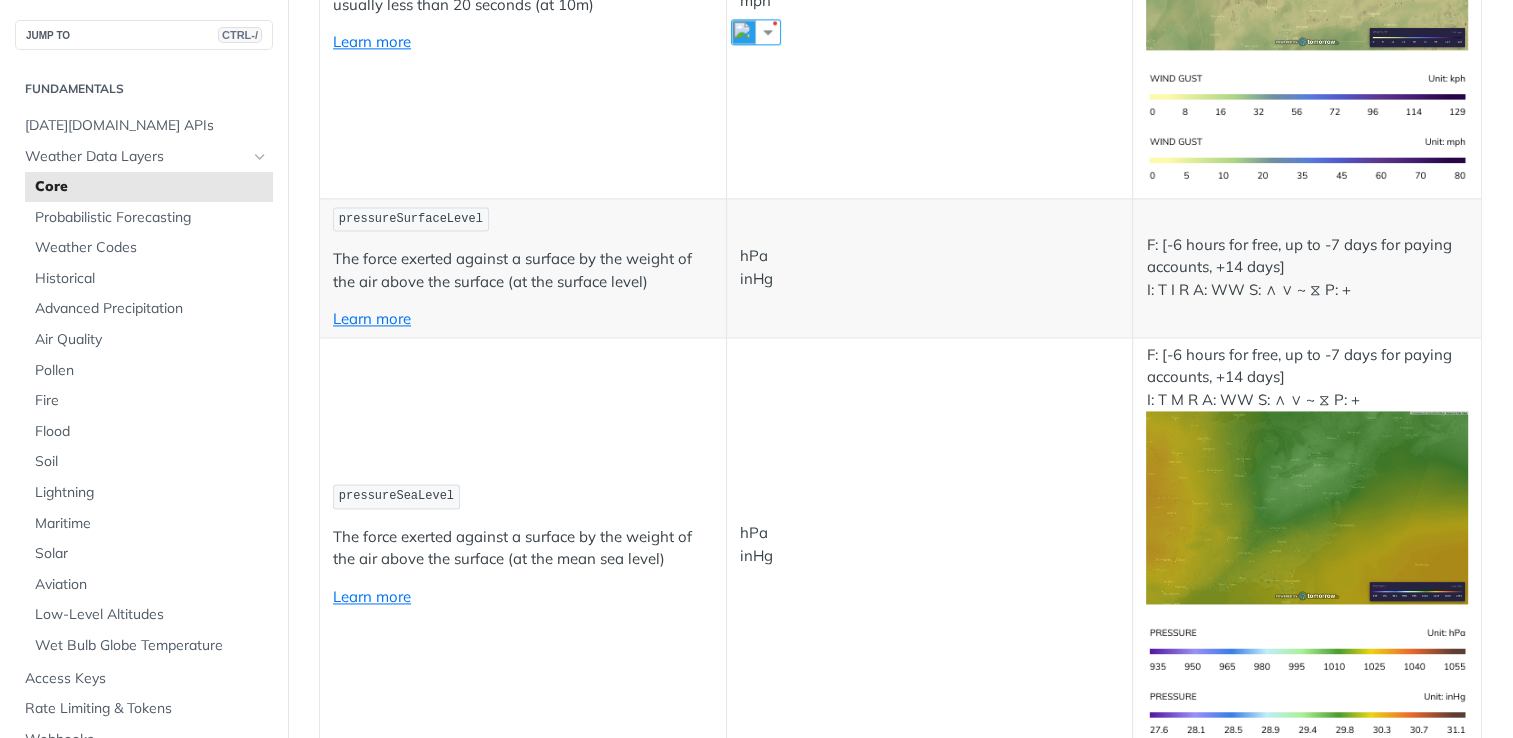 click on "pressureSeaLevel The force exerted against a surface by the weight of the air above the surface (at the mean sea level) Learn more" at bounding box center [523, 544] 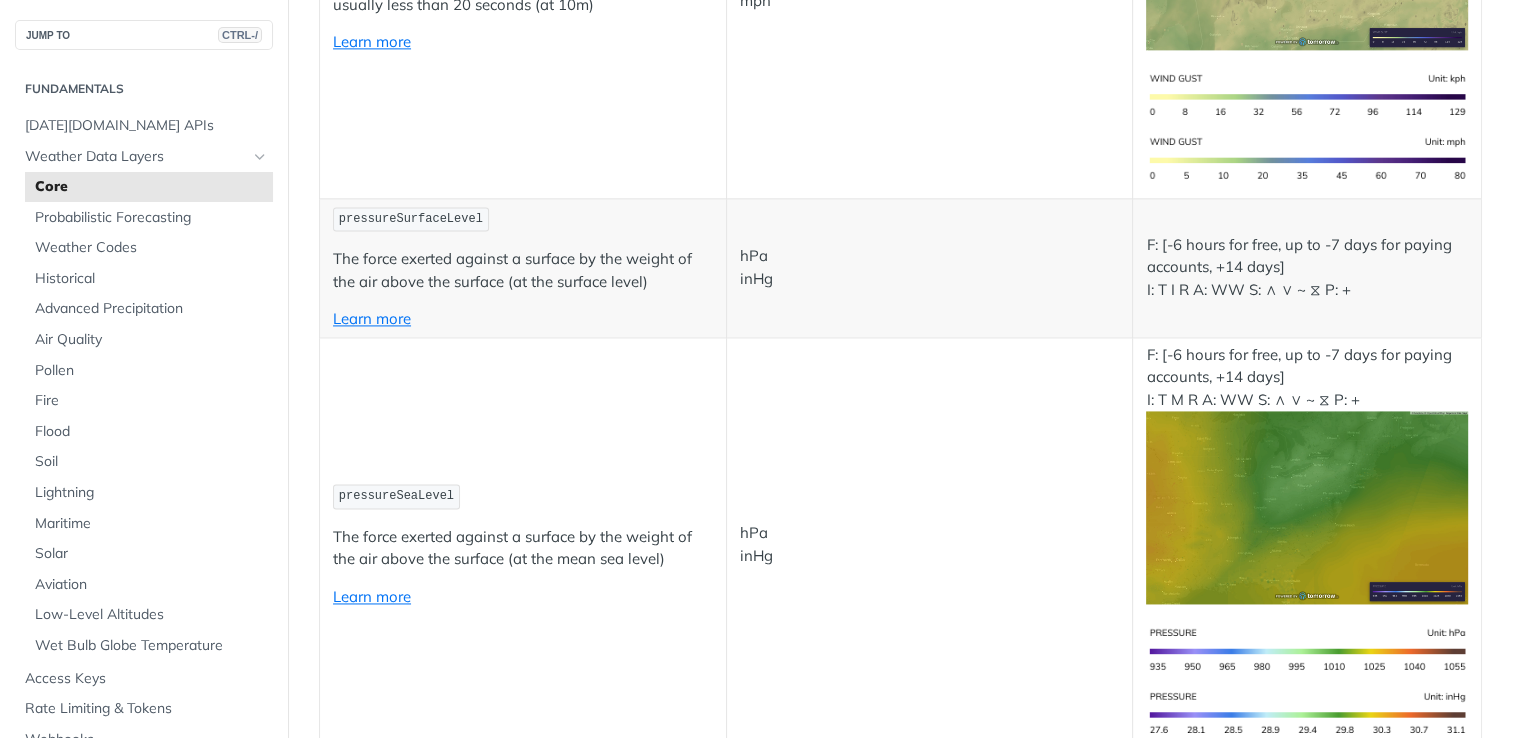 click on "pressureSurfaceLevel" at bounding box center (411, 219) 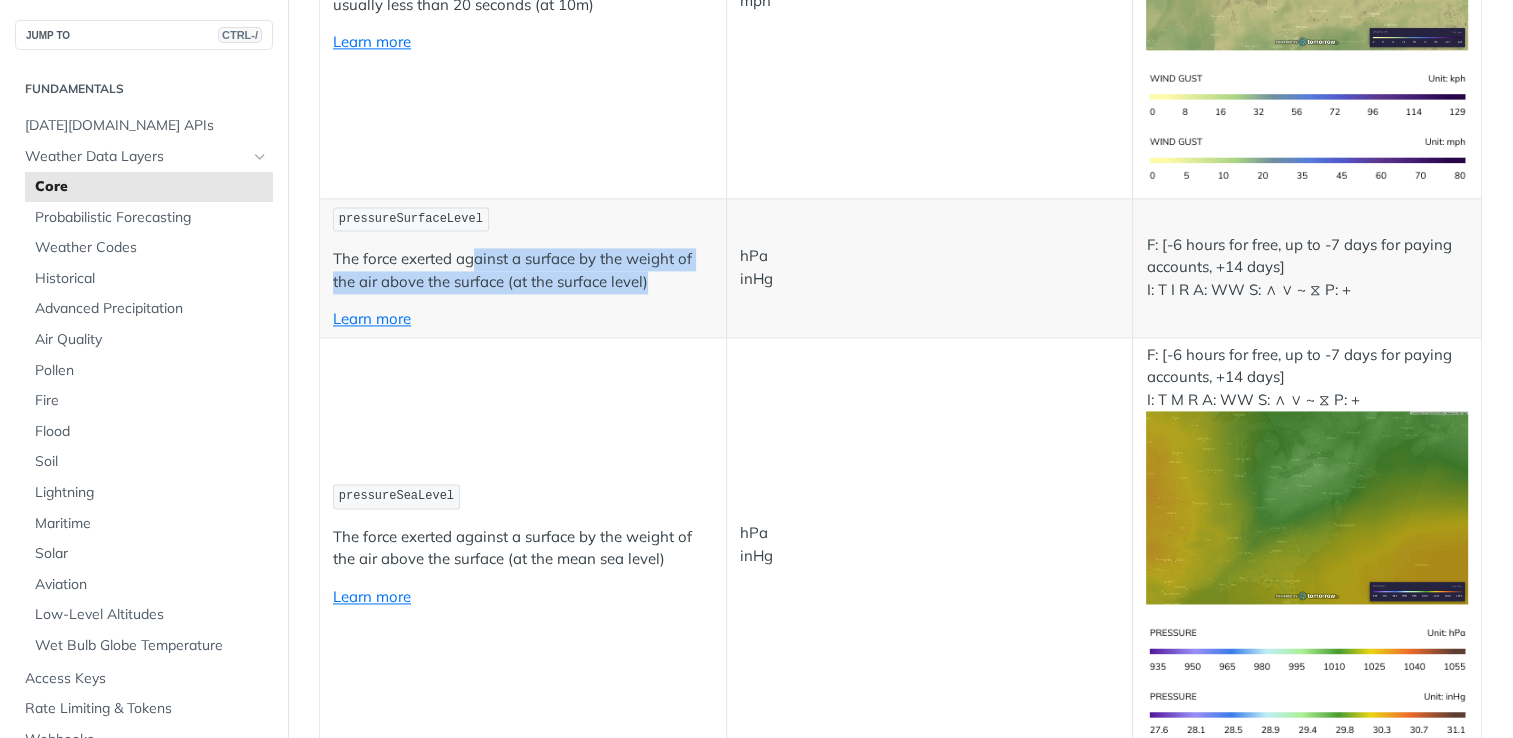 drag, startPoint x: 665, startPoint y: 279, endPoint x: 476, endPoint y: 254, distance: 190.64627 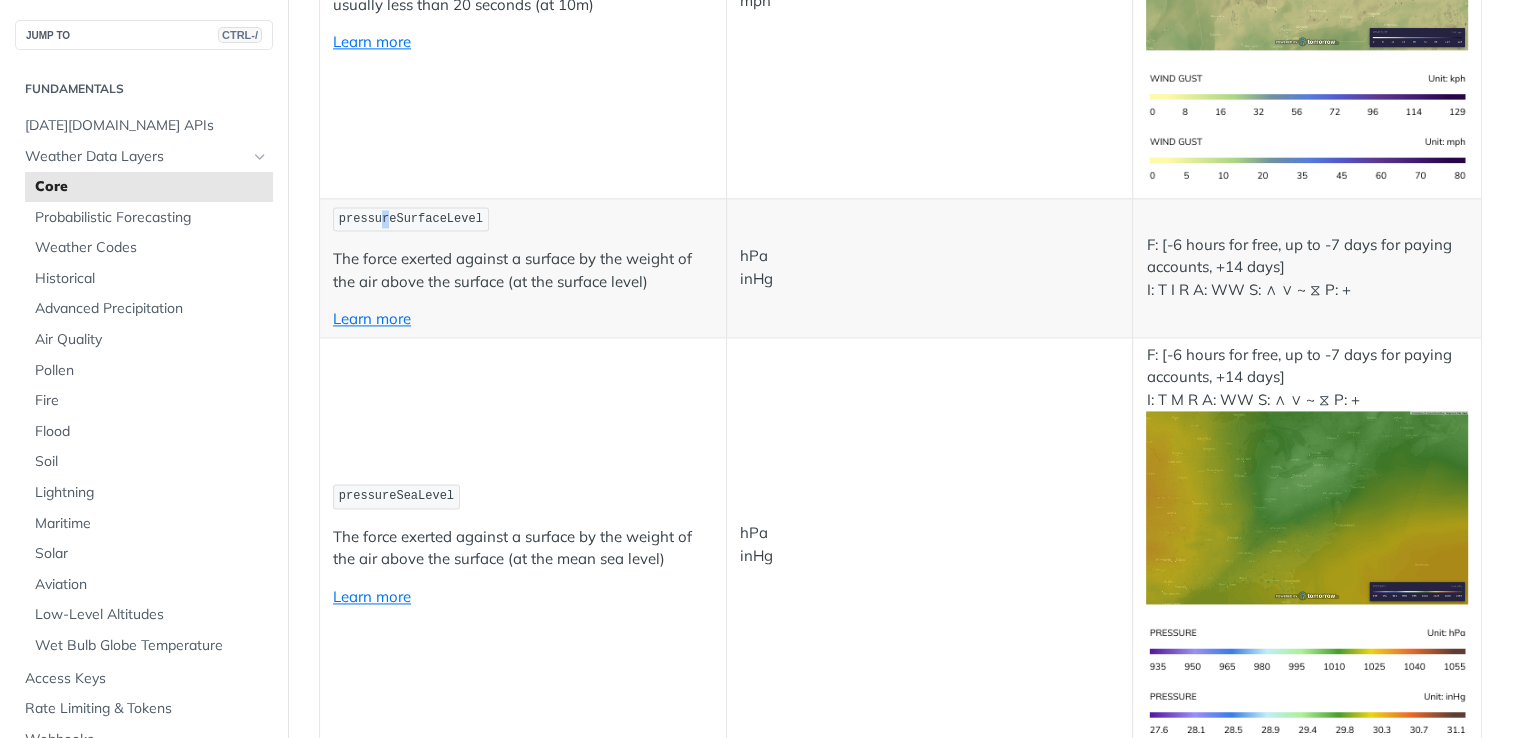 drag, startPoint x: 476, startPoint y: 254, endPoint x: 382, endPoint y: 223, distance: 98.9798 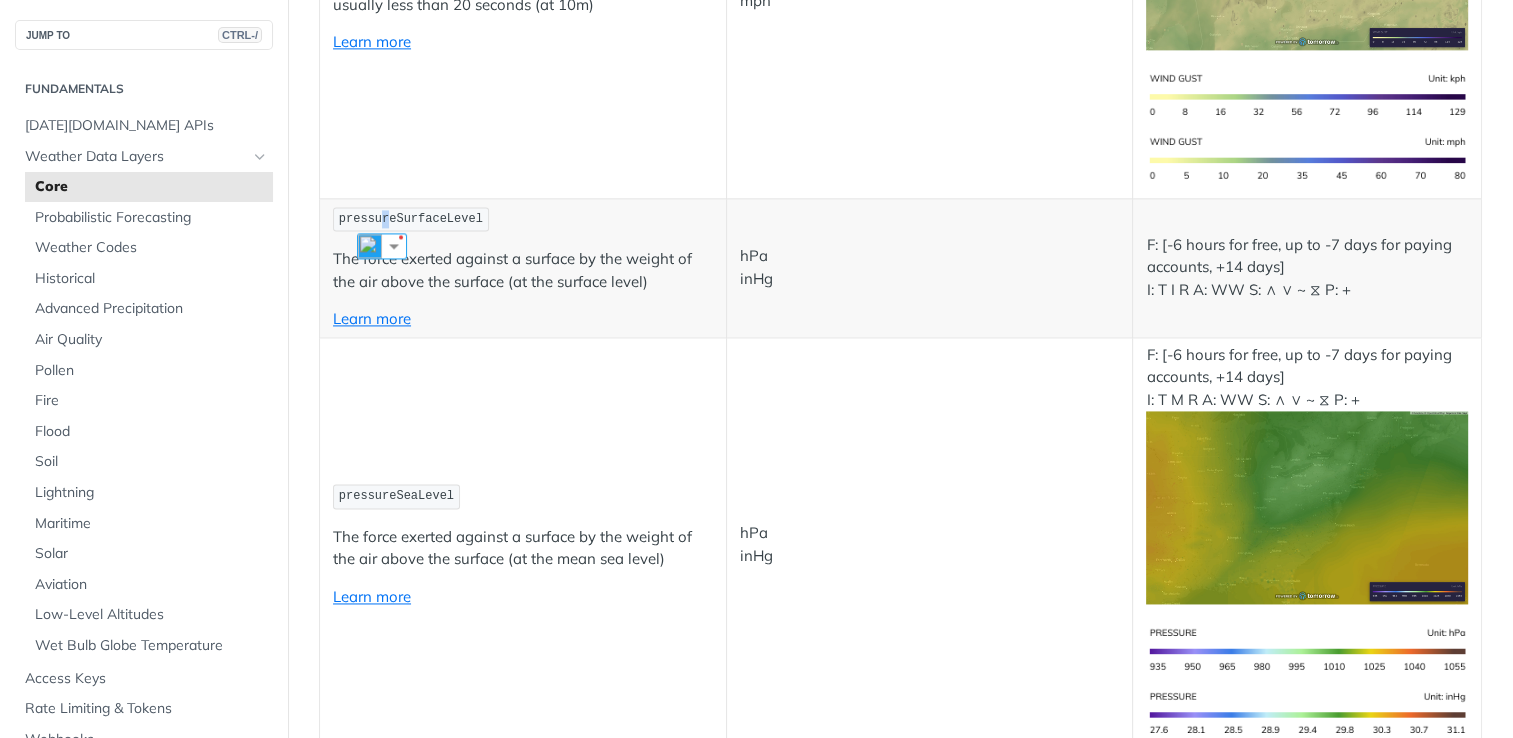 click on "pressureSurfaceLevel" at bounding box center (411, 219) 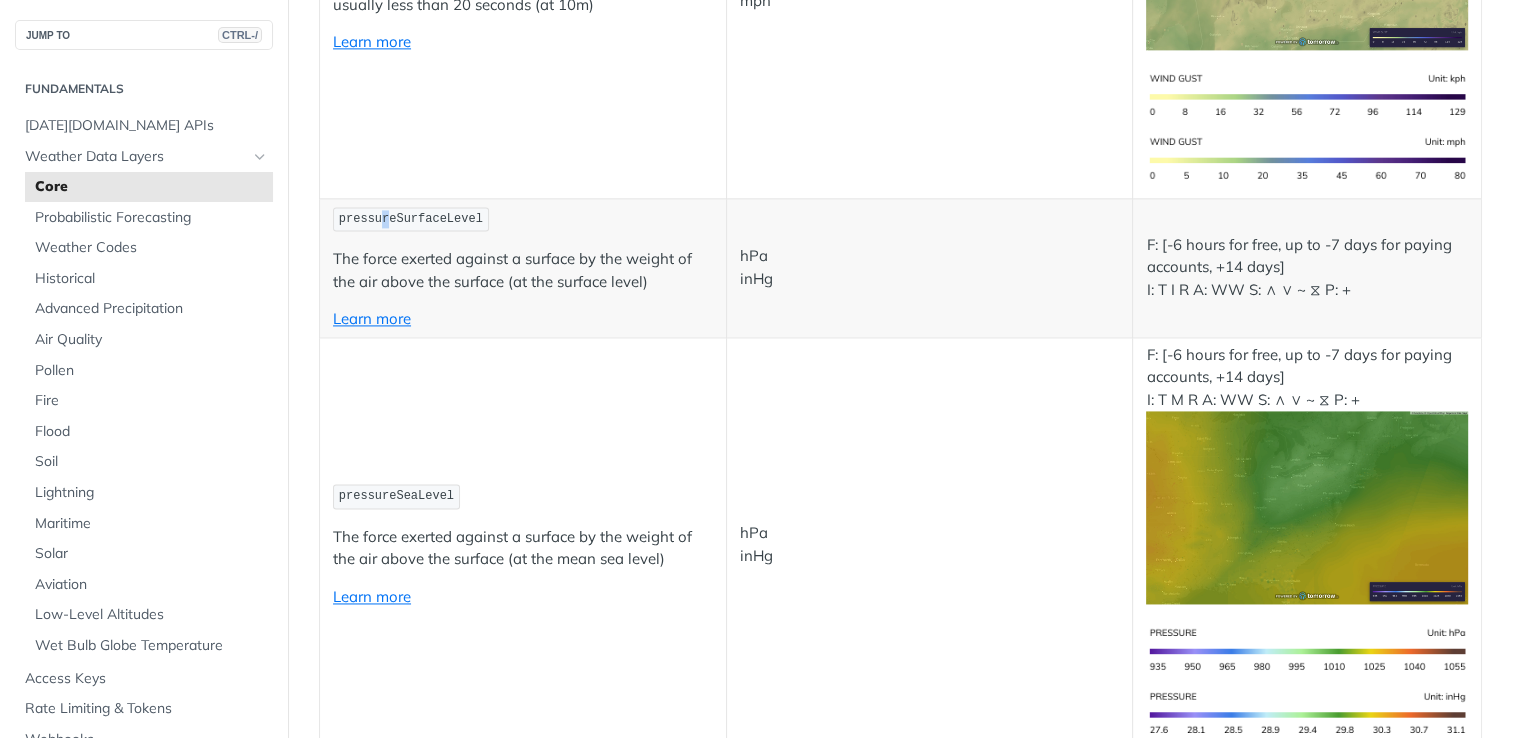 click on "pressureSurfaceLevel" at bounding box center (411, 219) 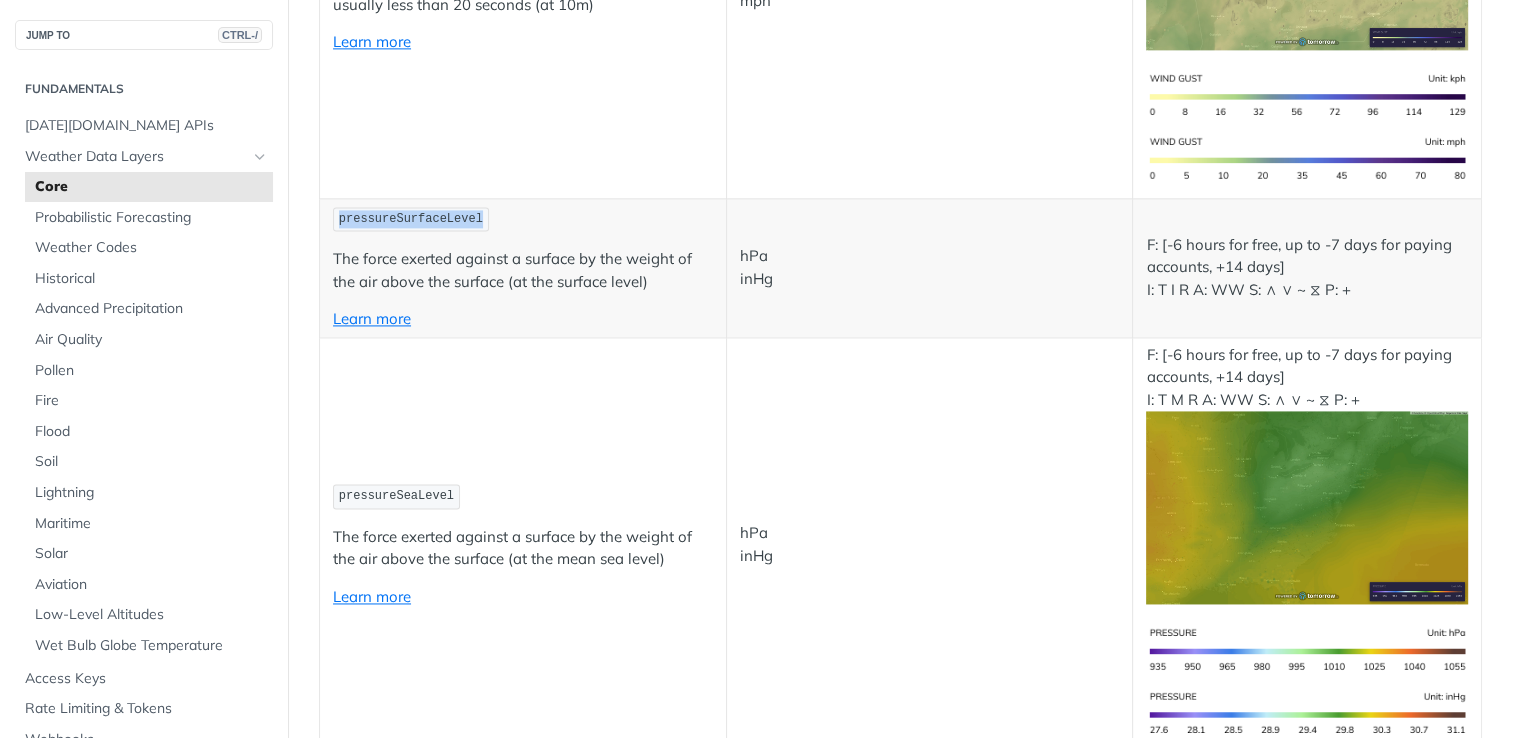 click on "pressureSurfaceLevel" at bounding box center [411, 219] 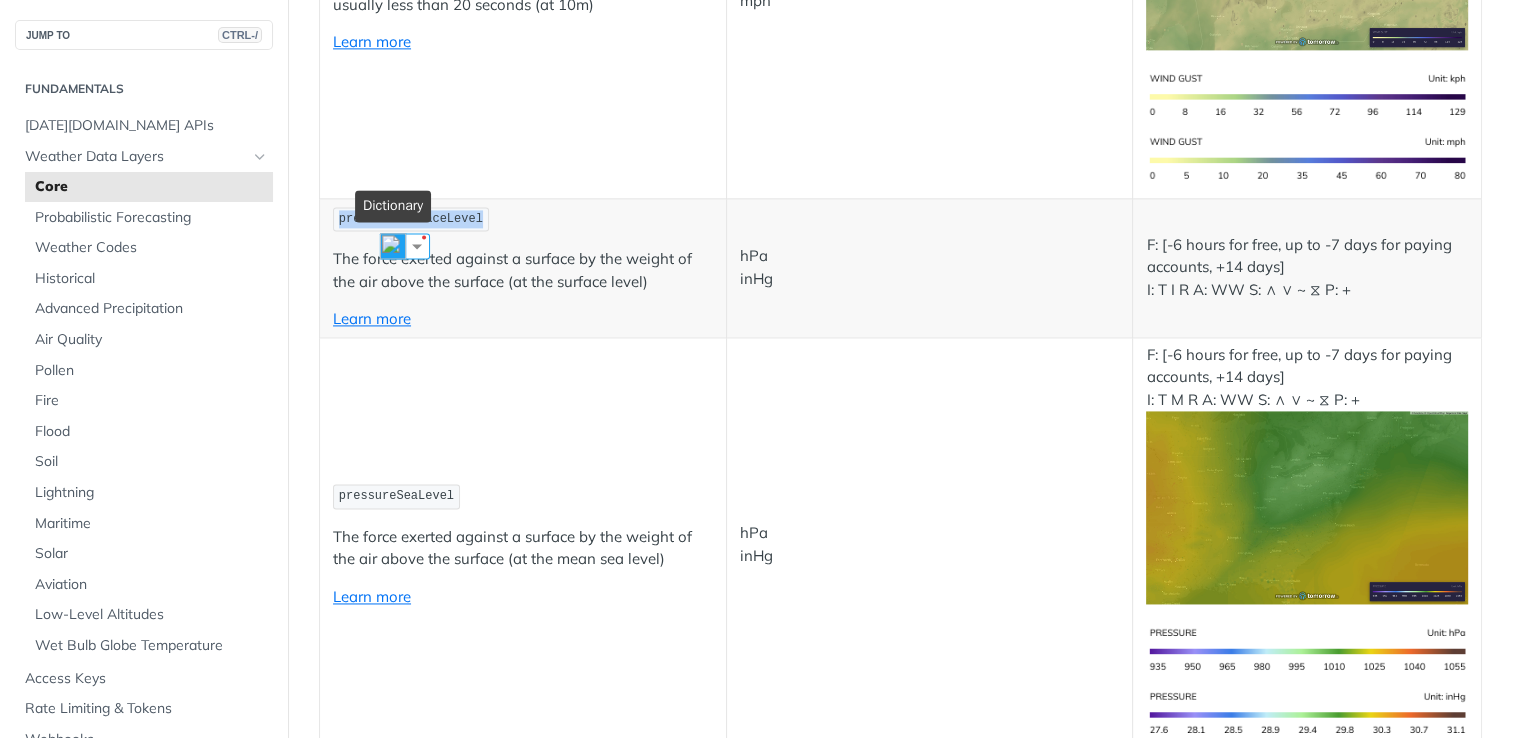drag, startPoint x: 385, startPoint y: 220, endPoint x: 386, endPoint y: 245, distance: 25.019993 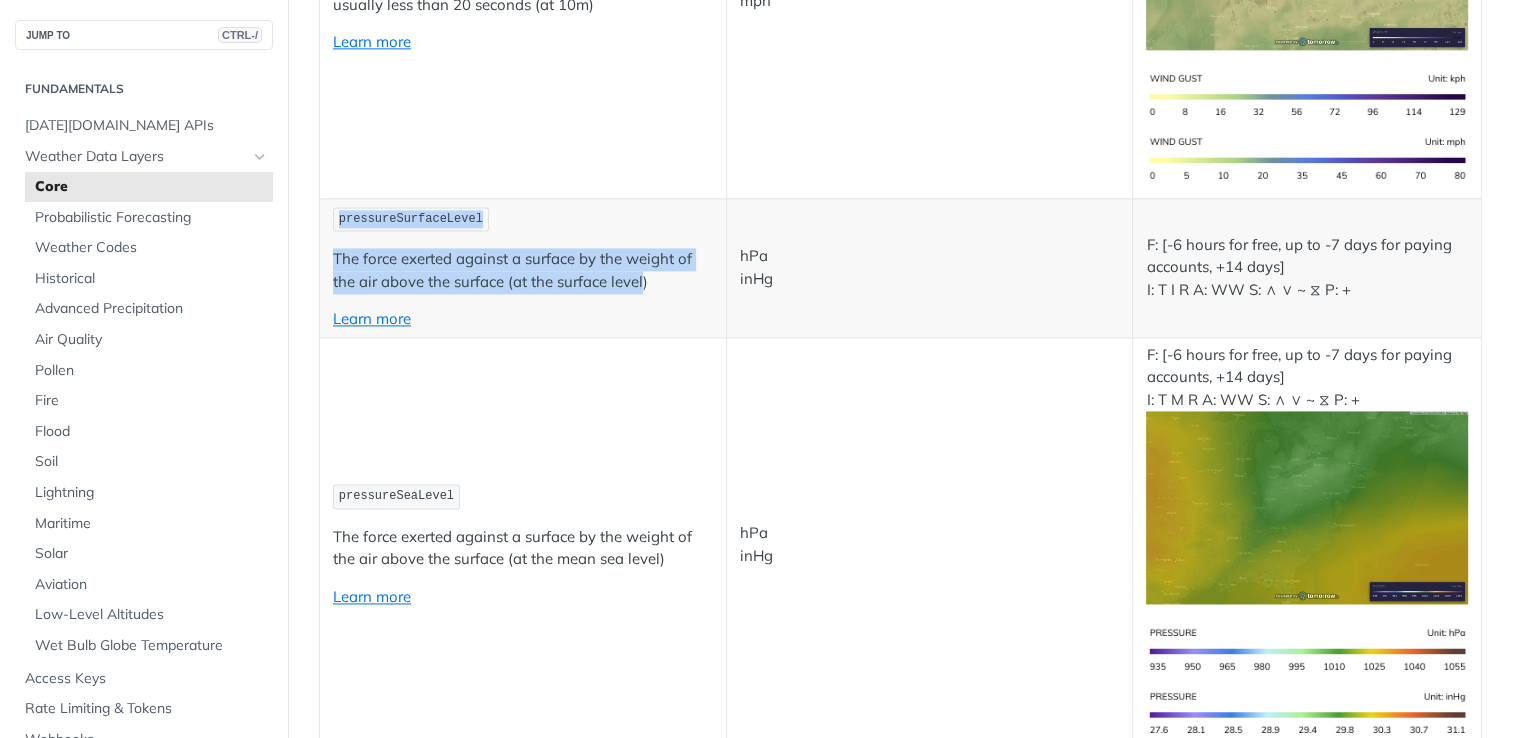 drag, startPoint x: 645, startPoint y: 283, endPoint x: 324, endPoint y: 222, distance: 326.74454 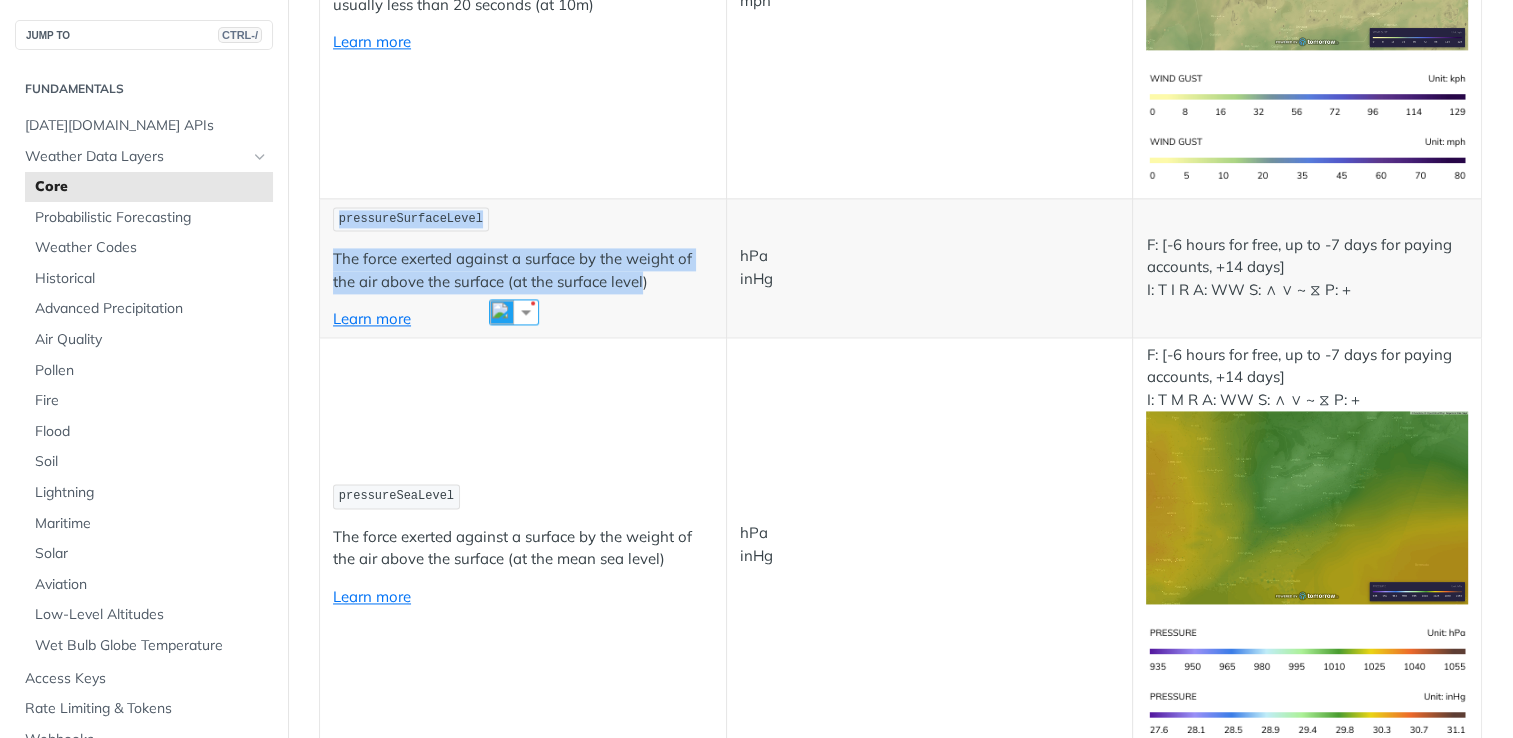 click on "pressureSurfaceLevel The force exerted against a surface by the weight of the air above the surface (at the surface level) Learn more" at bounding box center (523, 267) 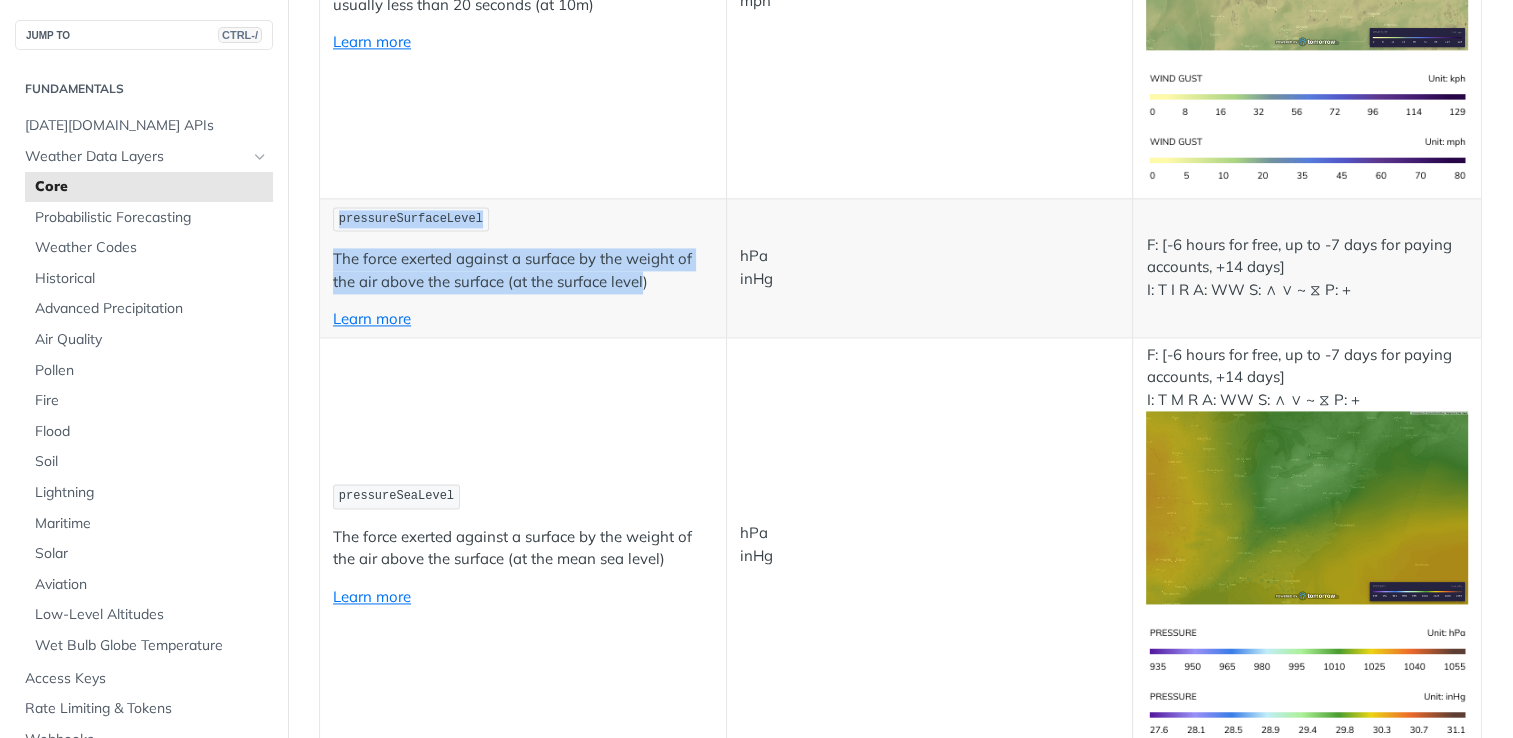 click on "pressureSurfaceLevel The force exerted against a surface by the weight of the air above the surface (at the surface level) Learn more" at bounding box center [523, 267] 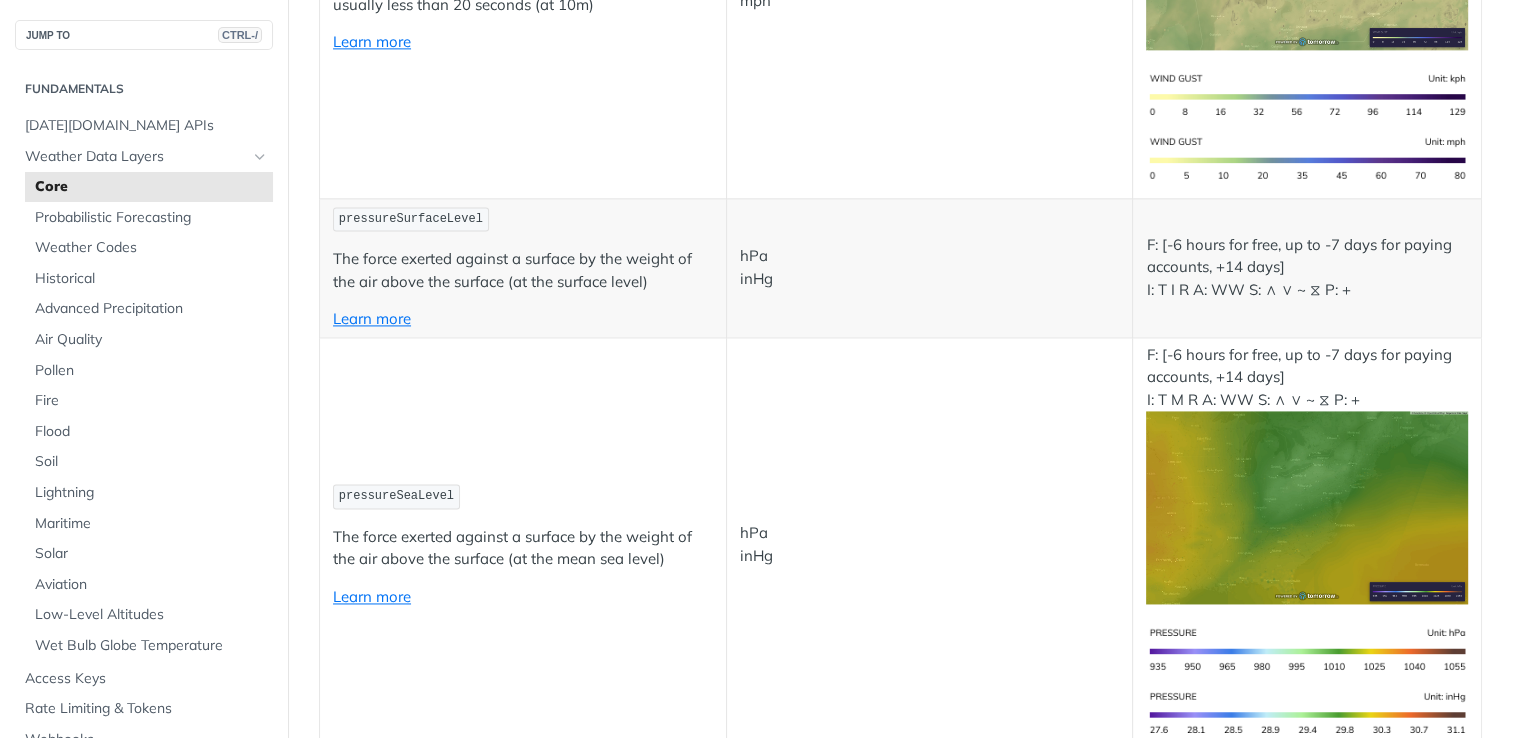 click on "pressureSurfaceLevel" at bounding box center [411, 219] 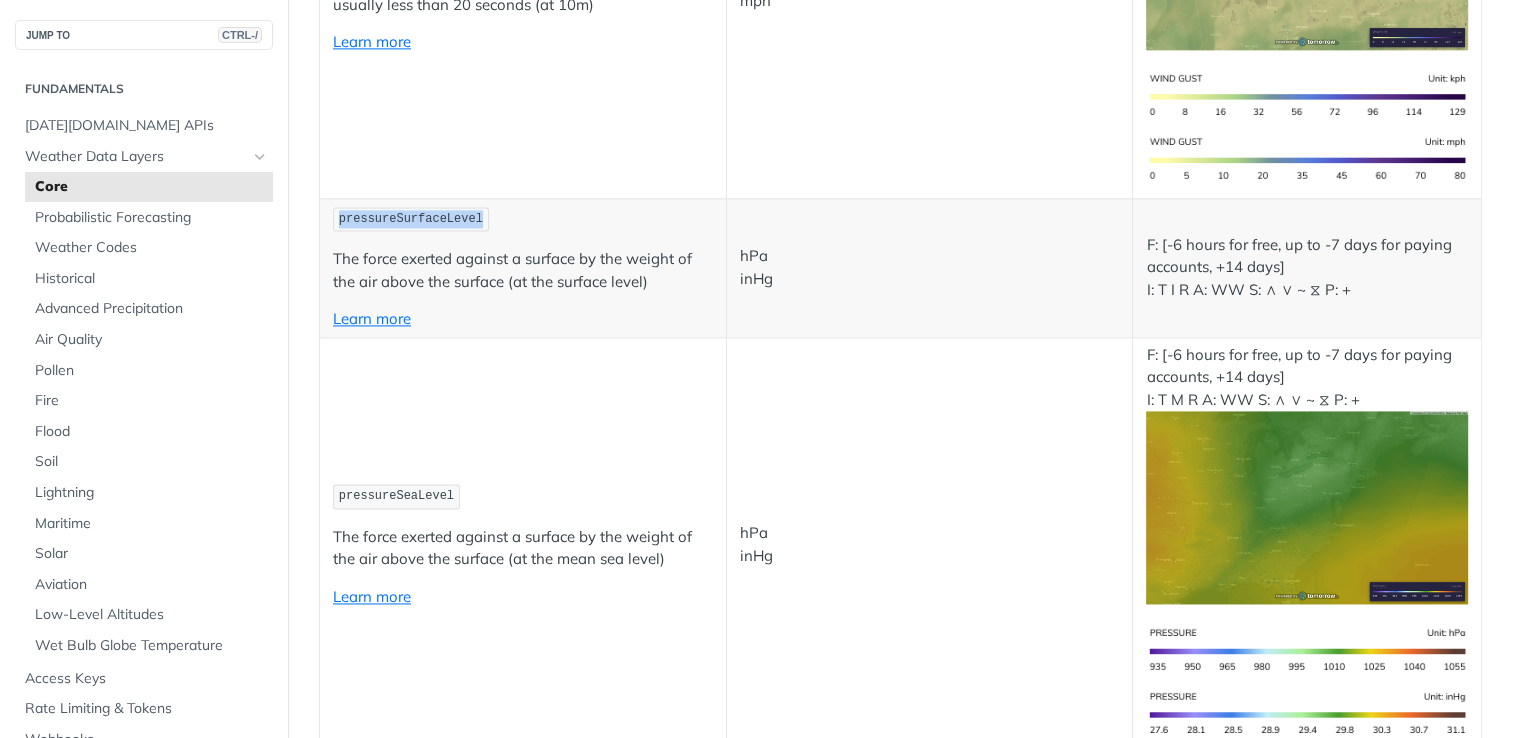 click on "pressureSurfaceLevel" at bounding box center [411, 219] 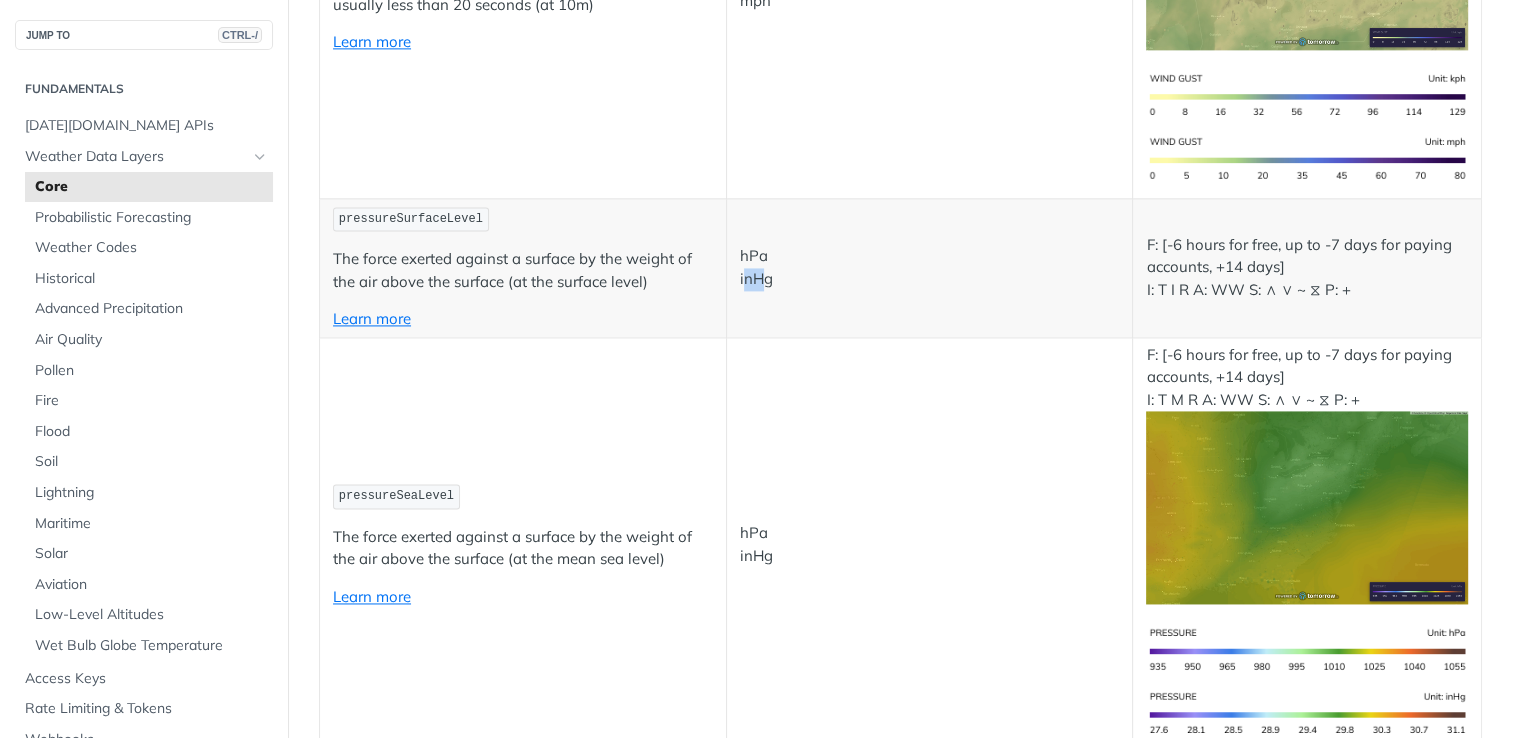 drag, startPoint x: 755, startPoint y: 273, endPoint x: 741, endPoint y: 267, distance: 15.231546 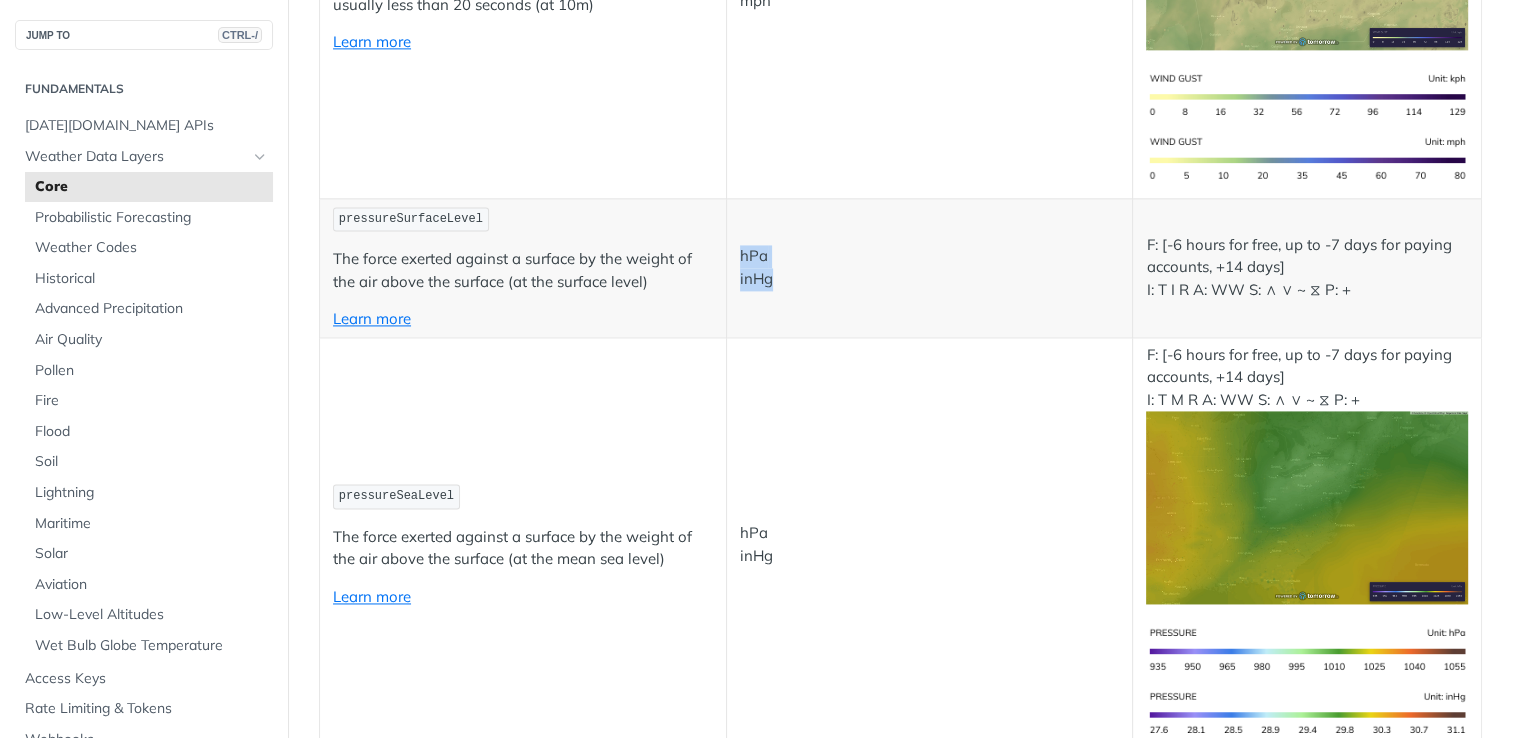 drag, startPoint x: 741, startPoint y: 267, endPoint x: 740, endPoint y: 255, distance: 12.0415945 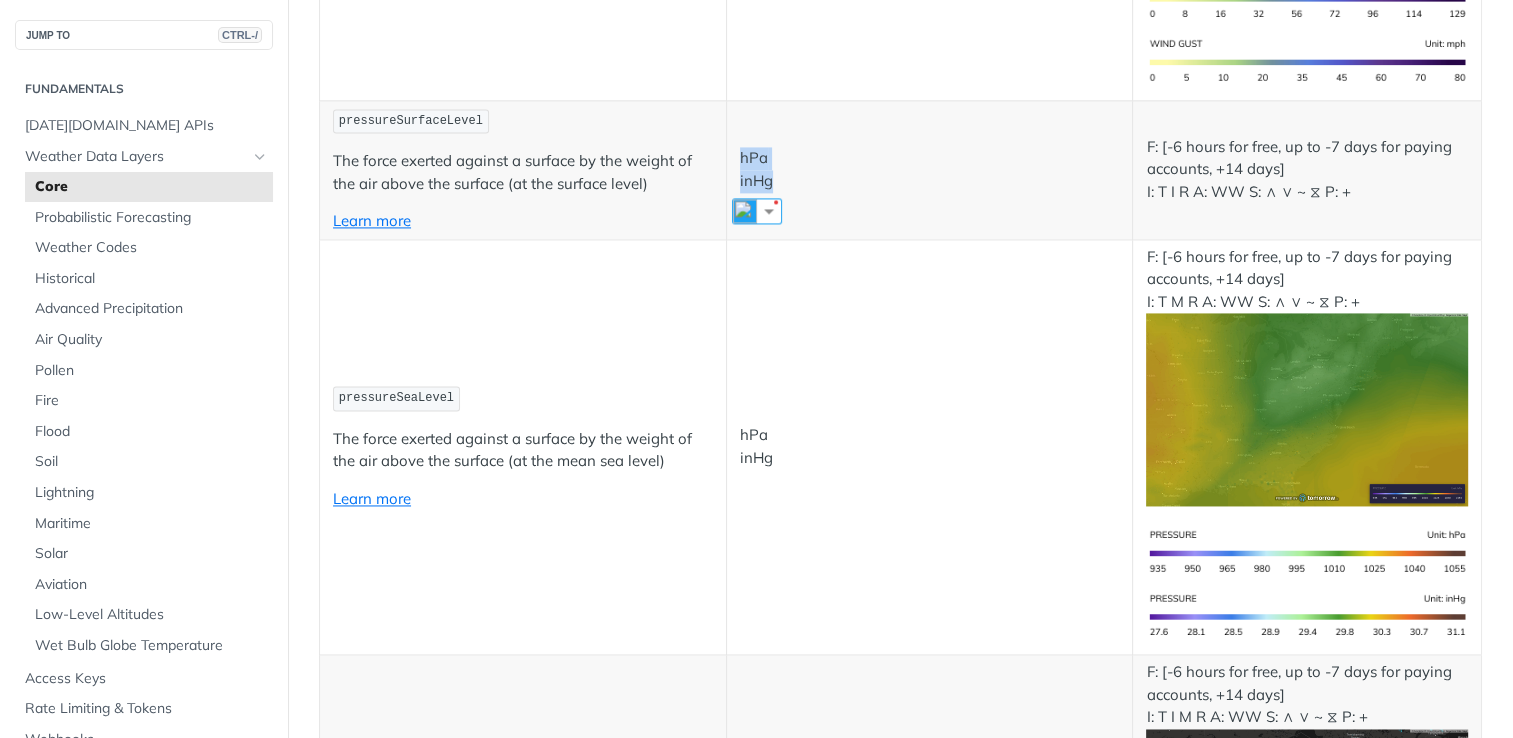 scroll, scrollTop: 2900, scrollLeft: 0, axis: vertical 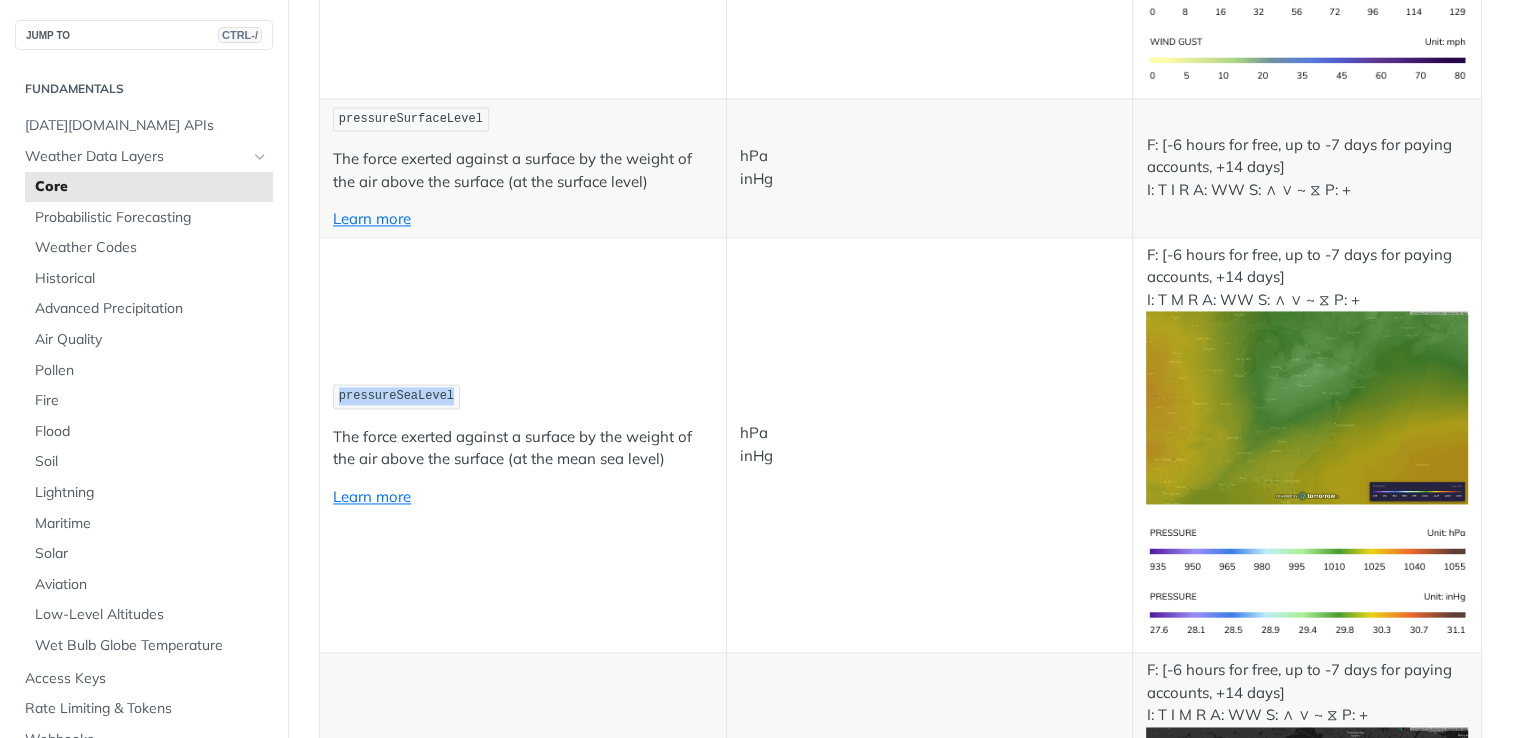 drag, startPoint x: 447, startPoint y: 392, endPoint x: 319, endPoint y: 403, distance: 128.47179 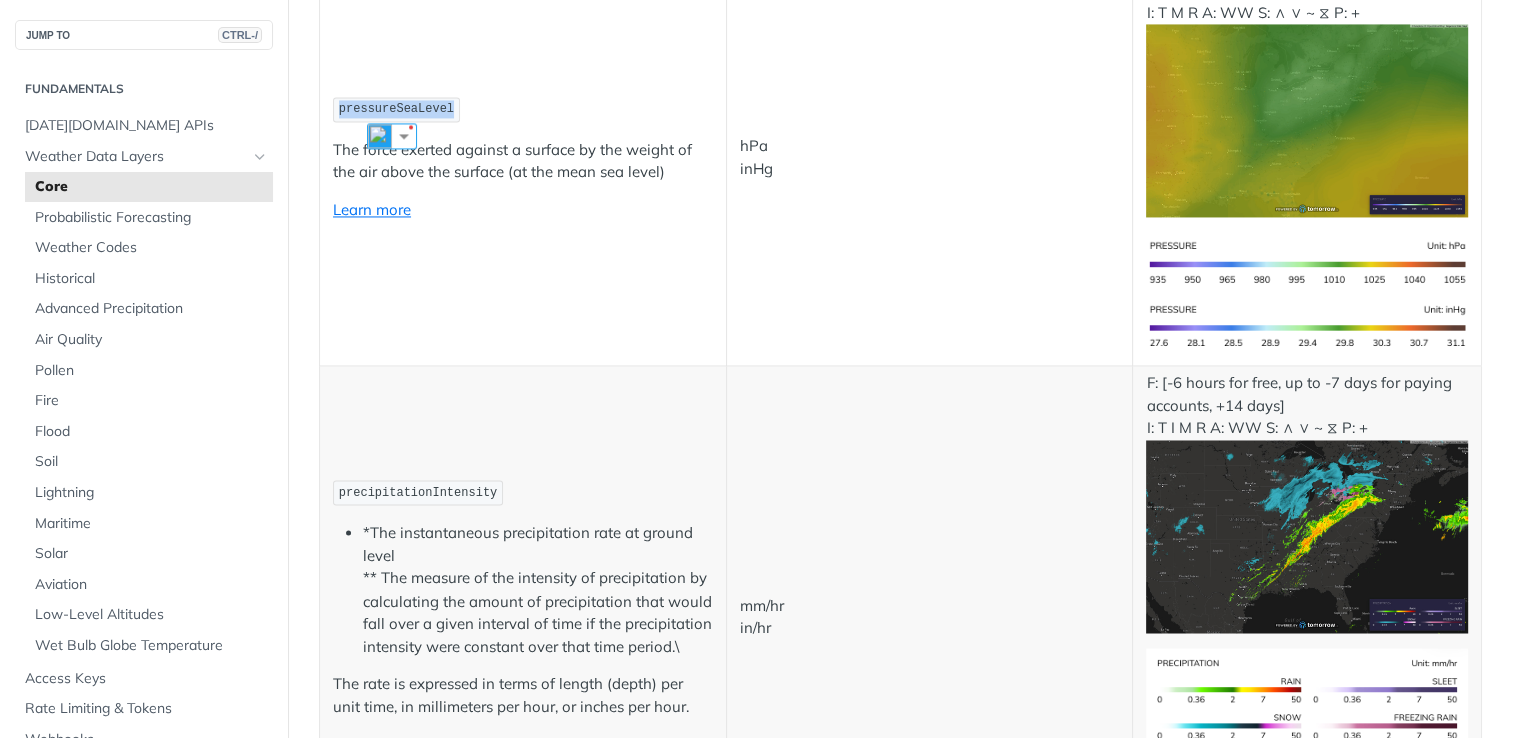scroll, scrollTop: 3200, scrollLeft: 0, axis: vertical 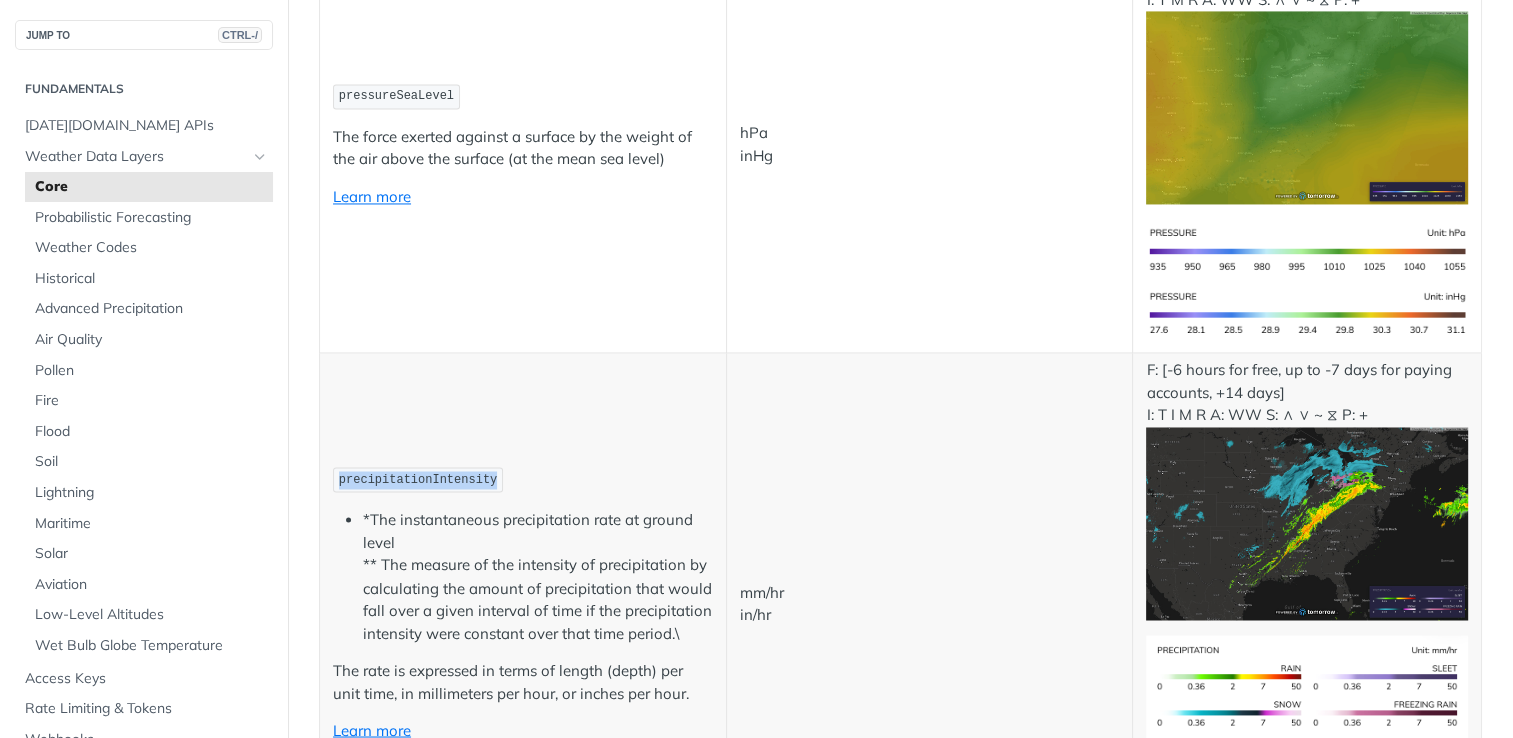 drag, startPoint x: 484, startPoint y: 472, endPoint x: 333, endPoint y: 474, distance: 151.01324 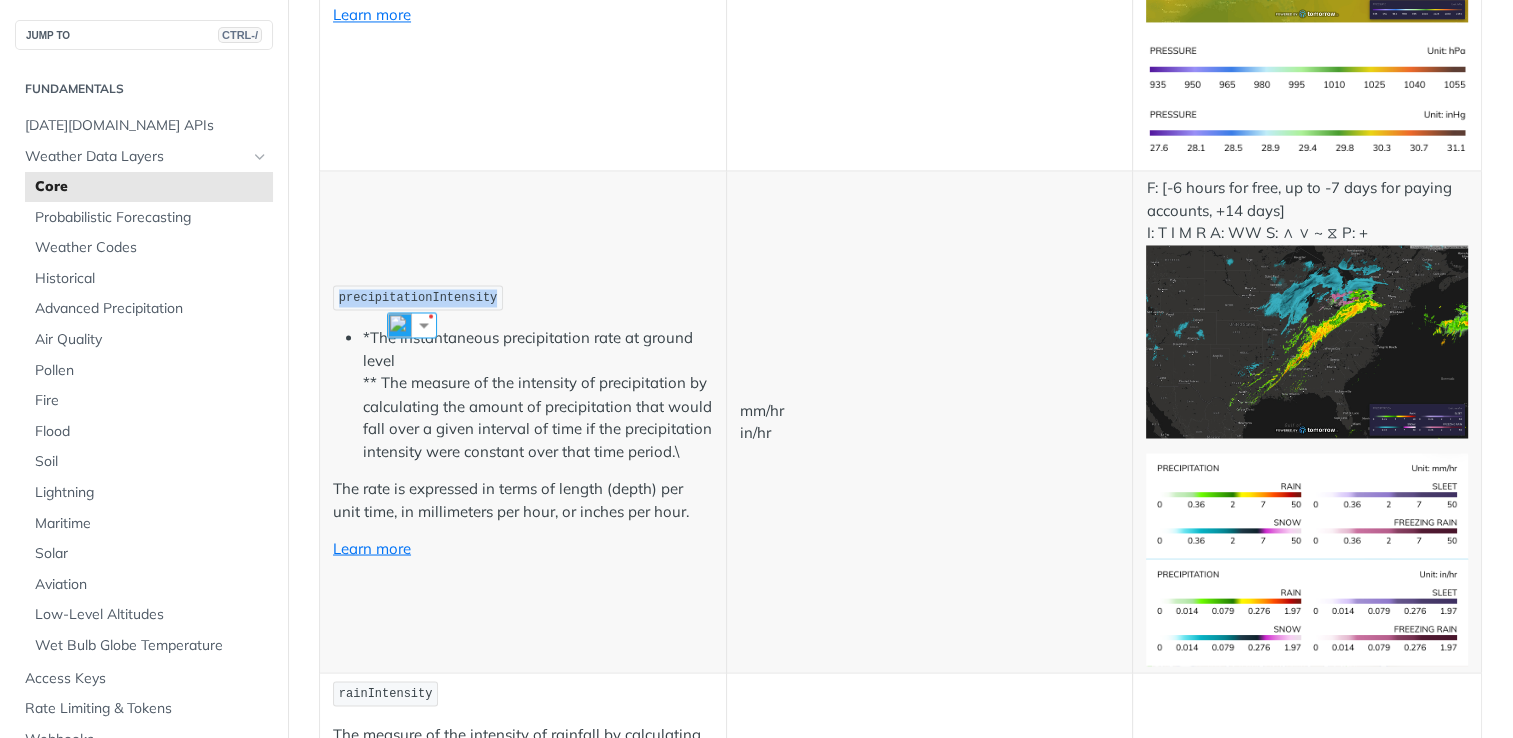scroll, scrollTop: 3400, scrollLeft: 0, axis: vertical 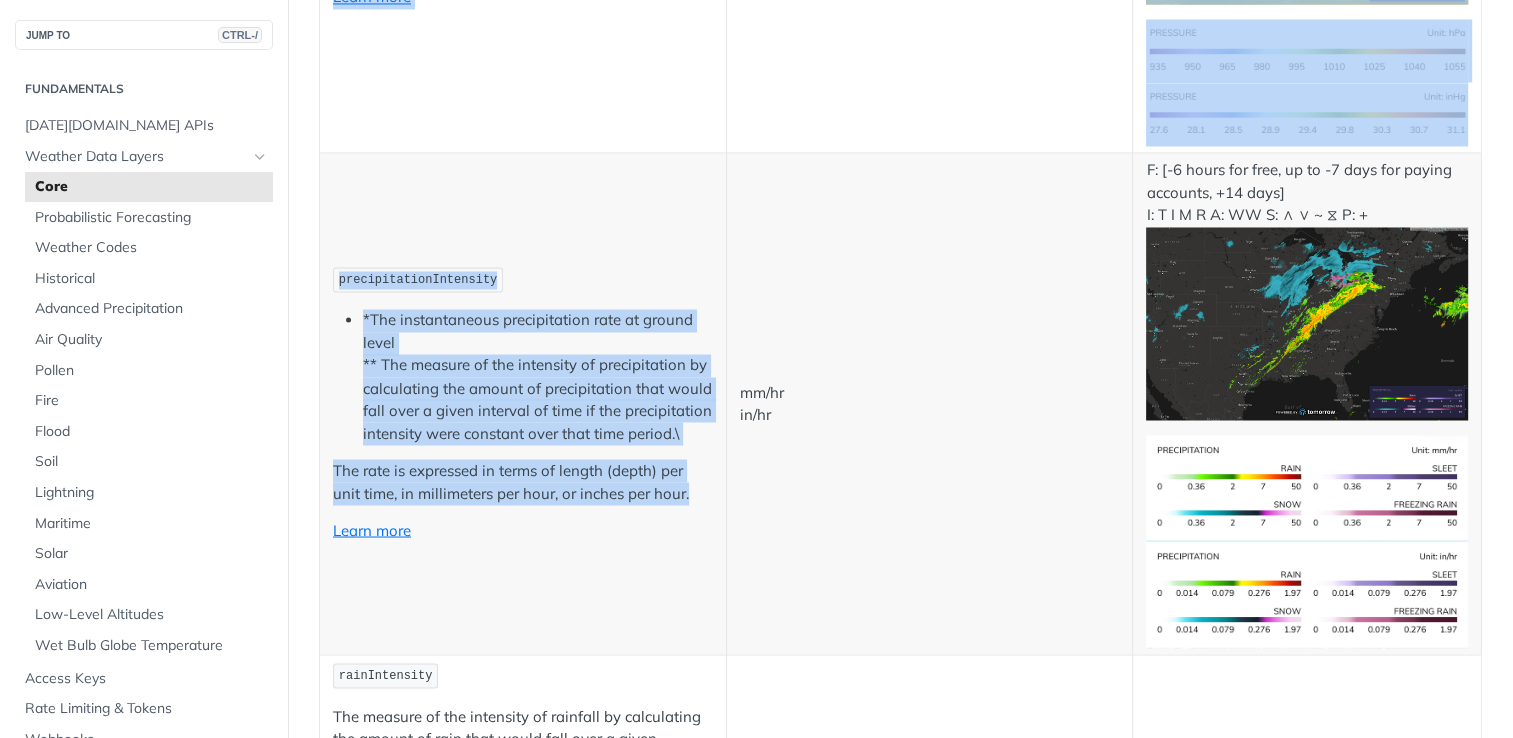 drag, startPoint x: 701, startPoint y: 489, endPoint x: 316, endPoint y: 285, distance: 435.70746 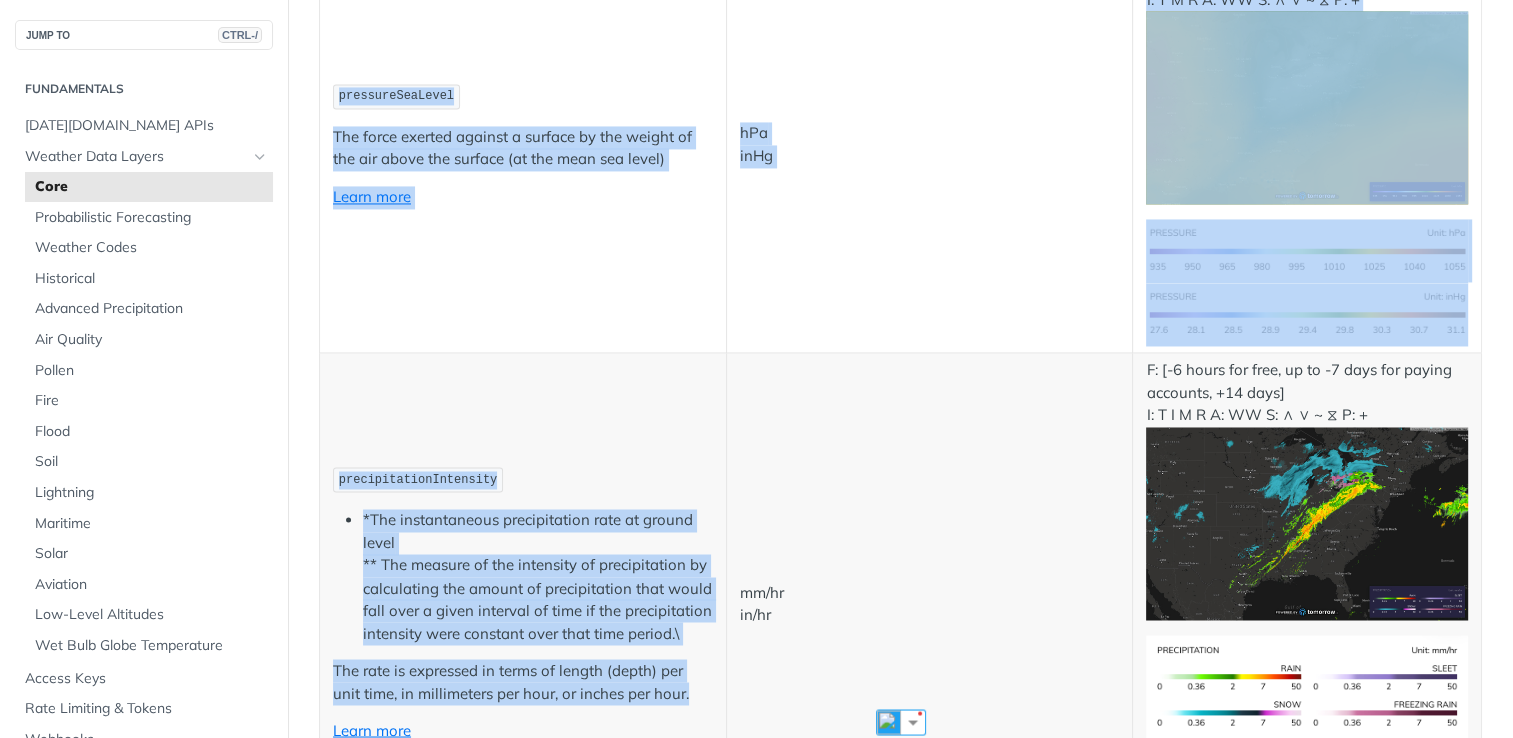click on "precipitationIntensity
*The instantaneous precipitation rate at ground level
**
The measure of the intensity of precipitation by calculating the amount of precipitation that would fall over a given interval of time if the precipitation intensity were constant over that time period.\
The rate is expressed in terms of length (depth) per unit time, in millimeters per hour, or inches per hour. Learn more" at bounding box center [523, 604] 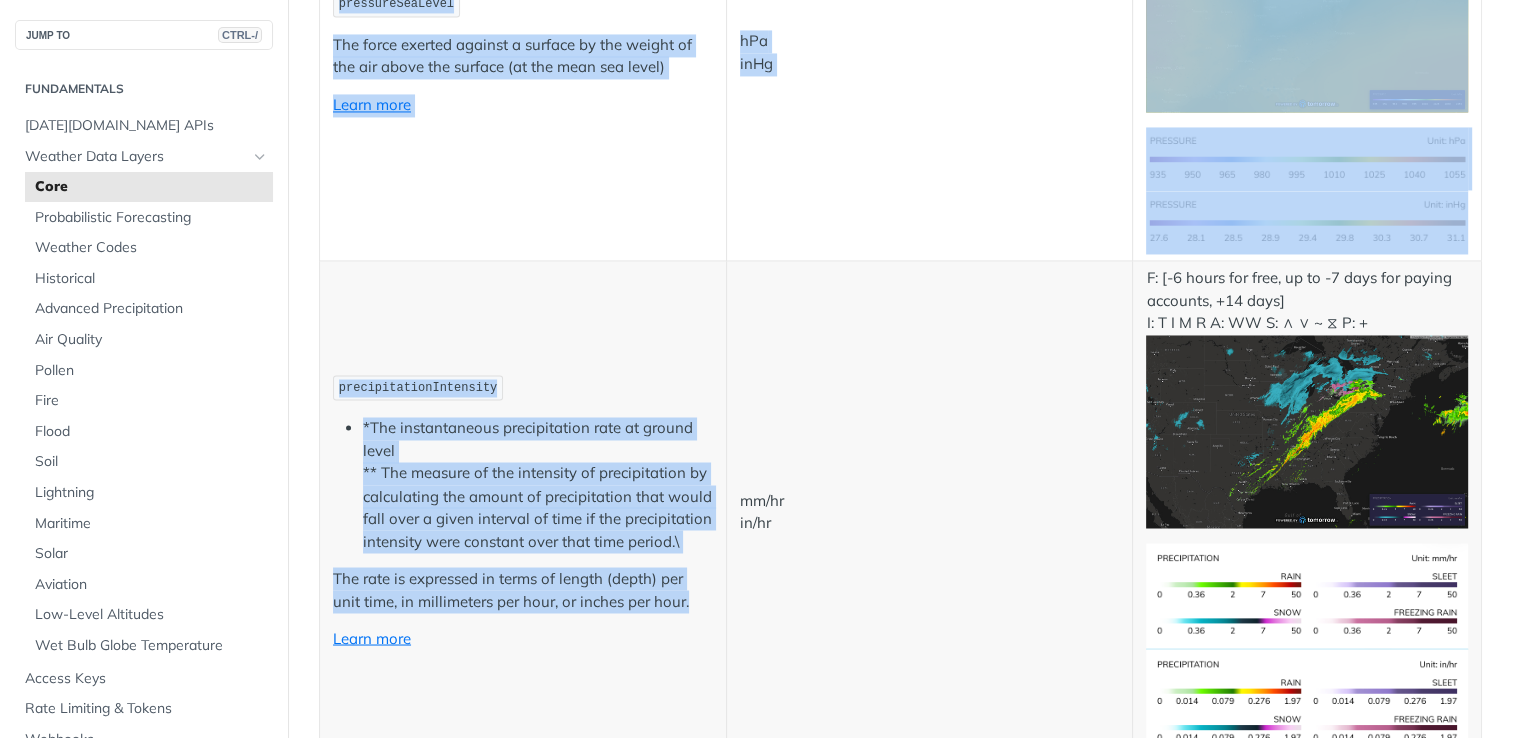 scroll, scrollTop: 3300, scrollLeft: 0, axis: vertical 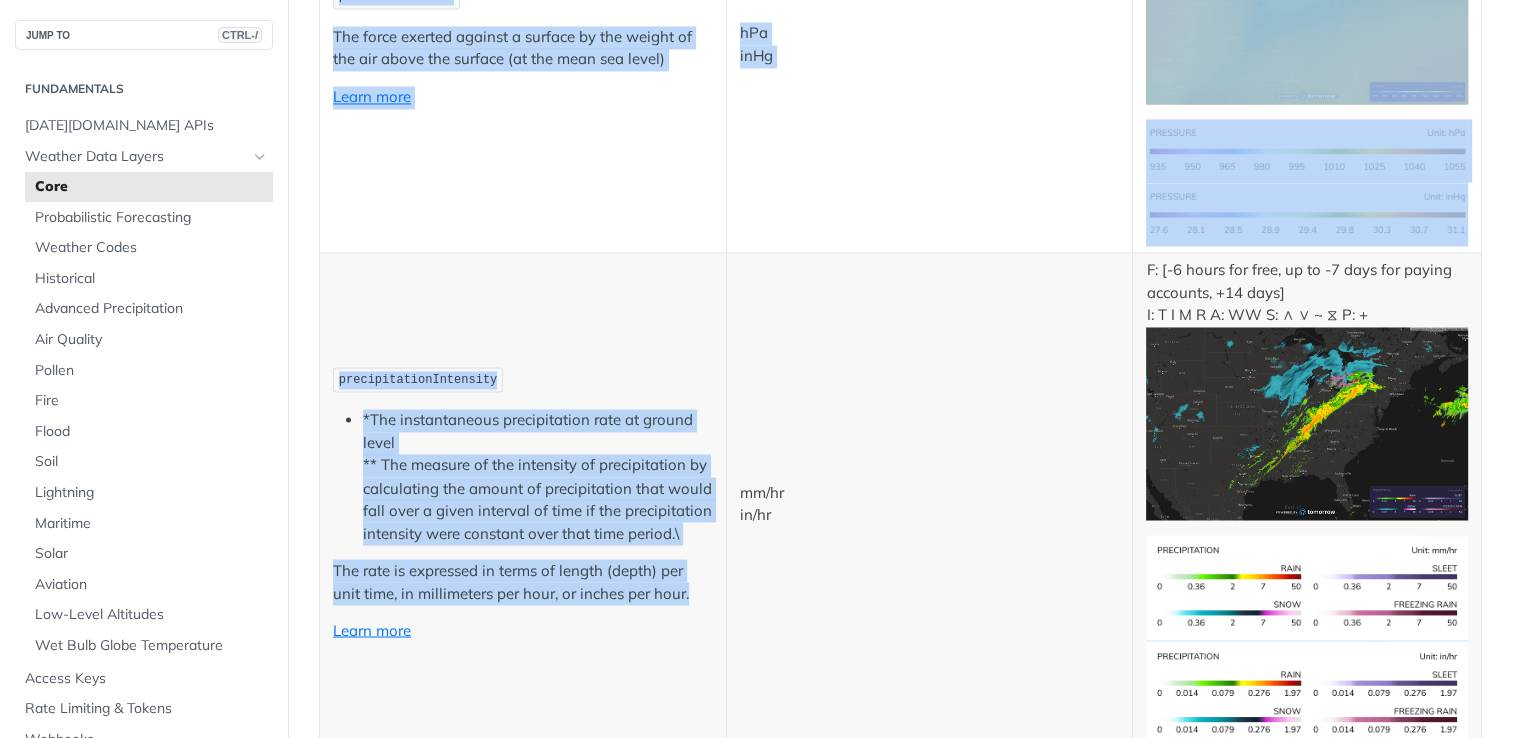 click on "*The instantaneous precipitation rate at ground level
**
The measure of the intensity of precipitation by calculating the amount of precipitation that would fall over a given interval of time if the precipitation intensity were constant over that time period.\" at bounding box center [538, 476] 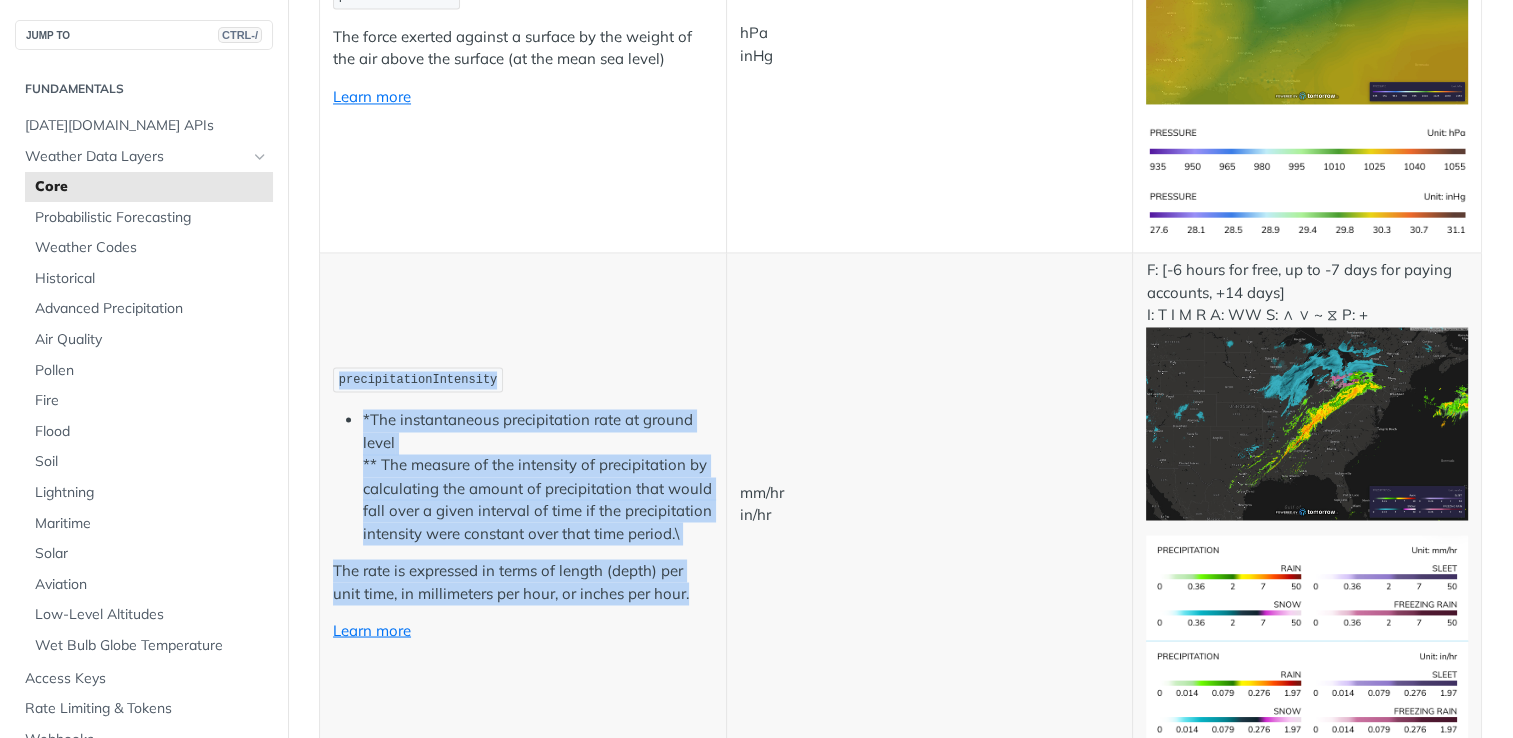 drag, startPoint x: 693, startPoint y: 589, endPoint x: 337, endPoint y: 382, distance: 411.807 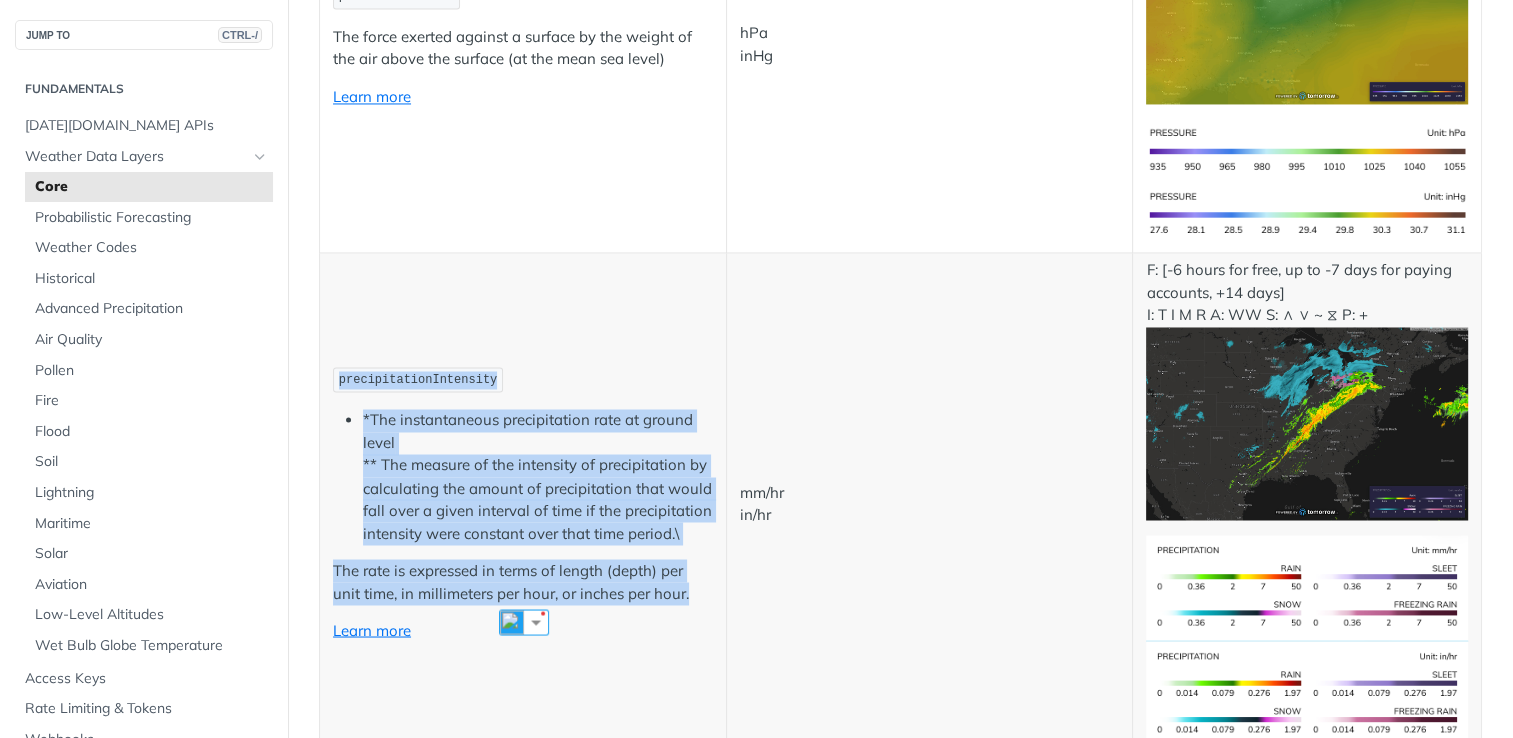 click on "precipitationIntensity" at bounding box center [523, 379] 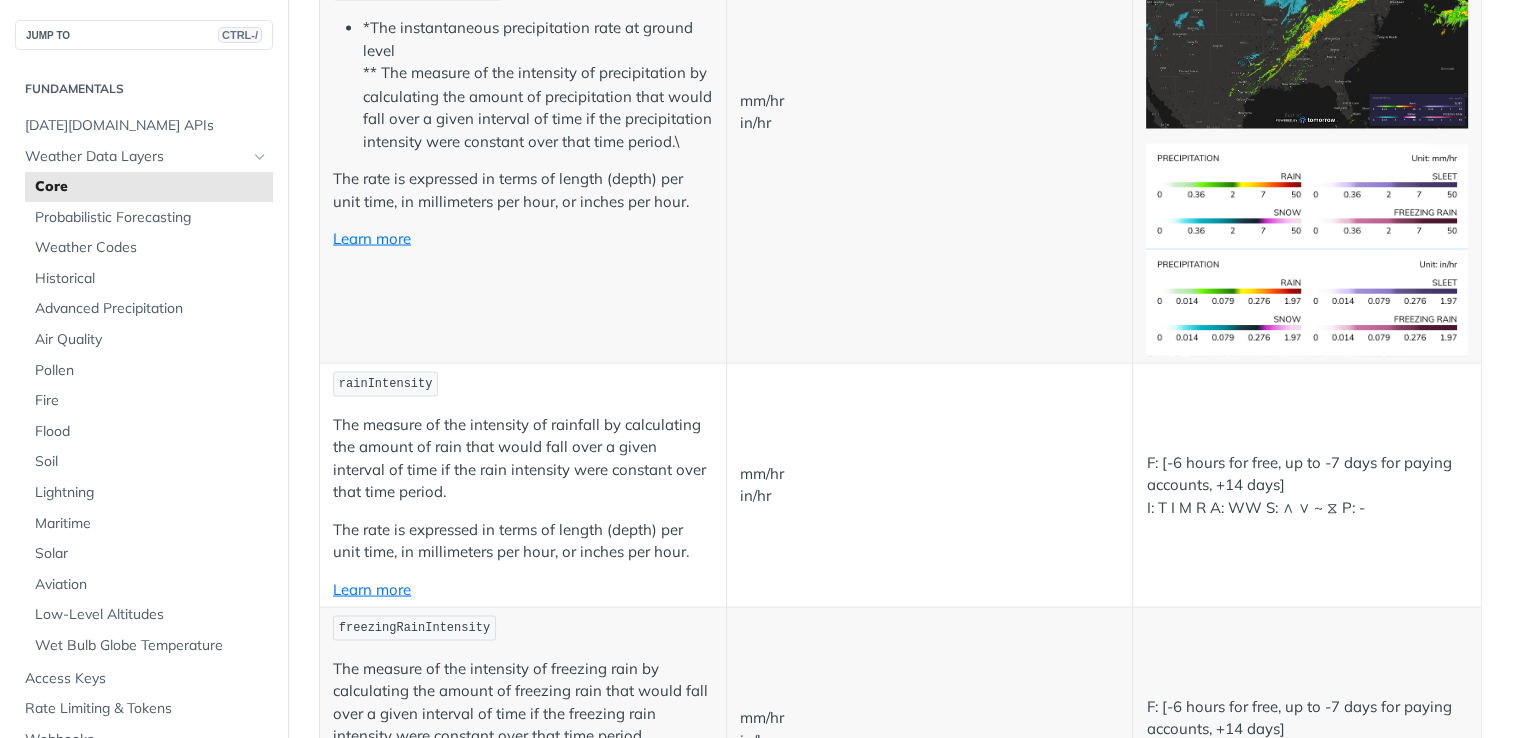 scroll, scrollTop: 3700, scrollLeft: 0, axis: vertical 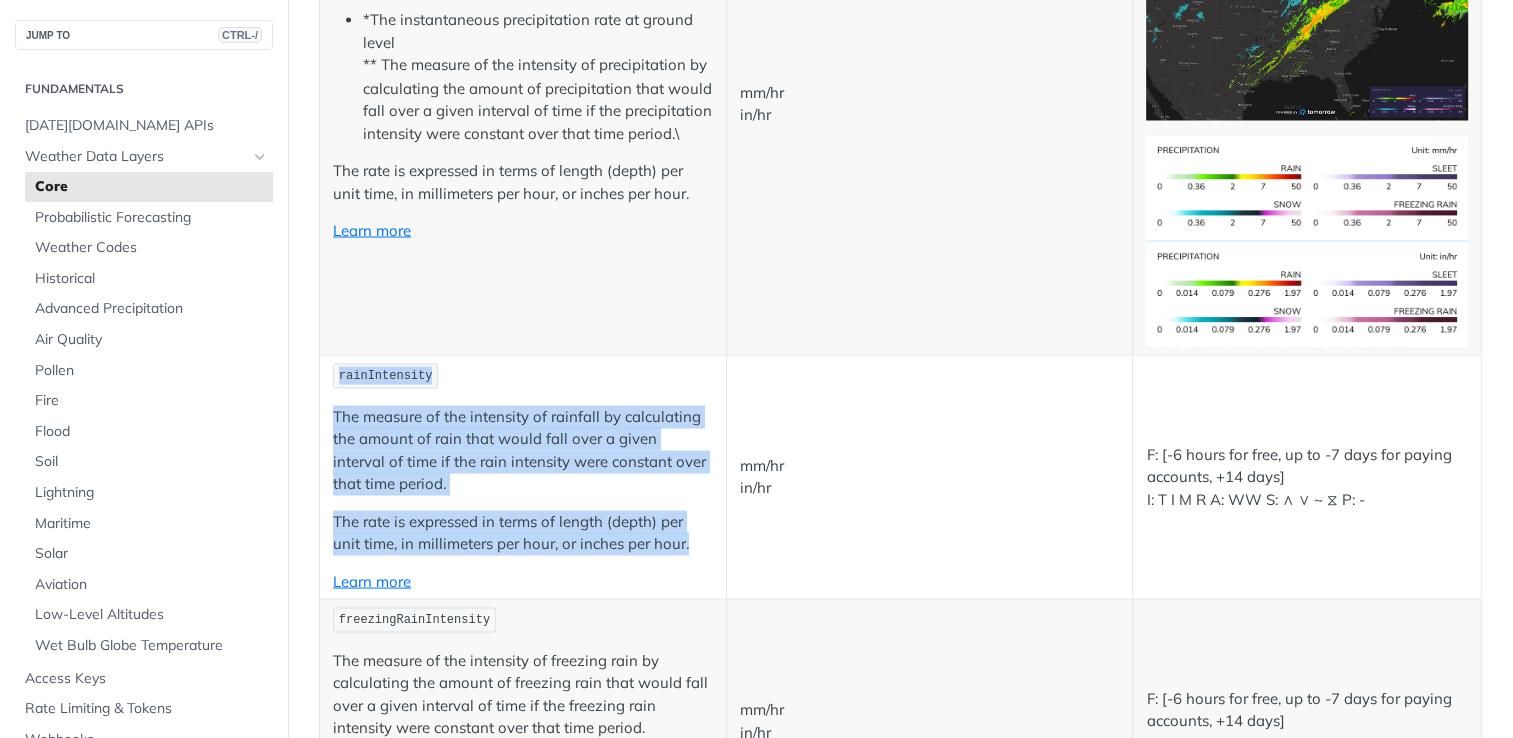 drag, startPoint x: 696, startPoint y: 541, endPoint x: 330, endPoint y: 374, distance: 402.29965 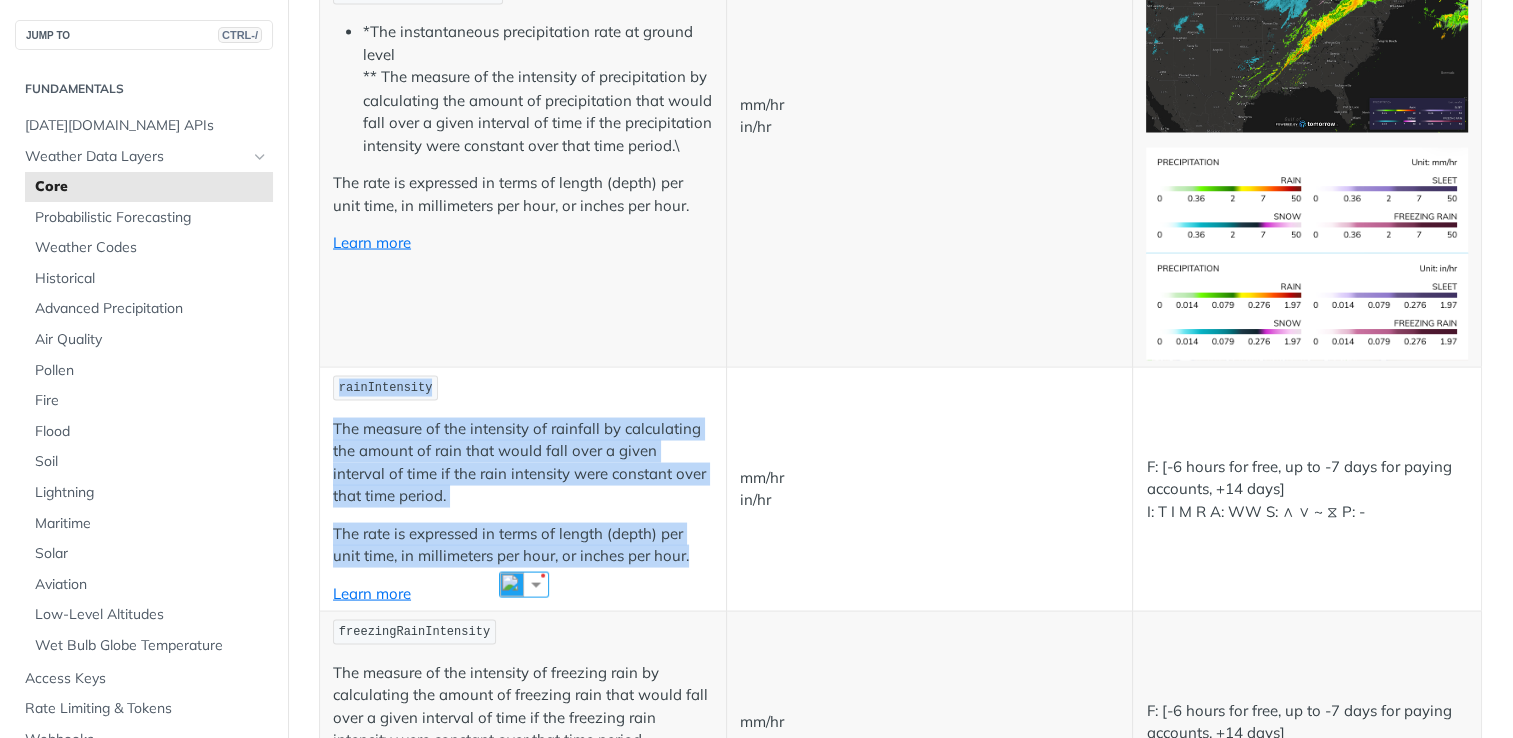 scroll, scrollTop: 3600, scrollLeft: 0, axis: vertical 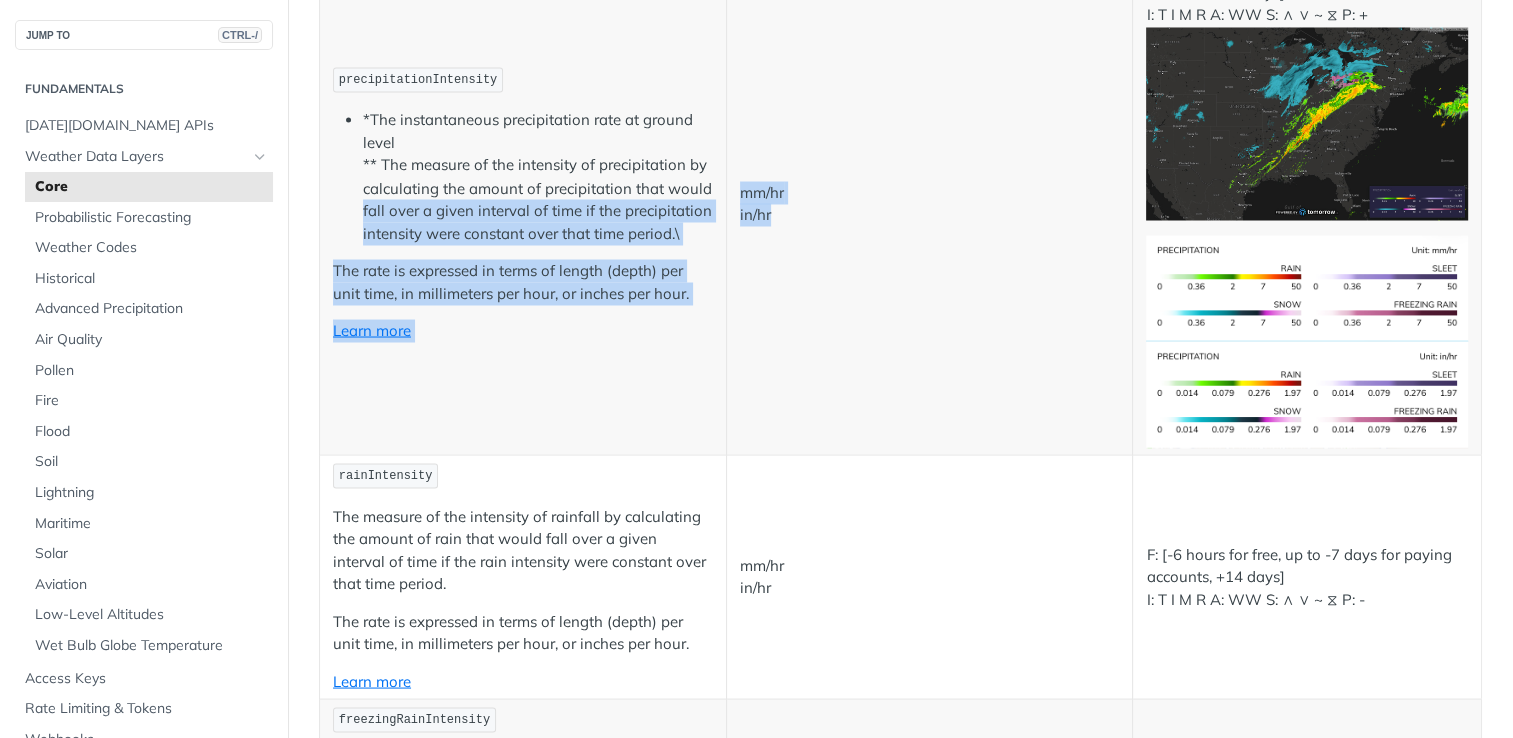 drag, startPoint x: 768, startPoint y: 214, endPoint x: 724, endPoint y: 185, distance: 52.69725 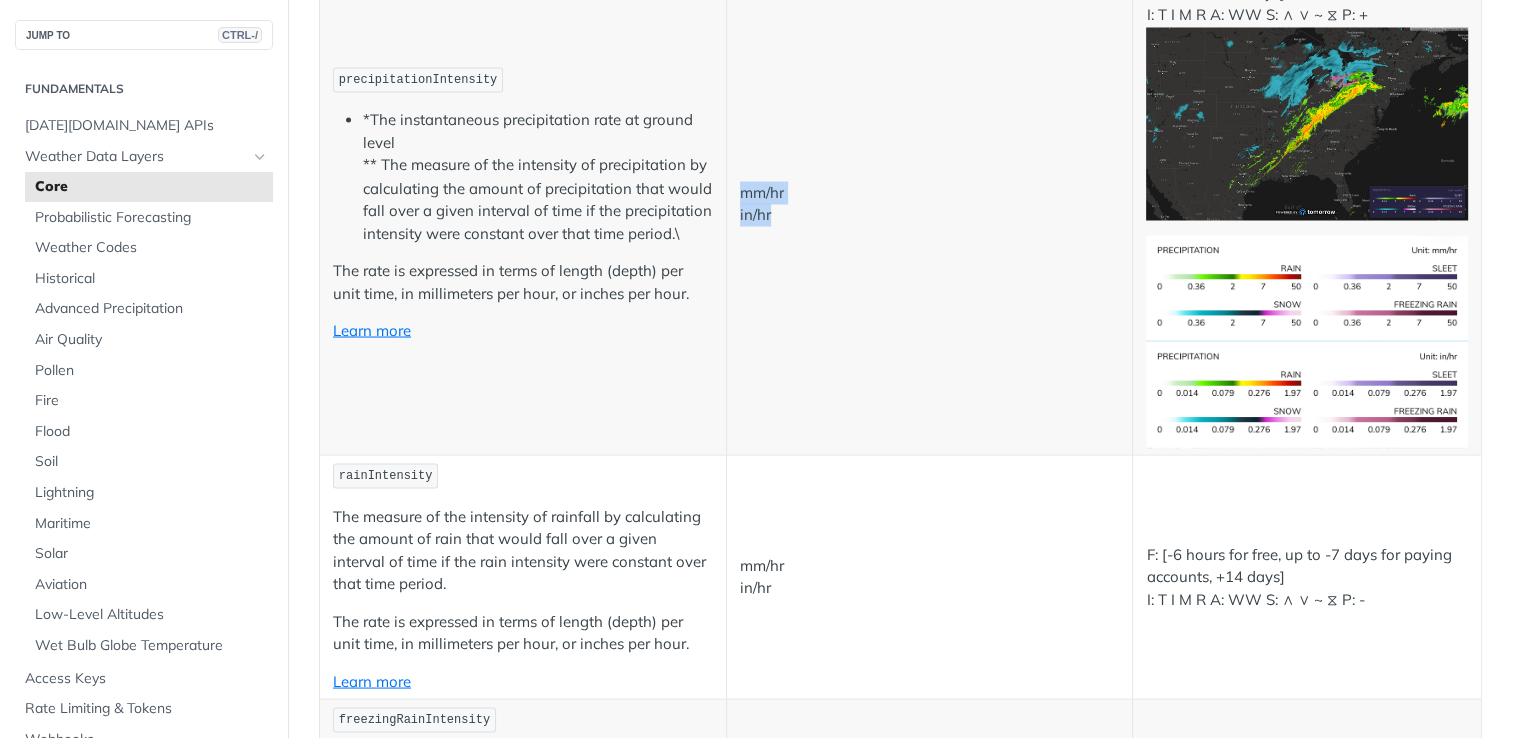 drag, startPoint x: 779, startPoint y: 218, endPoint x: 734, endPoint y: 171, distance: 65.06919 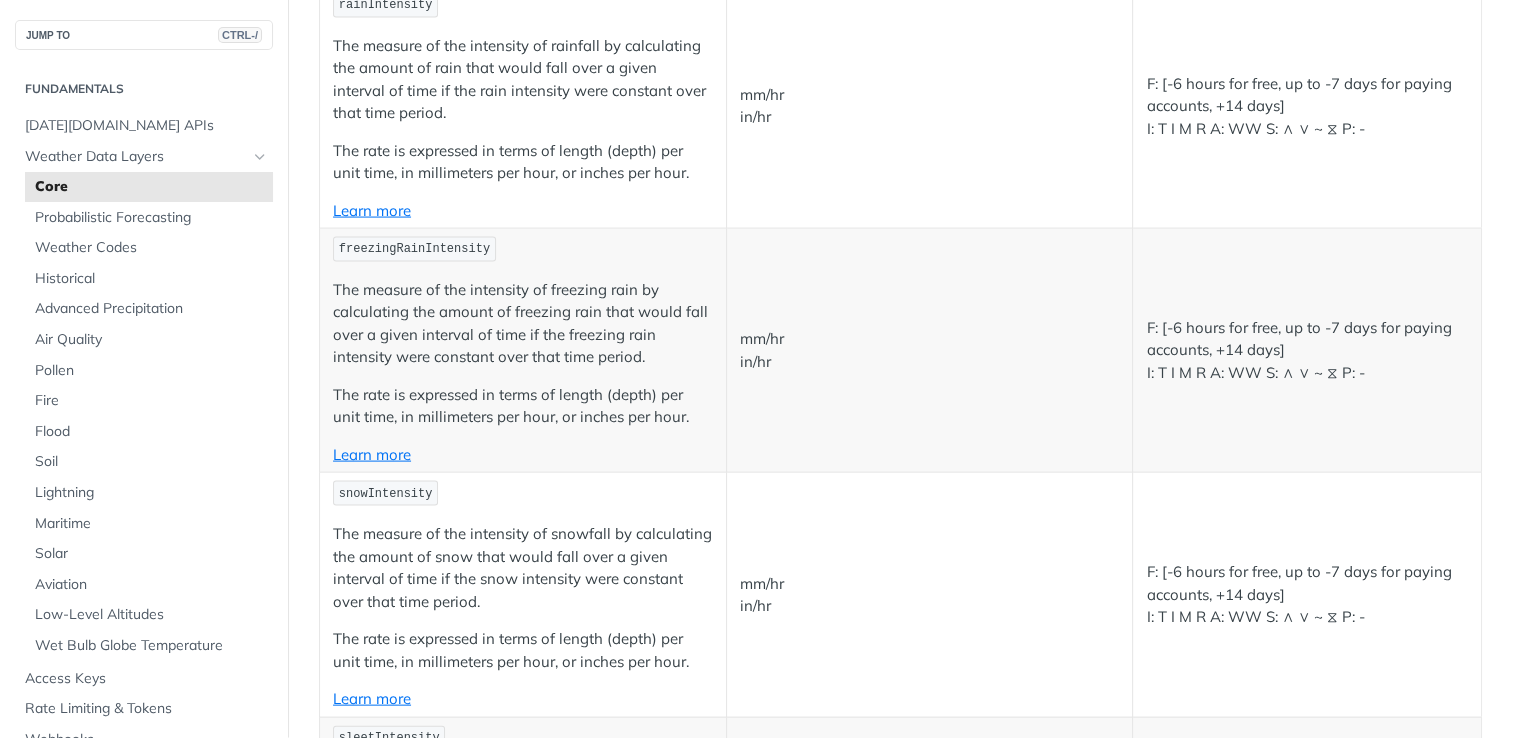 scroll, scrollTop: 4100, scrollLeft: 0, axis: vertical 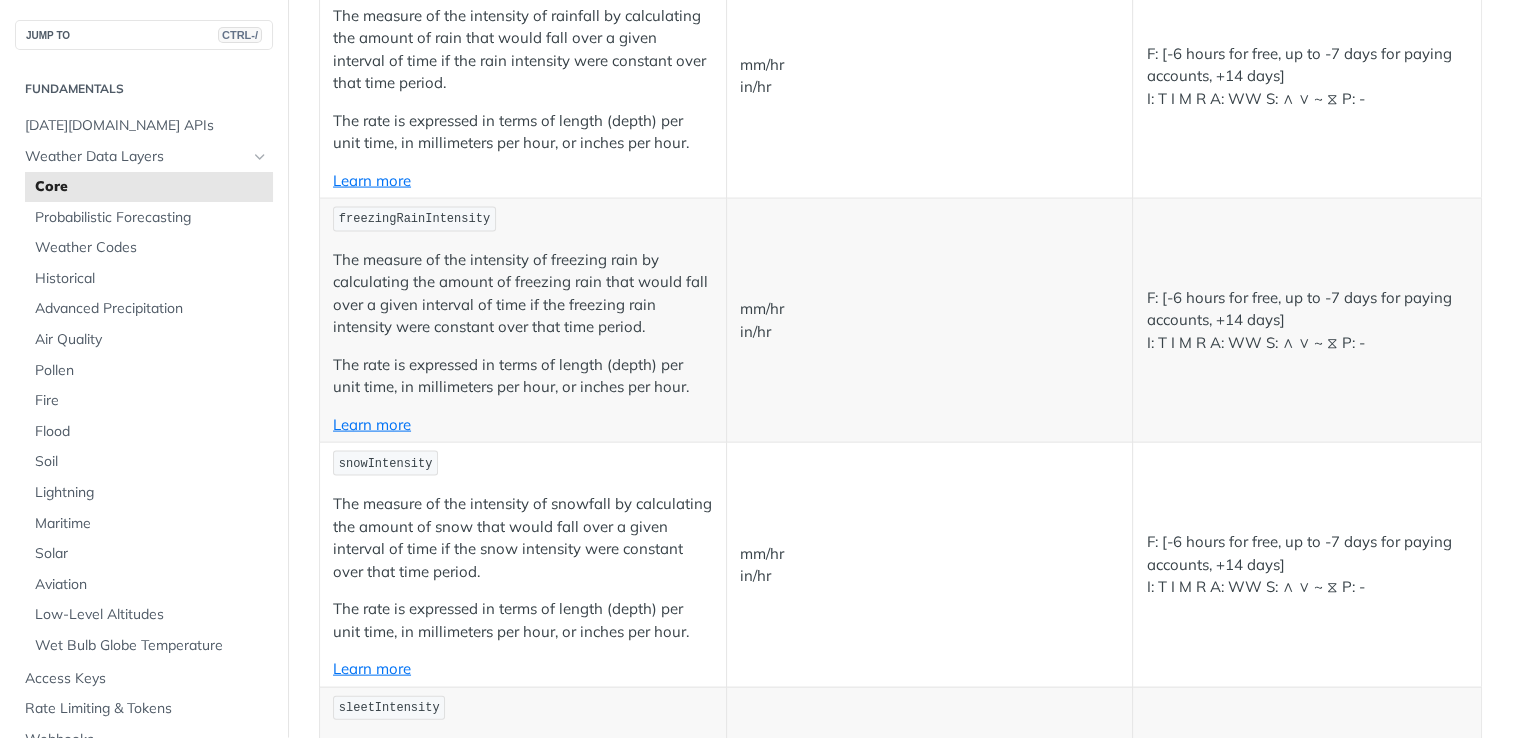 drag, startPoint x: 462, startPoint y: 217, endPoint x: 428, endPoint y: 218, distance: 34.0147 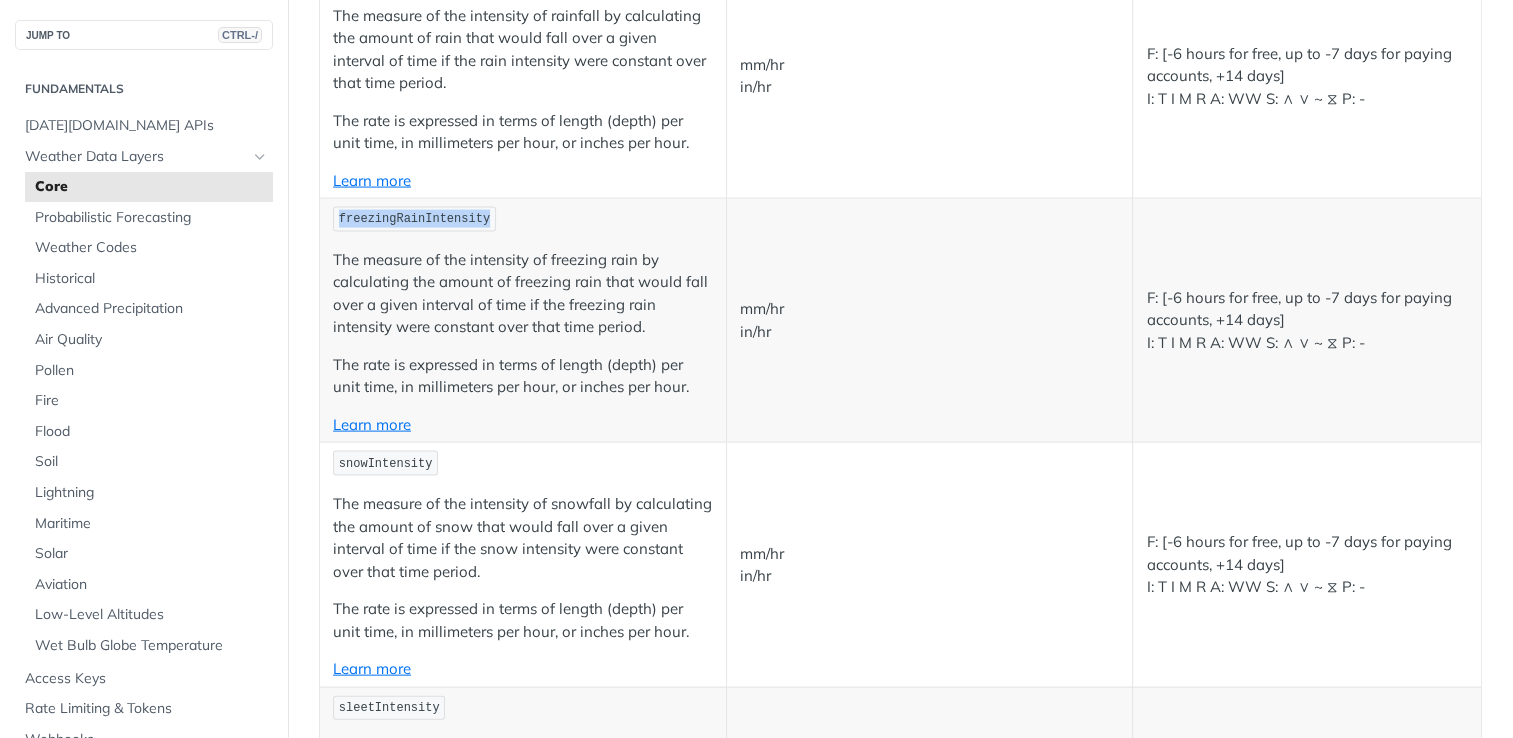 click on "freezingRainIntensity" at bounding box center [414, 219] 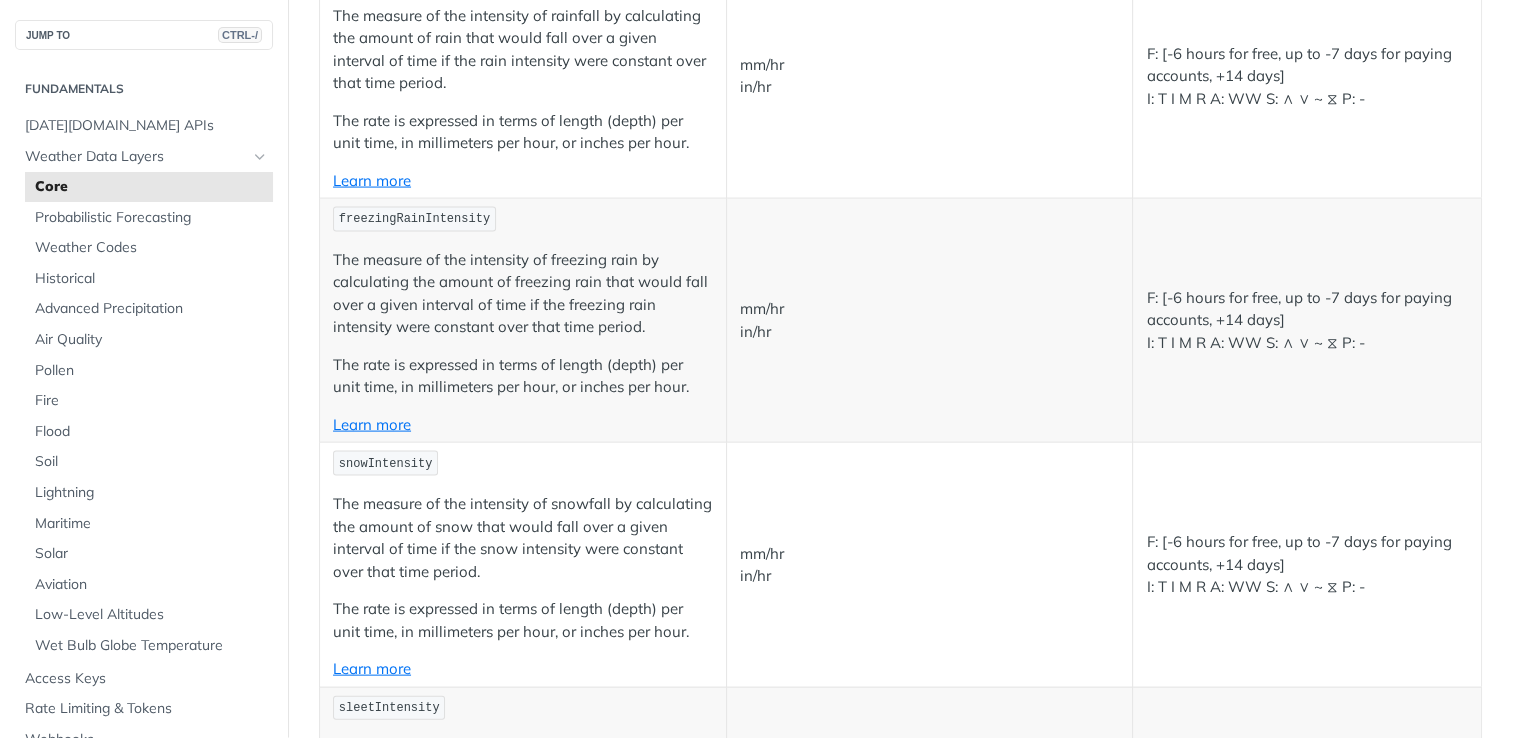 click on "snowIntensity" at bounding box center (386, 464) 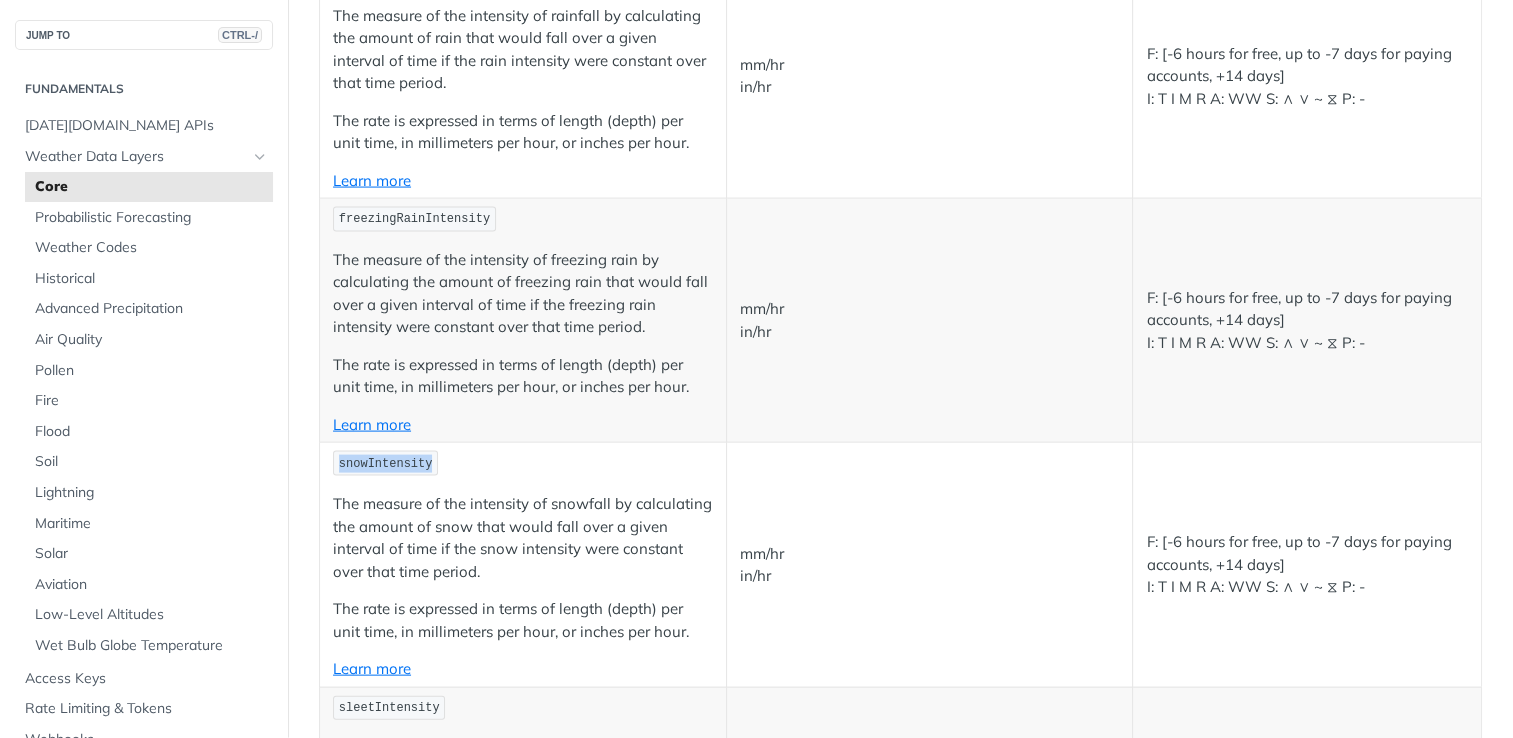 click on "snowIntensity" at bounding box center (386, 464) 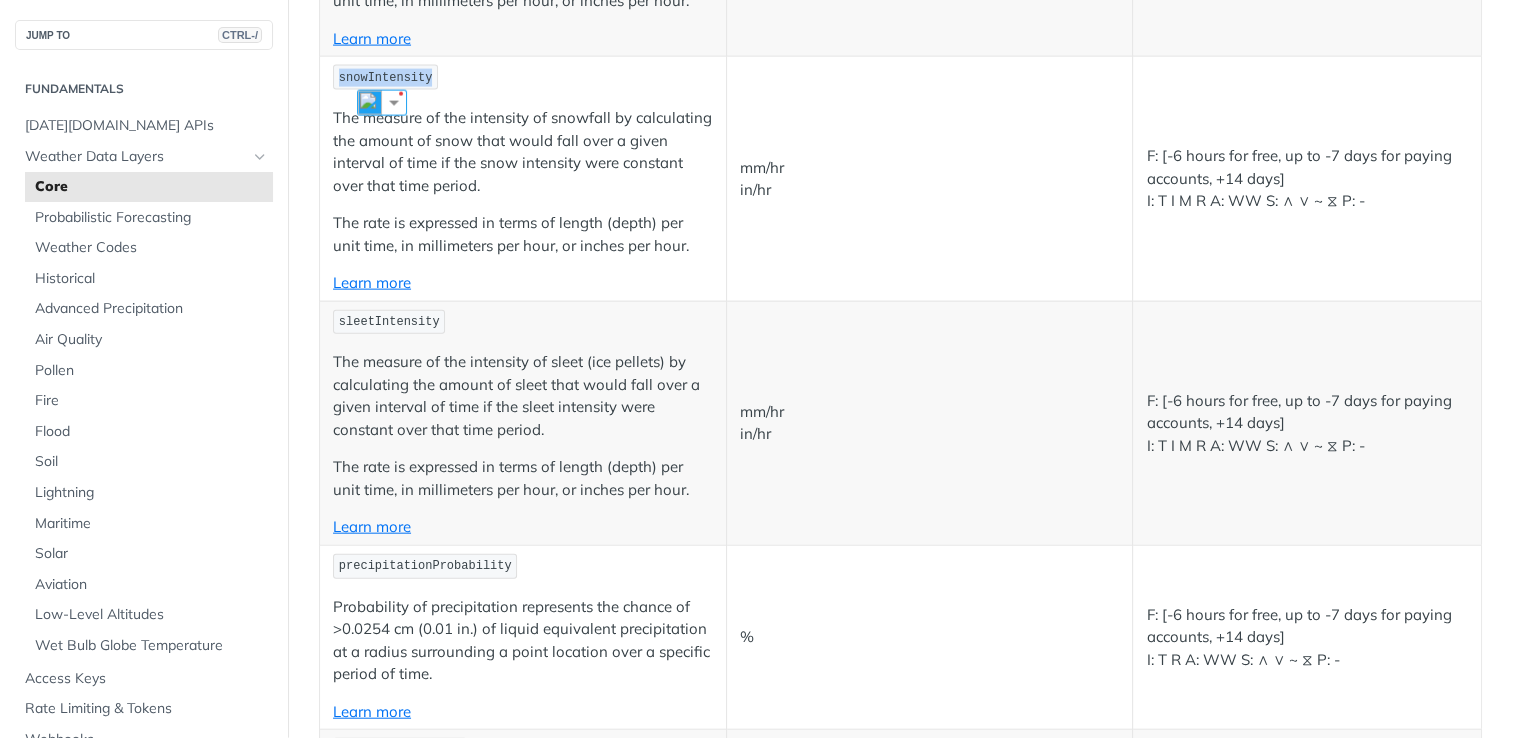 scroll, scrollTop: 4500, scrollLeft: 0, axis: vertical 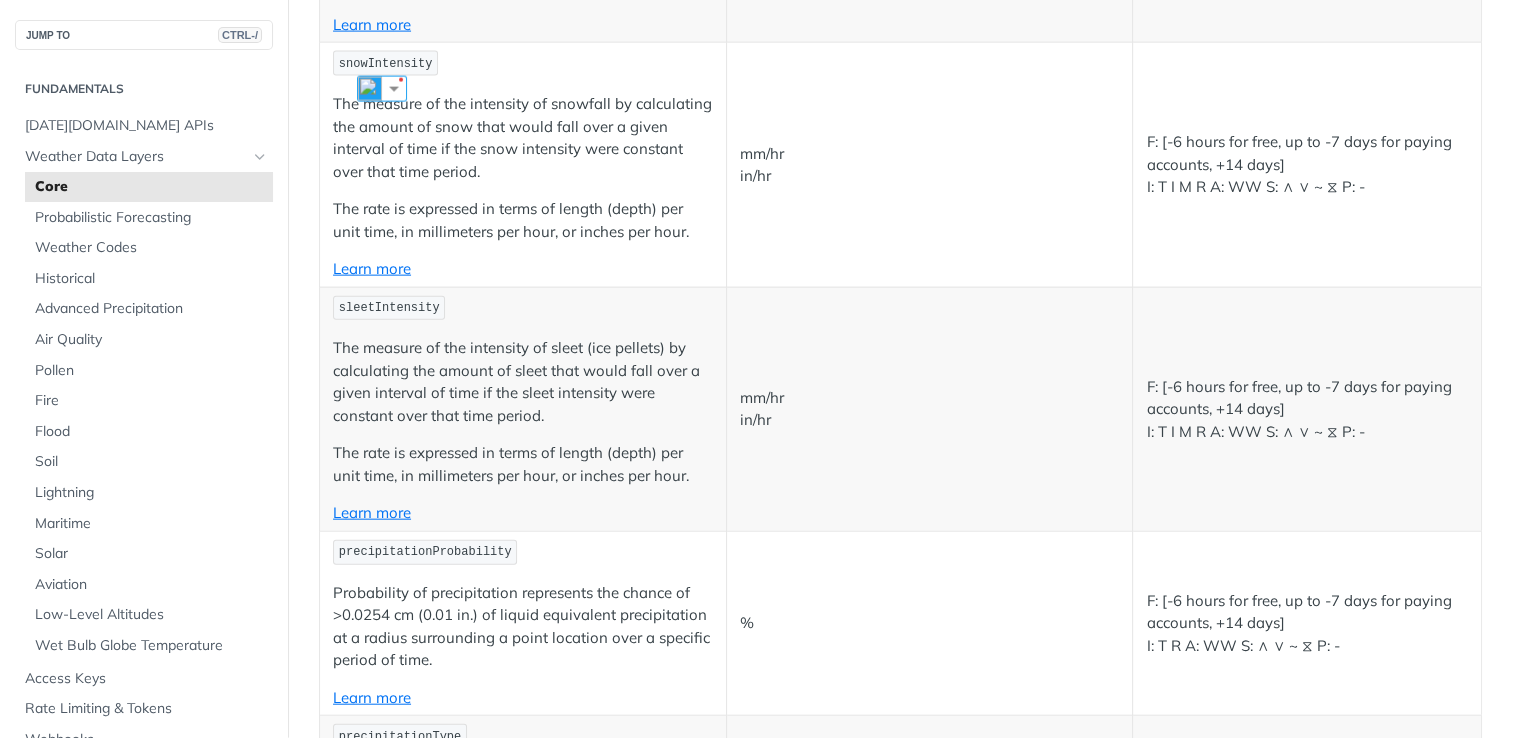 click on "sleetIntensity" at bounding box center [389, 308] 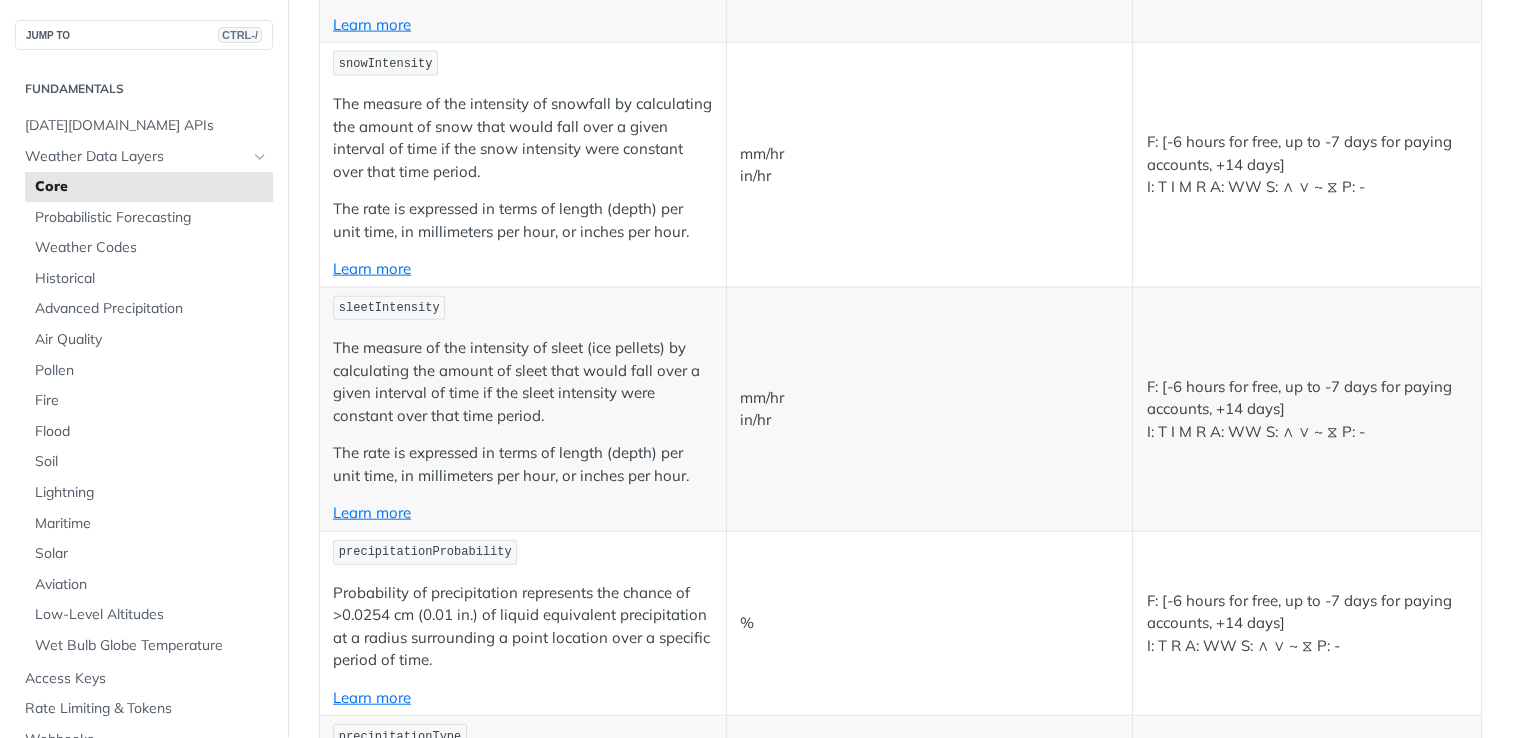 click on "sleetIntensity" at bounding box center [389, 308] 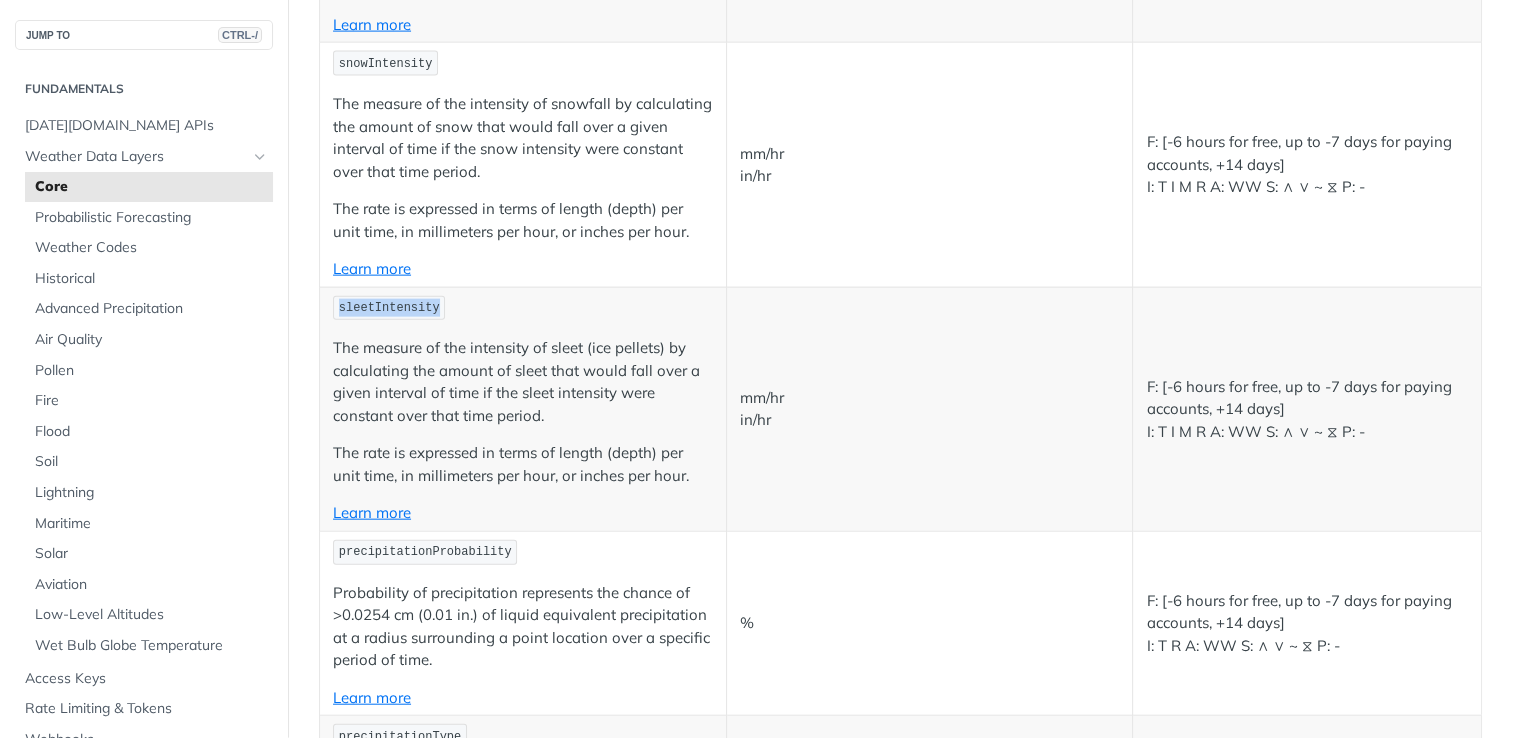 click on "sleetIntensity" at bounding box center [389, 308] 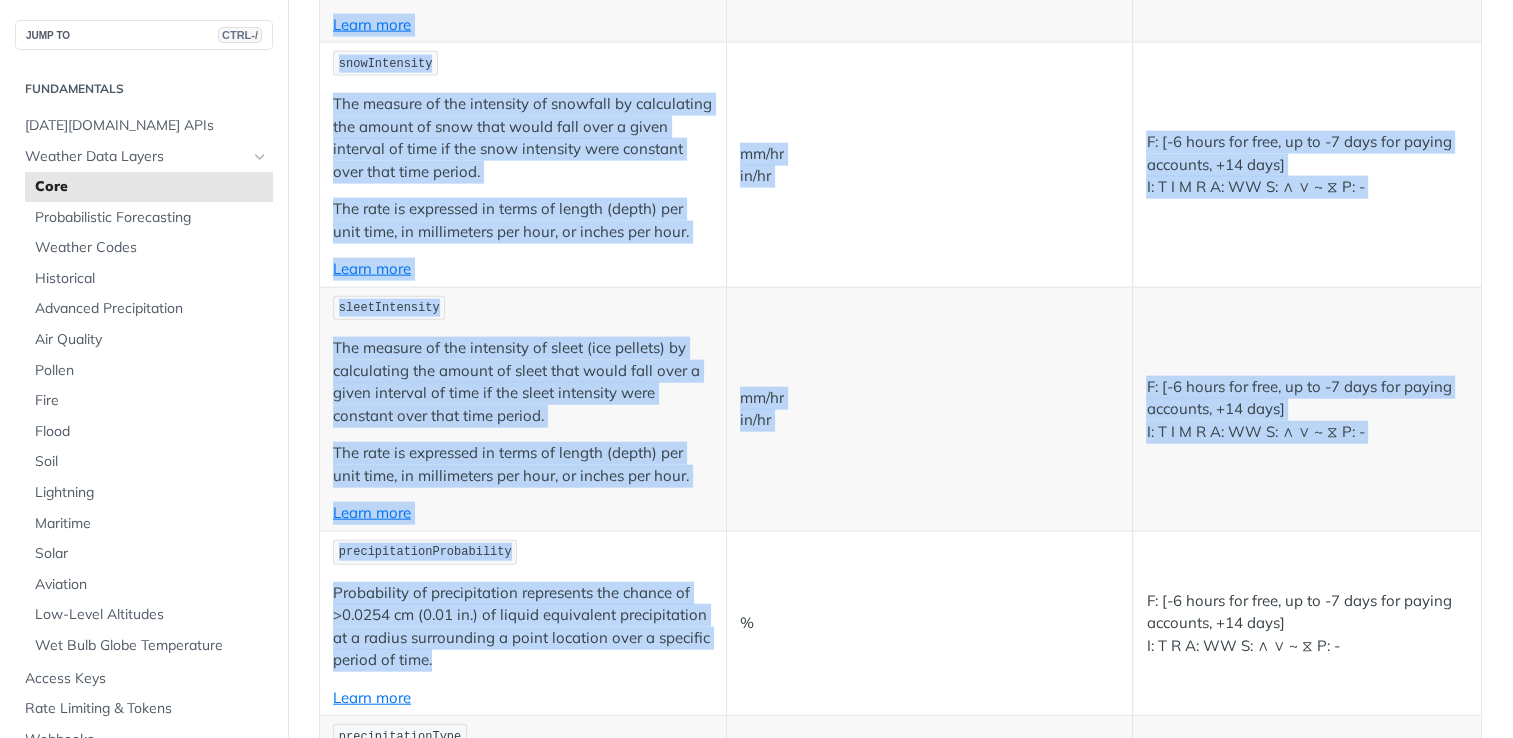 drag, startPoint x: 495, startPoint y: 649, endPoint x: 316, endPoint y: 521, distance: 220.05681 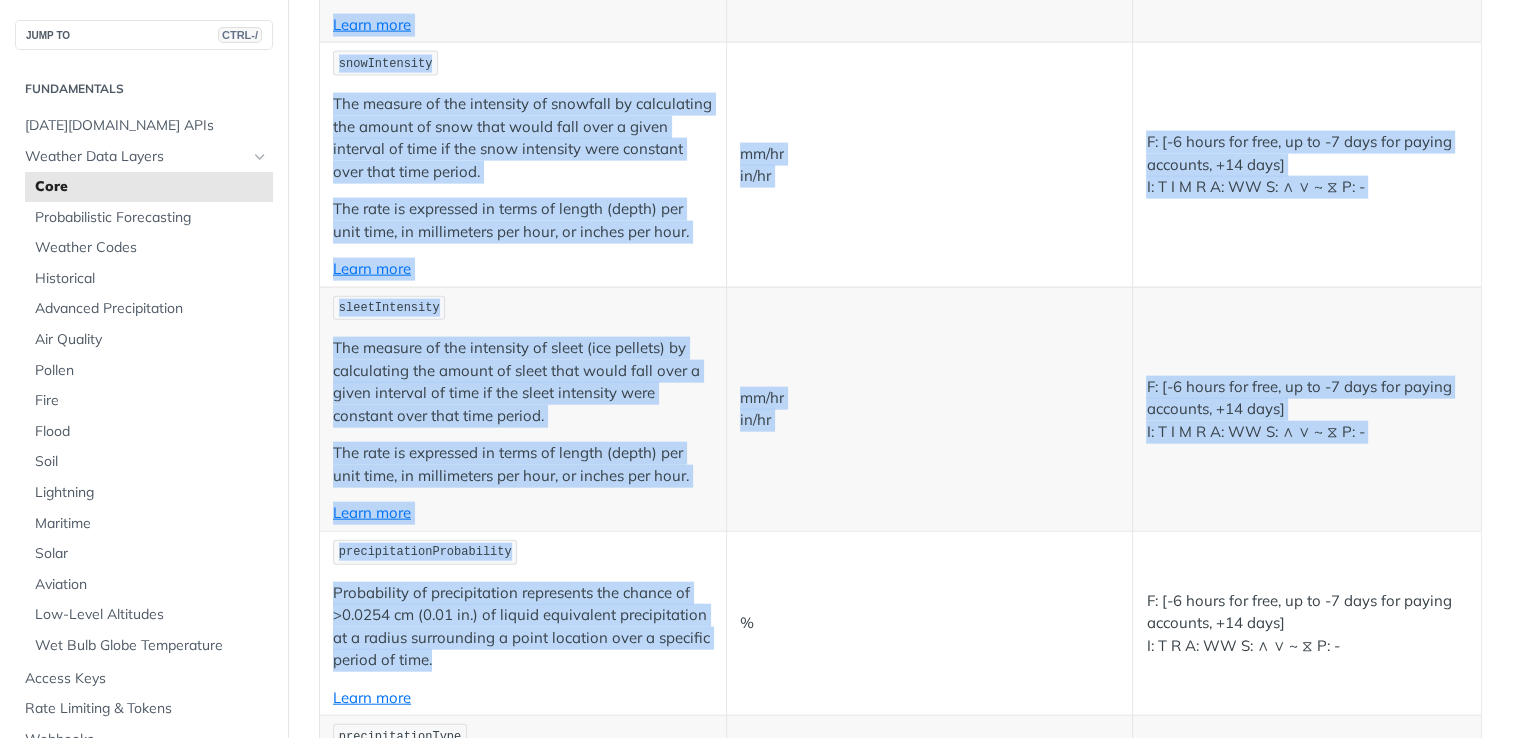 drag, startPoint x: 316, startPoint y: 521, endPoint x: 509, endPoint y: 501, distance: 194.03351 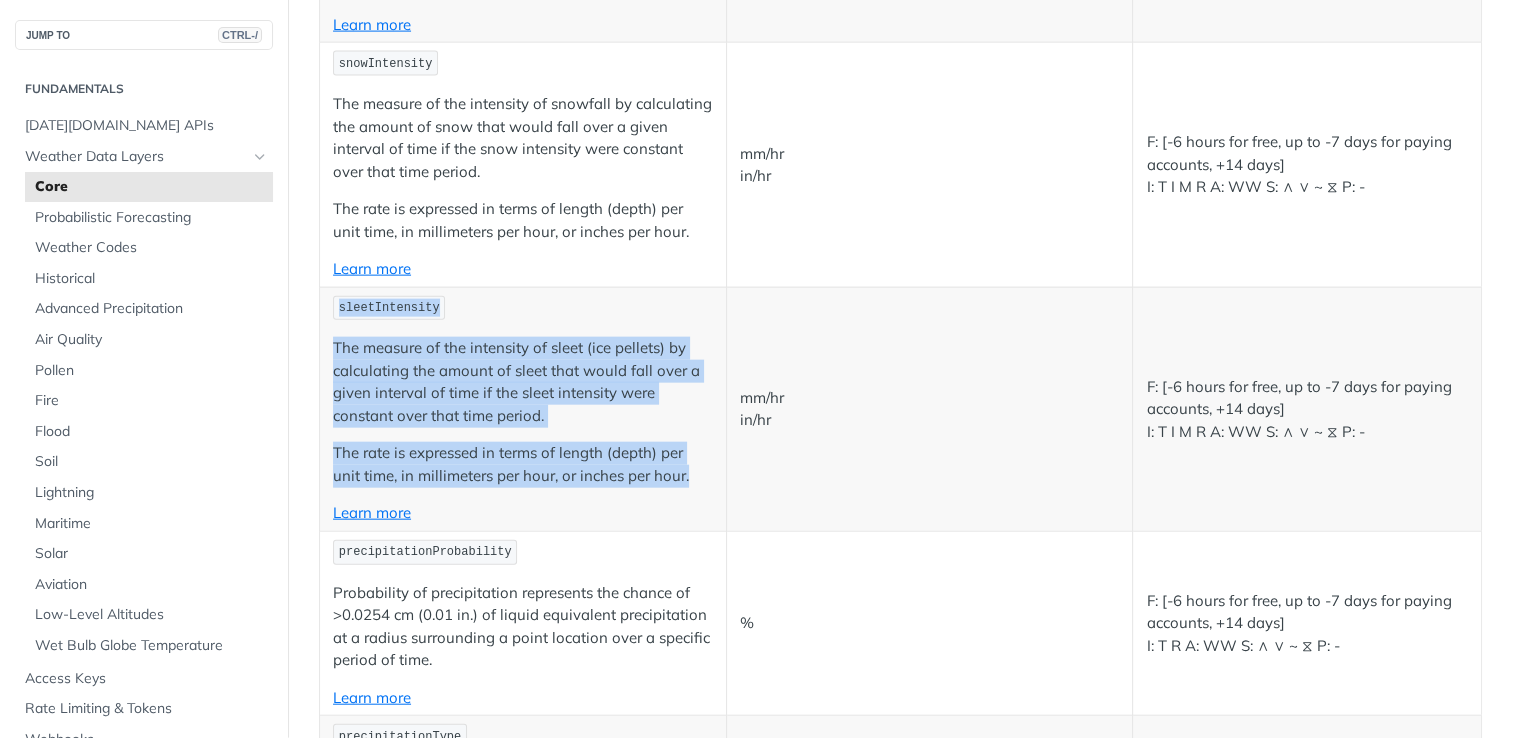 drag, startPoint x: 693, startPoint y: 468, endPoint x: 326, endPoint y: 310, distance: 399.566 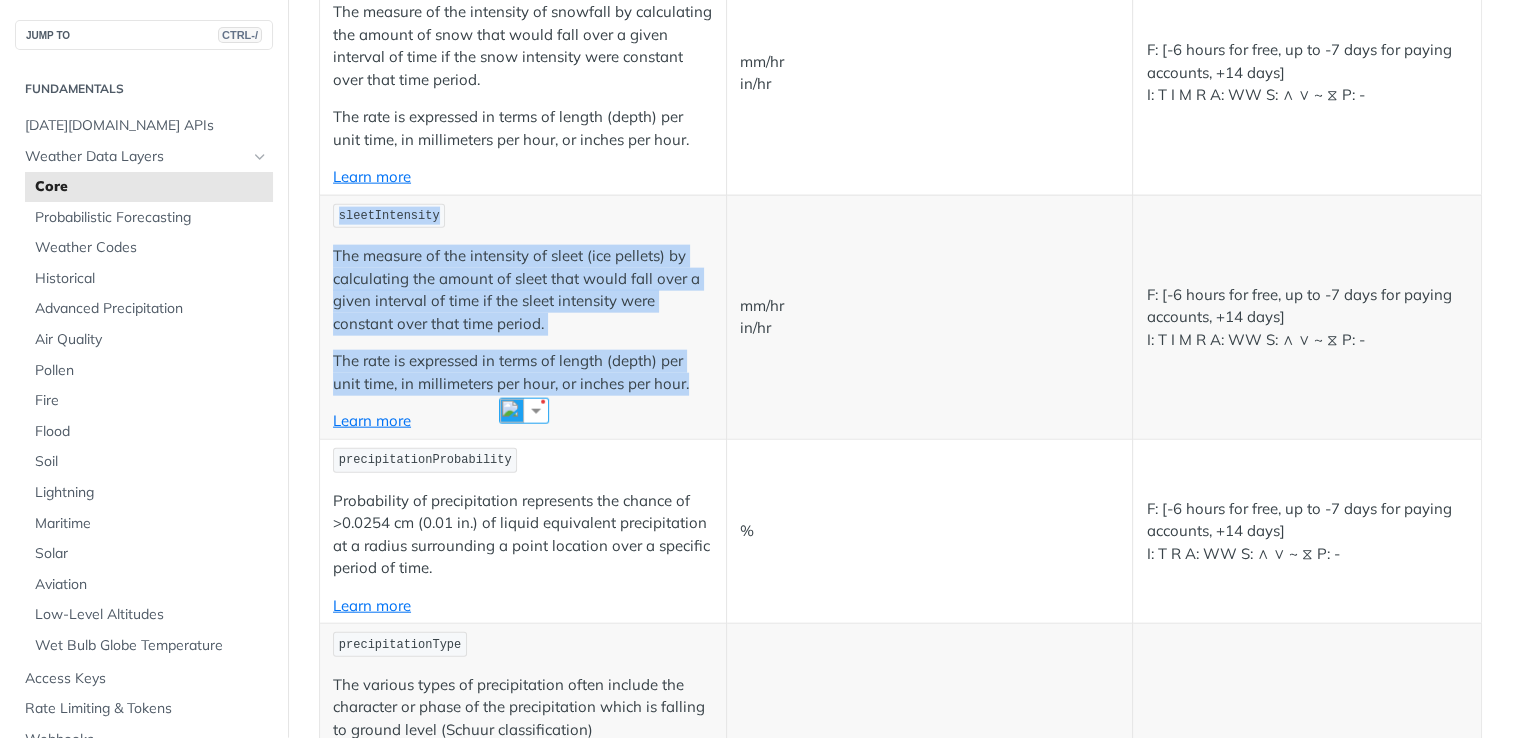 scroll, scrollTop: 4600, scrollLeft: 0, axis: vertical 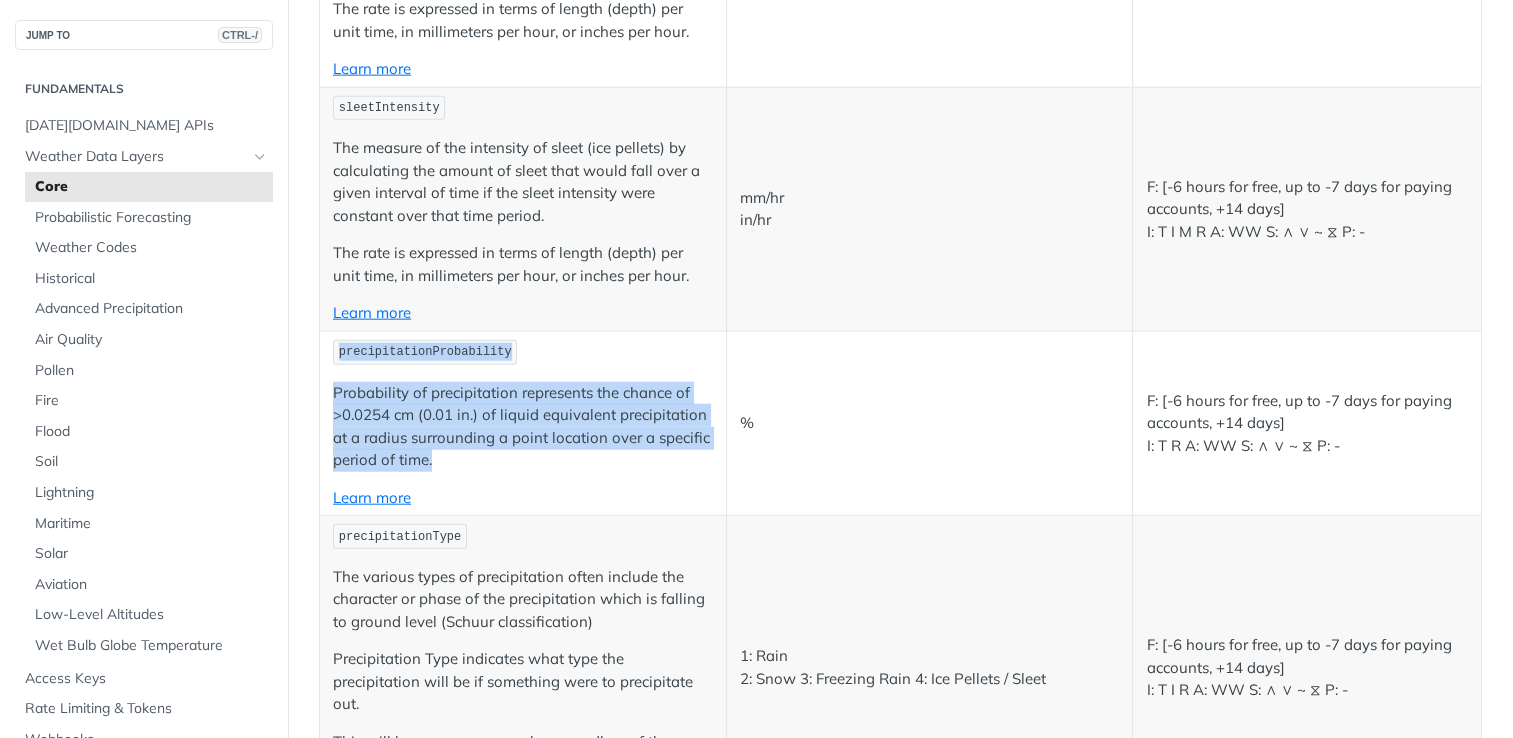 drag, startPoint x: 442, startPoint y: 553, endPoint x: 320, endPoint y: 354, distance: 233.42023 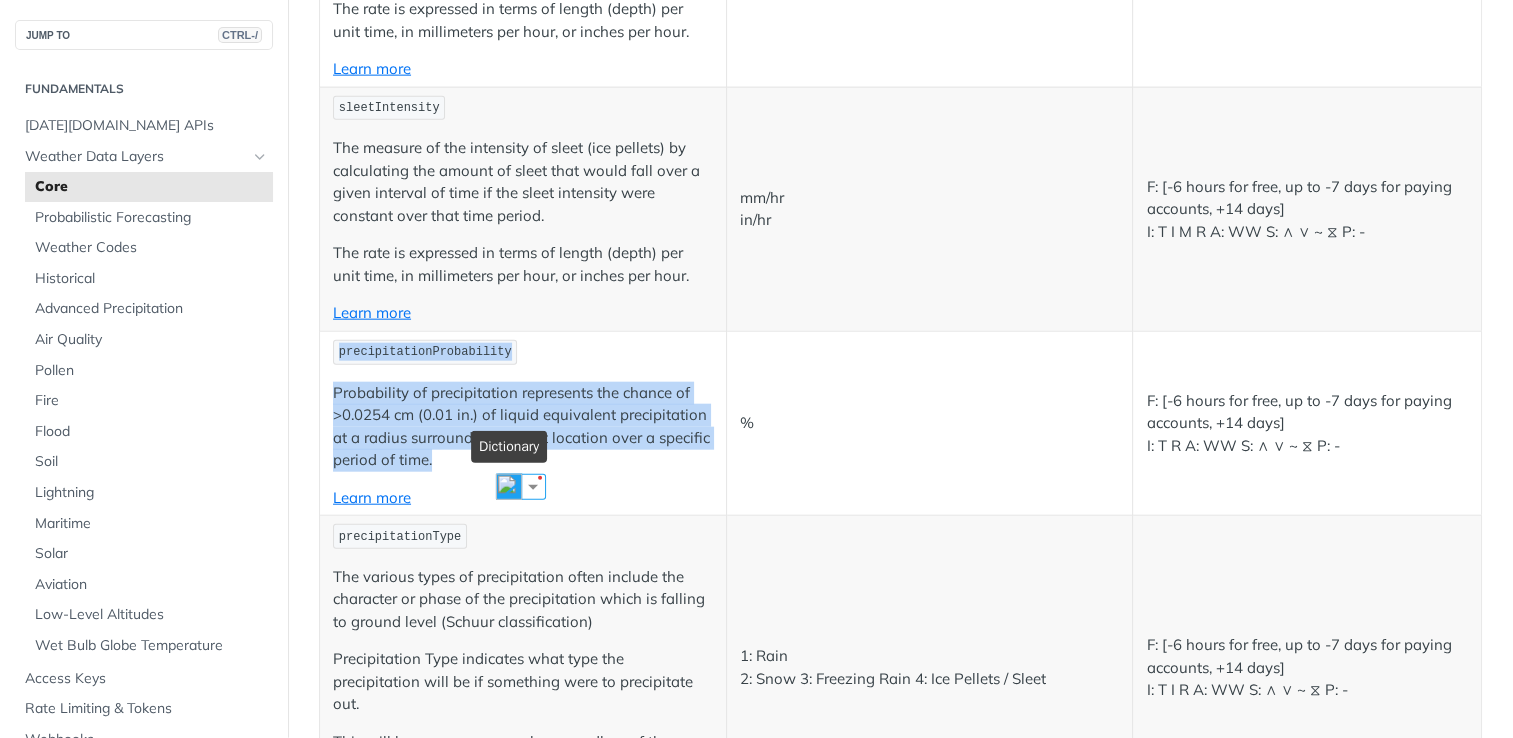 drag, startPoint x: 320, startPoint y: 354, endPoint x: 501, endPoint y: 482, distance: 221.68672 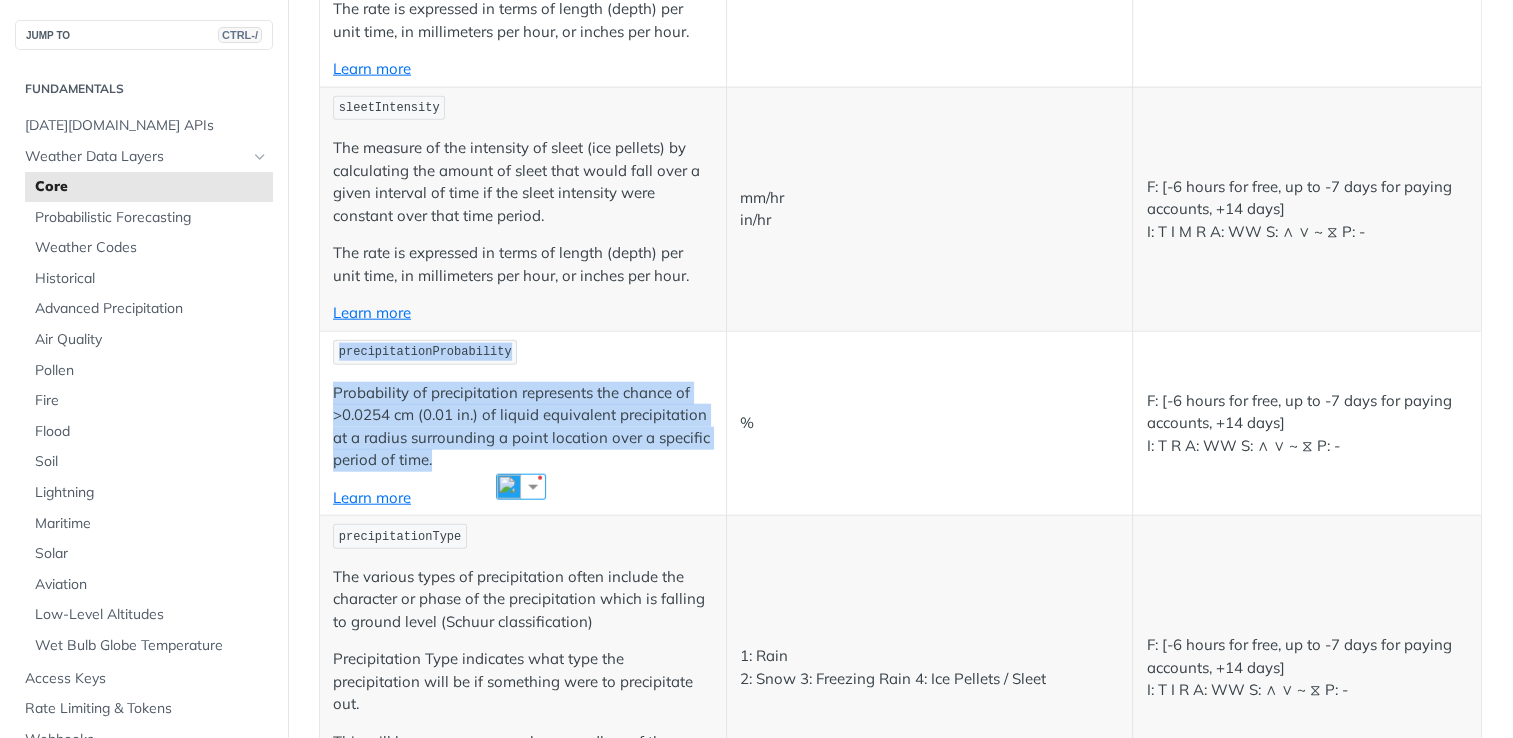 click on "Probability of precipitation represents the chance of >0.0254 cm (0.01 in.) of liquid equivalent precipitation at a radius surrounding a point location over a specific period of time." at bounding box center [523, 427] 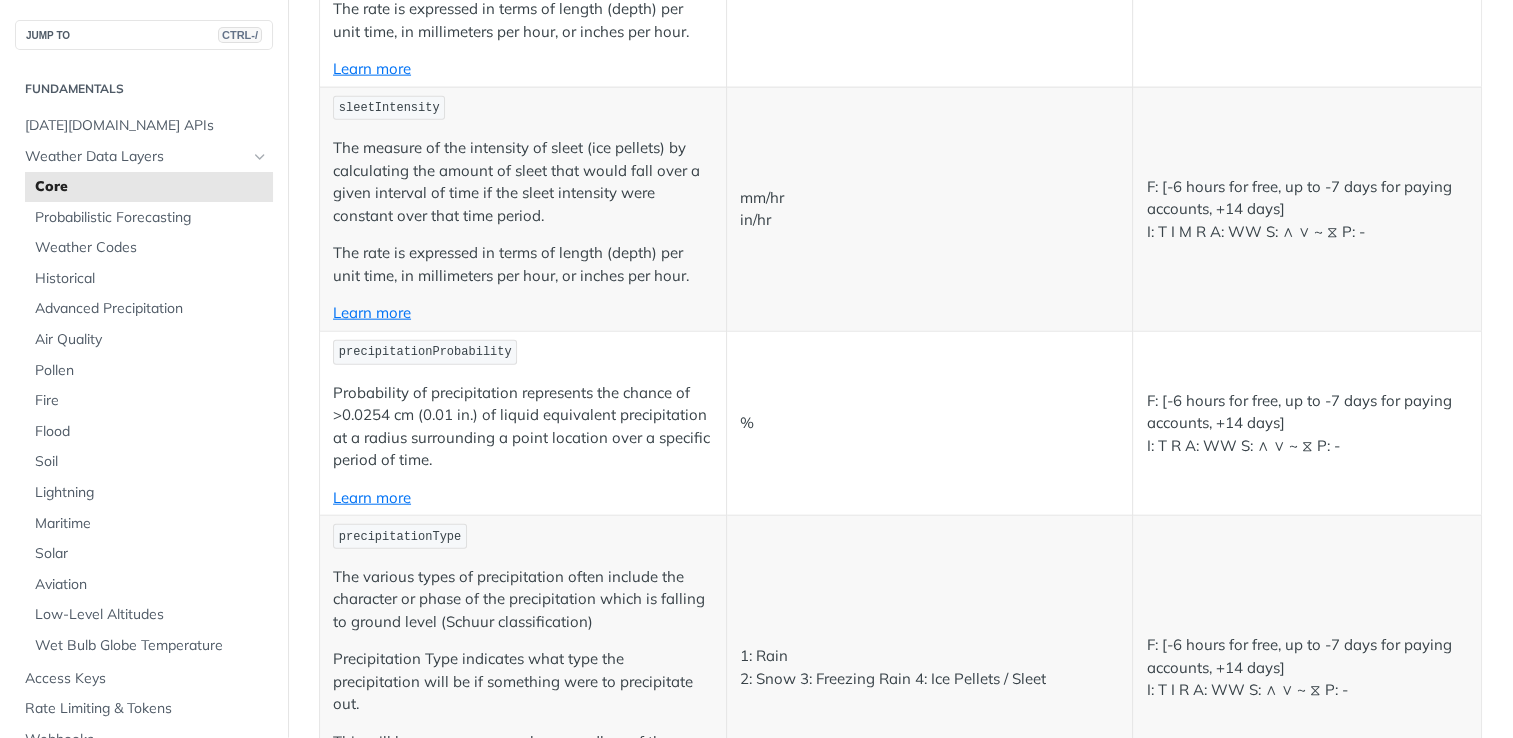 click on "precipitationProbability" at bounding box center (425, 352) 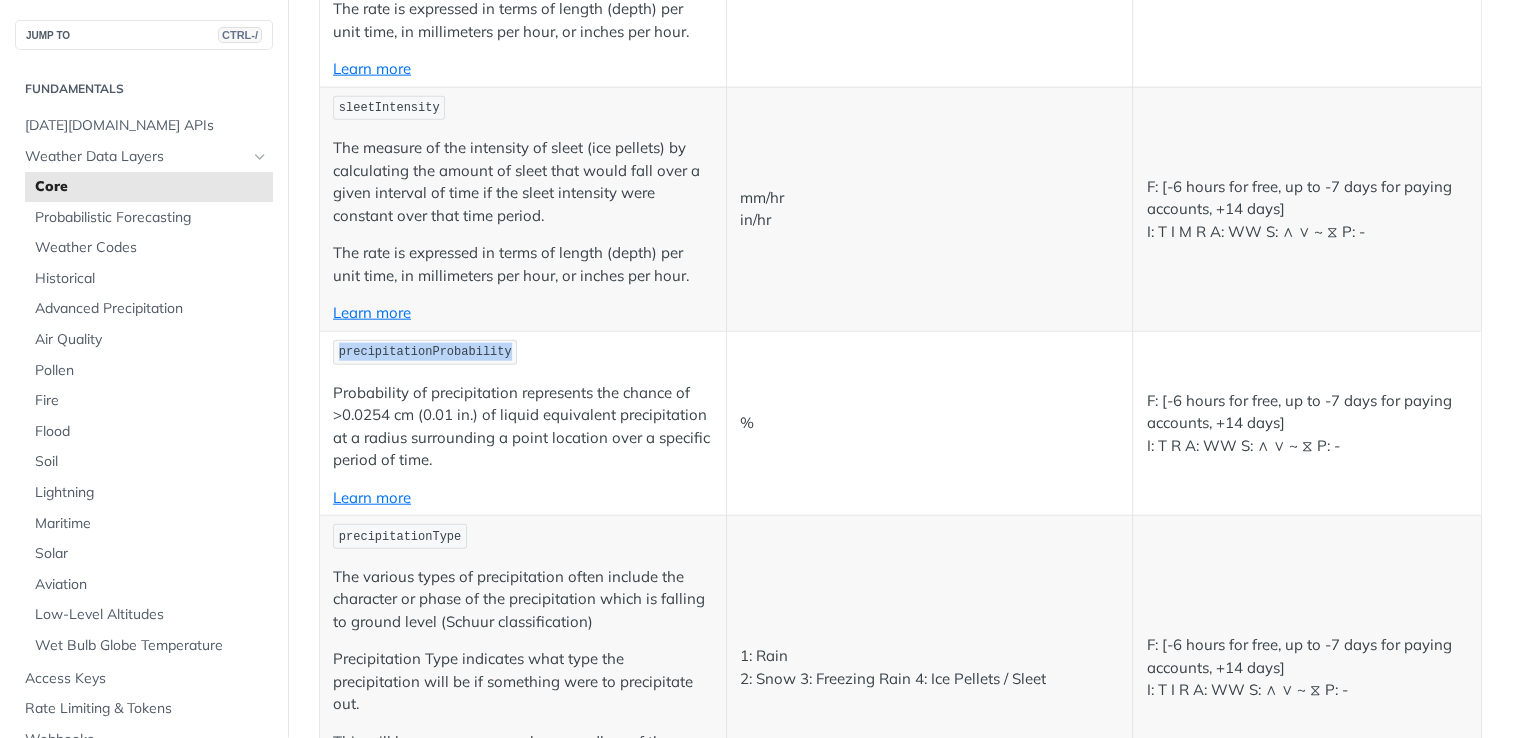 click on "precipitationProbability" at bounding box center [425, 352] 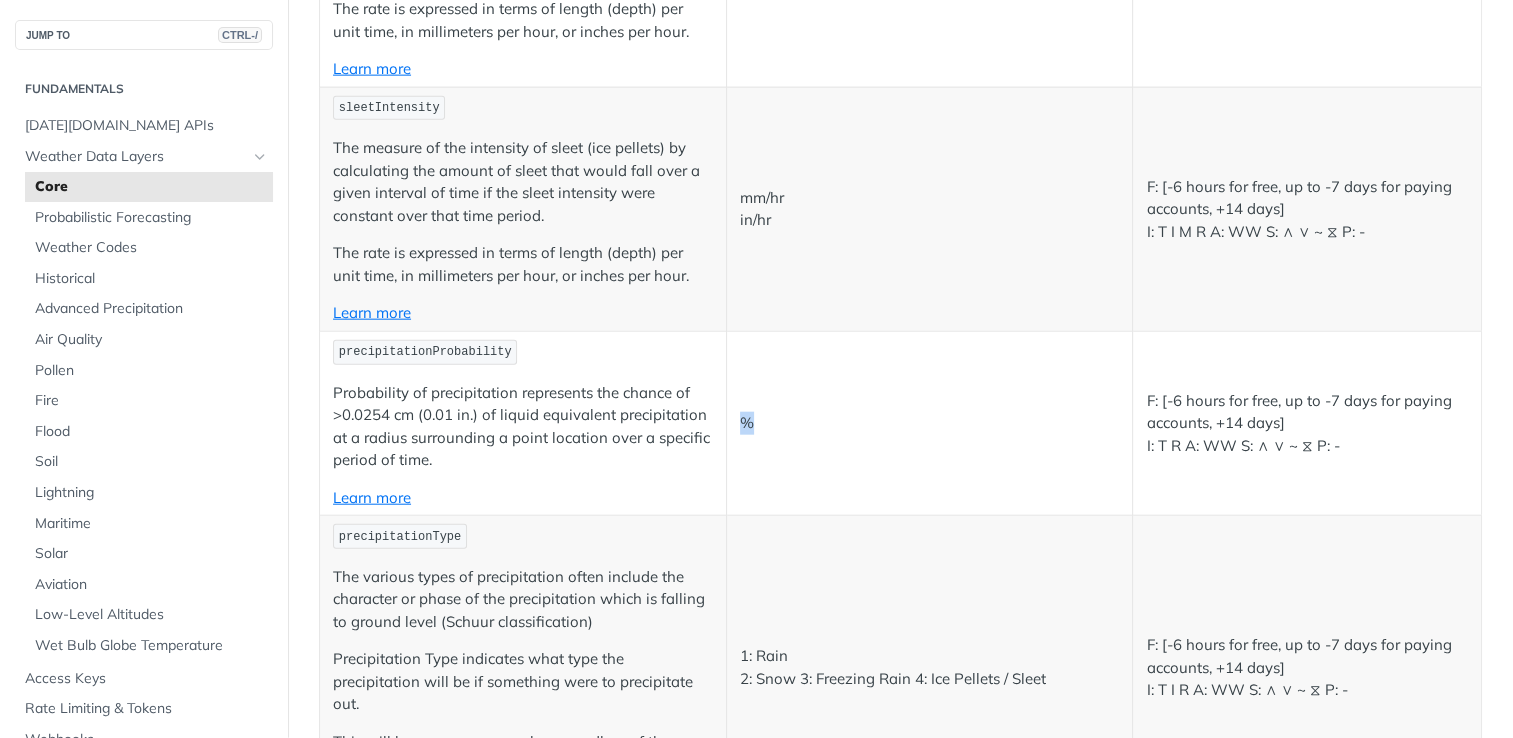 drag, startPoint x: 734, startPoint y: 422, endPoint x: 755, endPoint y: 413, distance: 22.847319 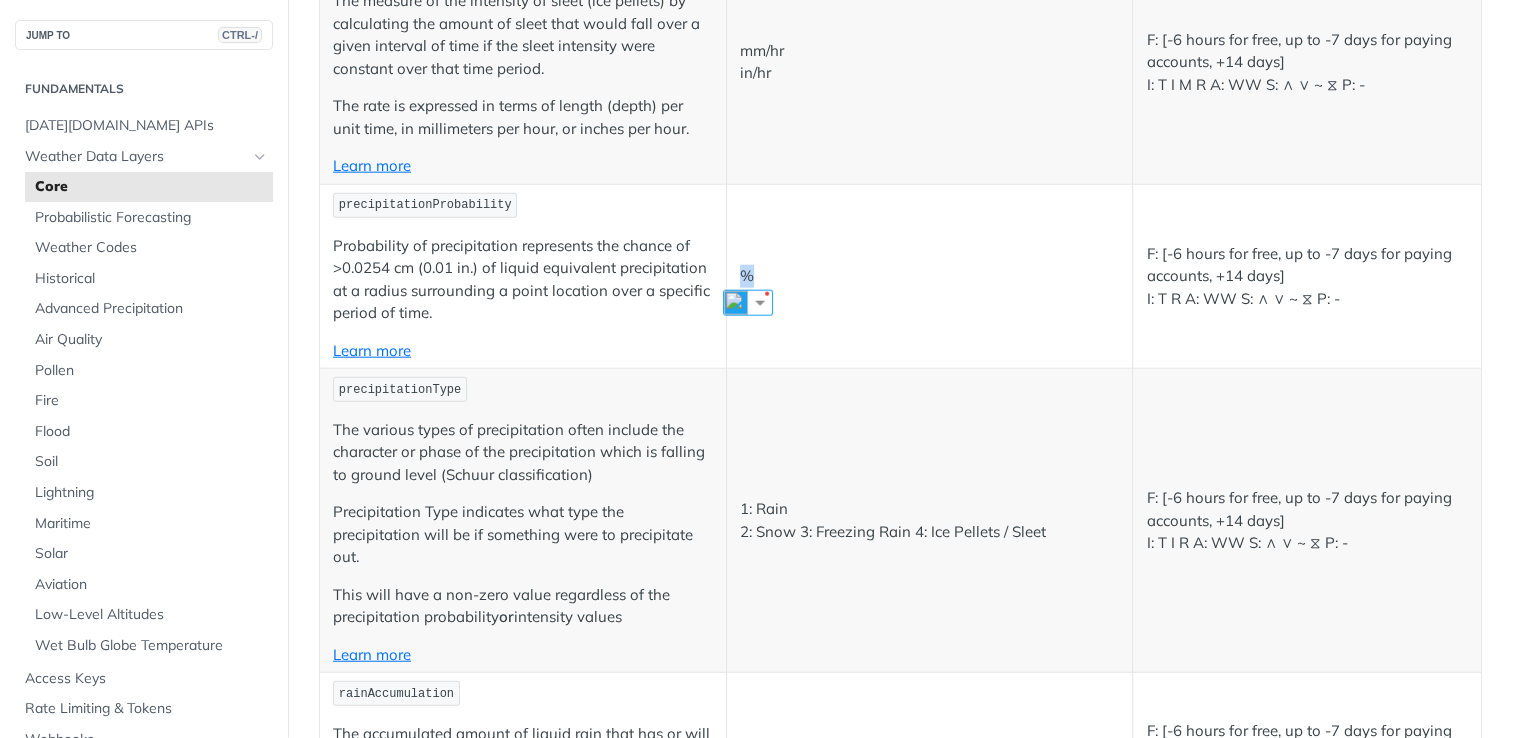 scroll, scrollTop: 4900, scrollLeft: 0, axis: vertical 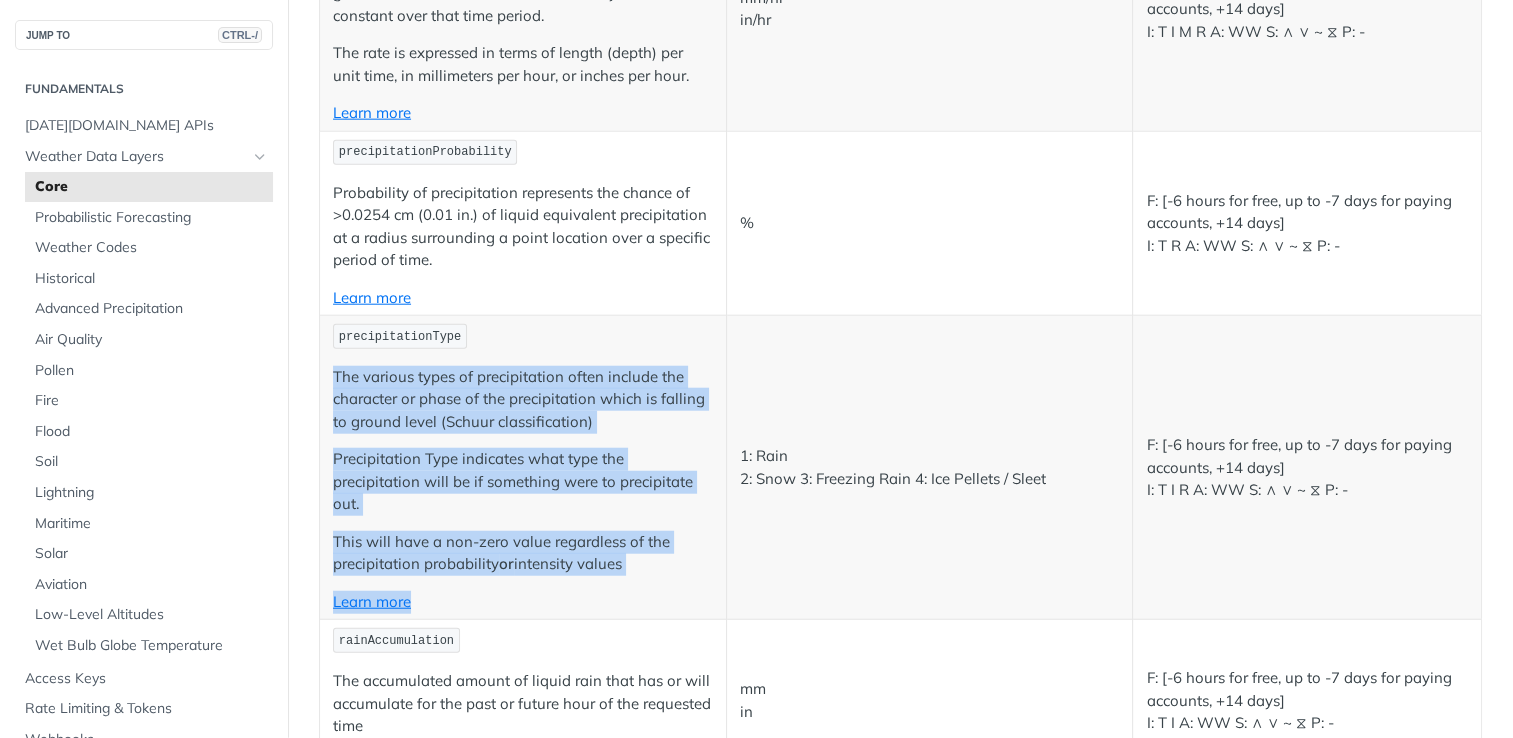 drag, startPoint x: 652, startPoint y: 579, endPoint x: 333, endPoint y: 365, distance: 384.1315 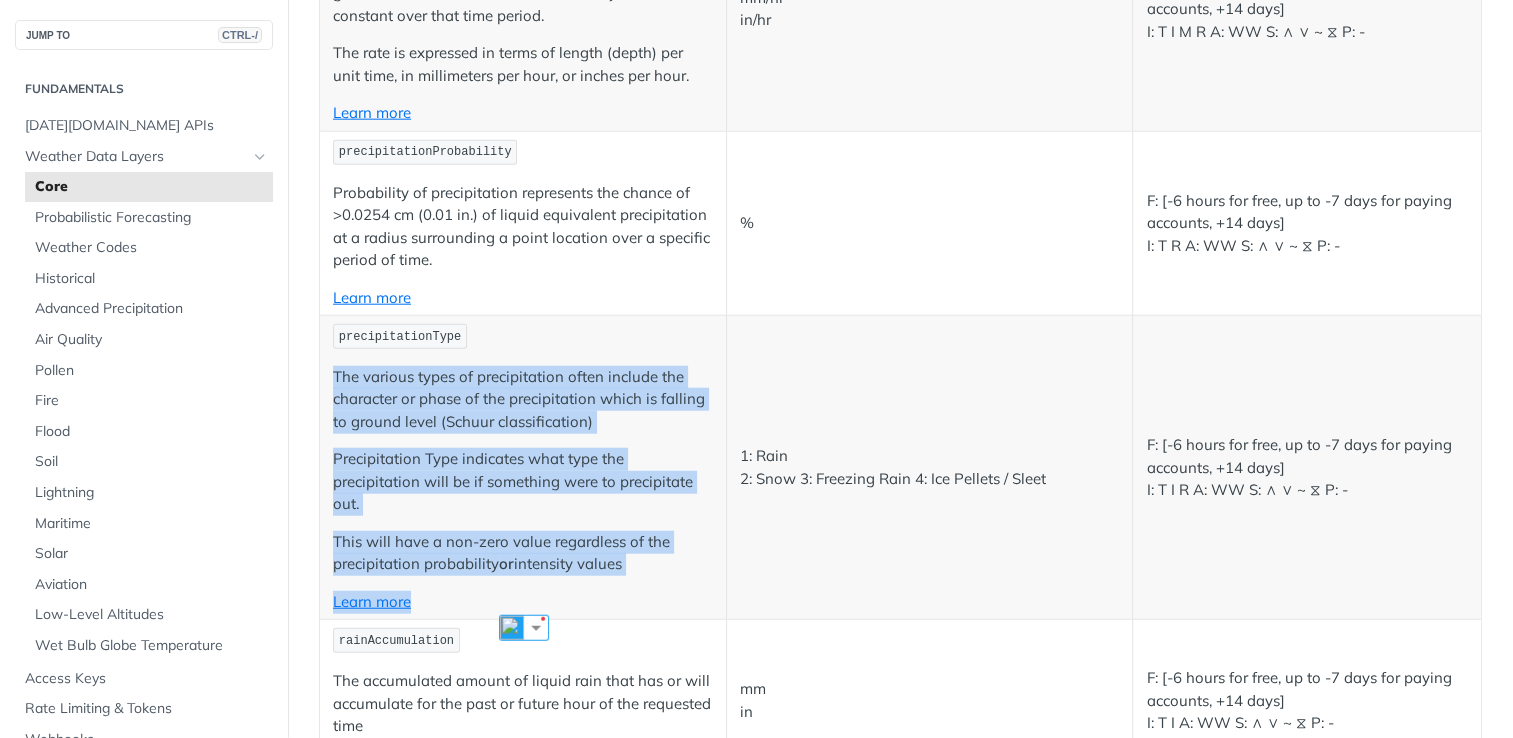 click on "This will have a non-zero value regardless of the precipitation probability  or  intensity values" at bounding box center [523, 553] 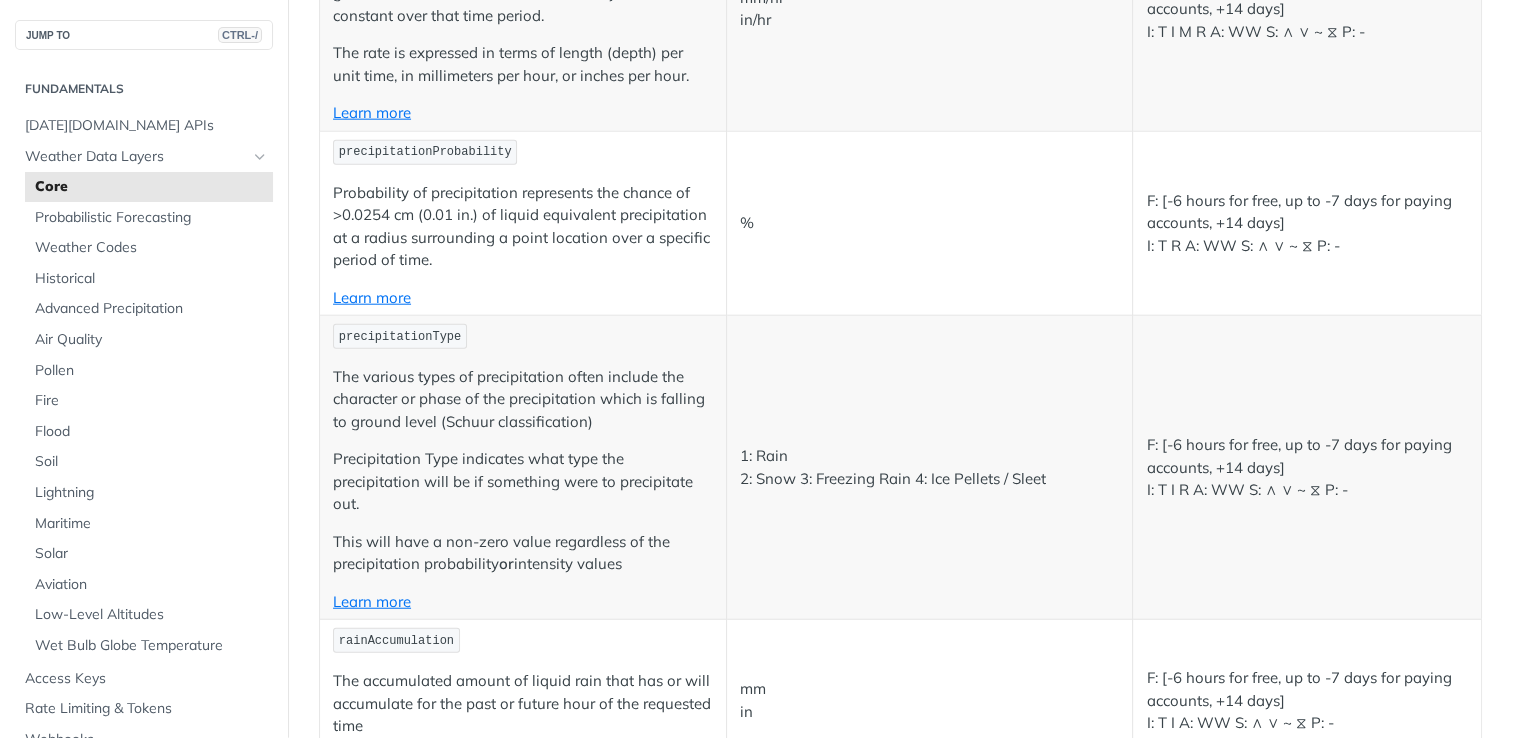 drag, startPoint x: 664, startPoint y: 564, endPoint x: 326, endPoint y: 321, distance: 416.28476 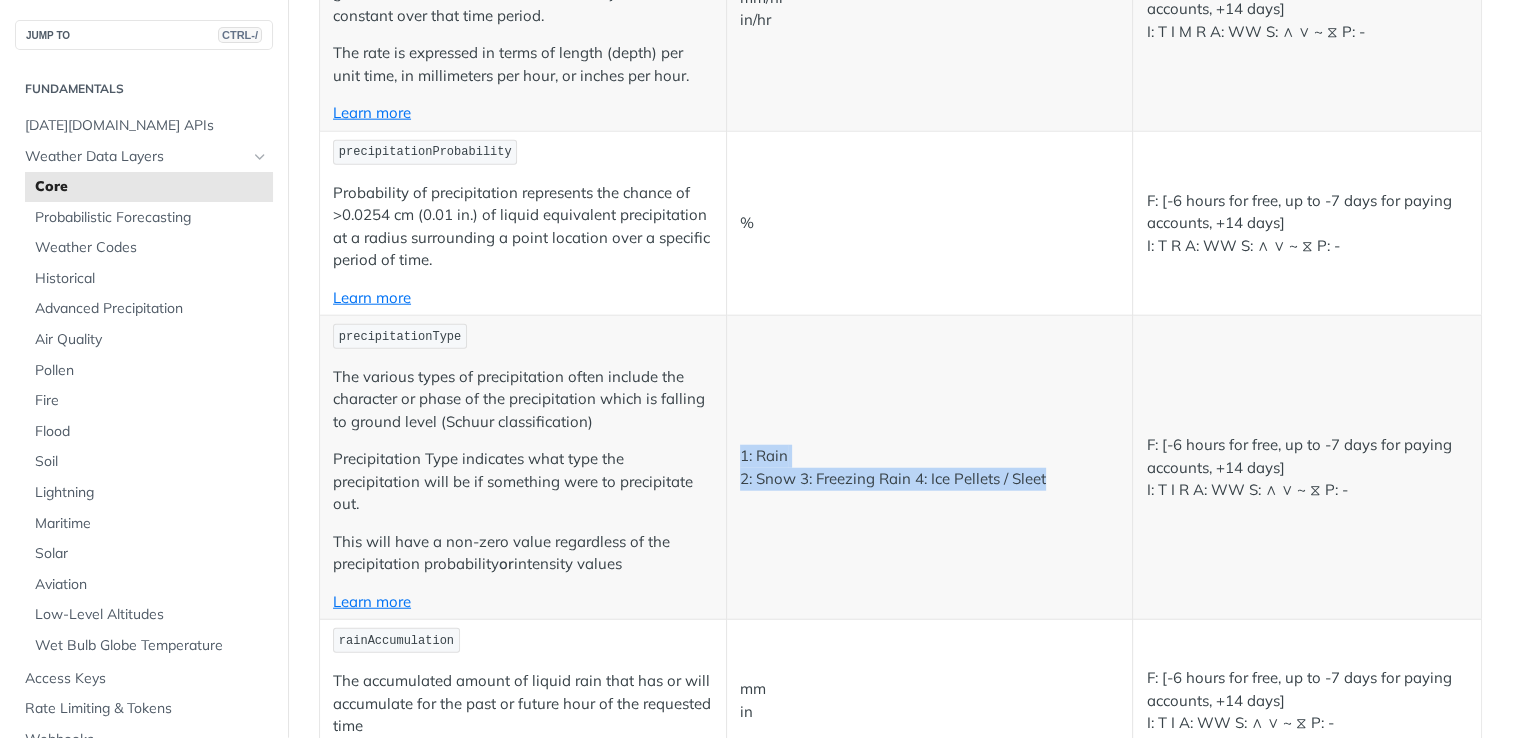 drag, startPoint x: 1057, startPoint y: 473, endPoint x: 739, endPoint y: 450, distance: 318.8307 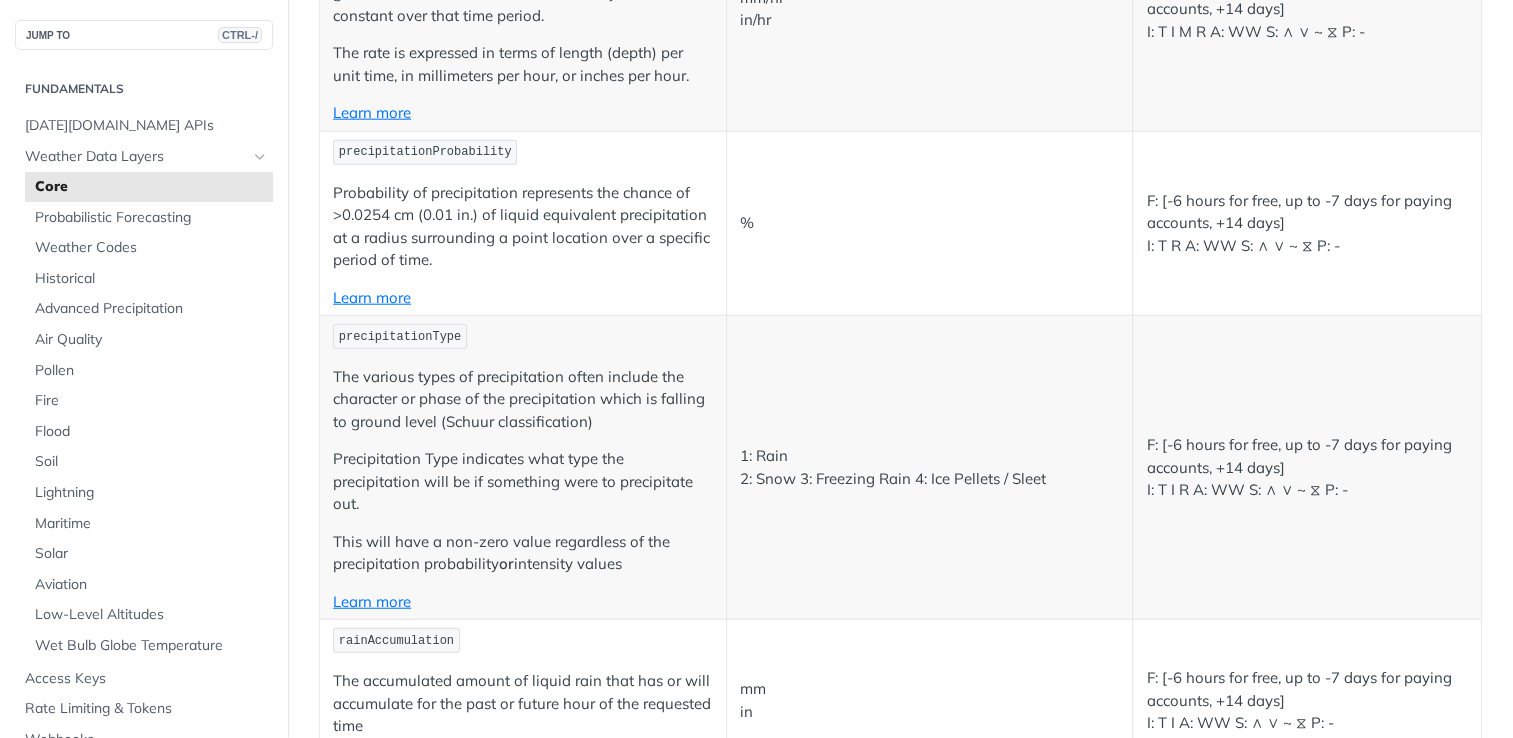 click on "precipitationType" at bounding box center [400, 337] 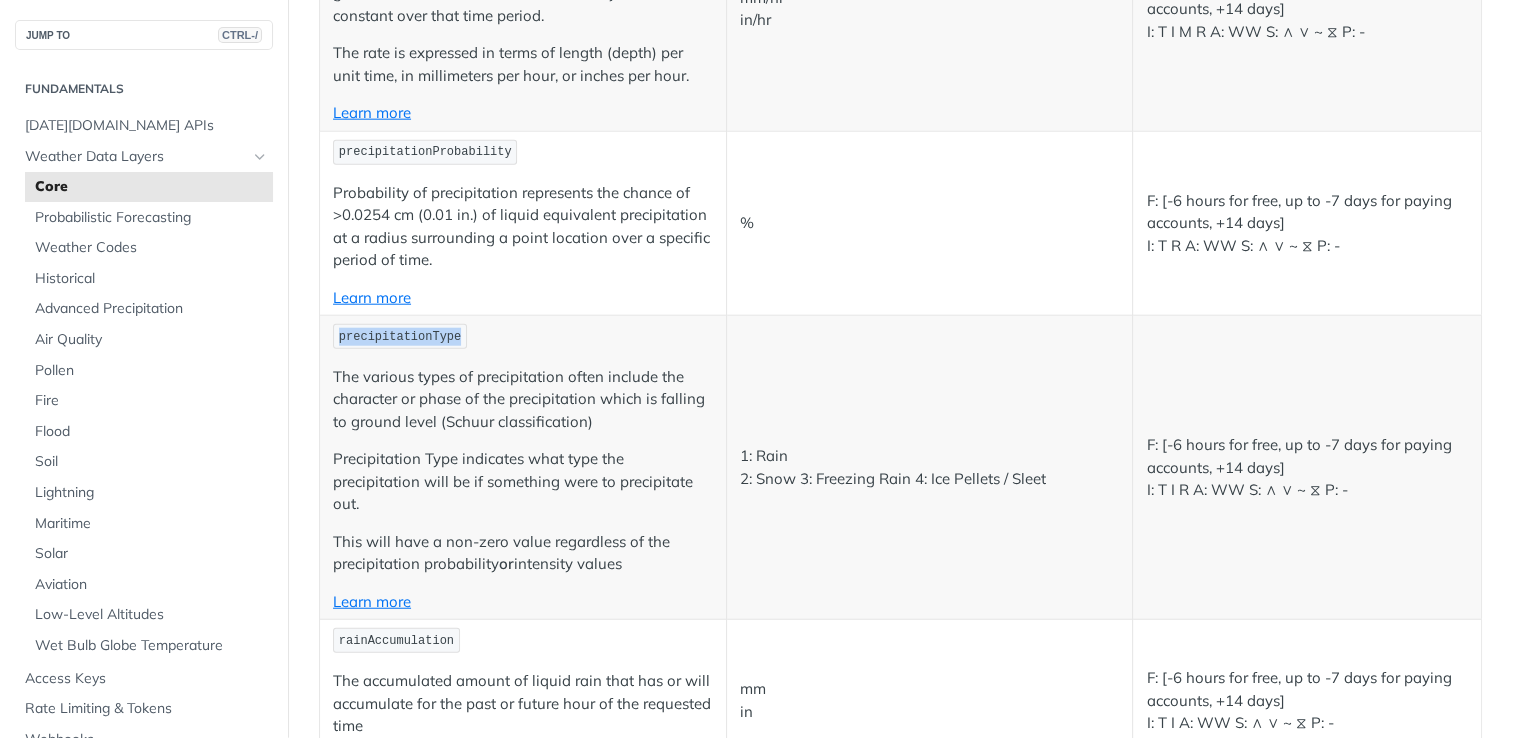 click on "precipitationType" at bounding box center [400, 337] 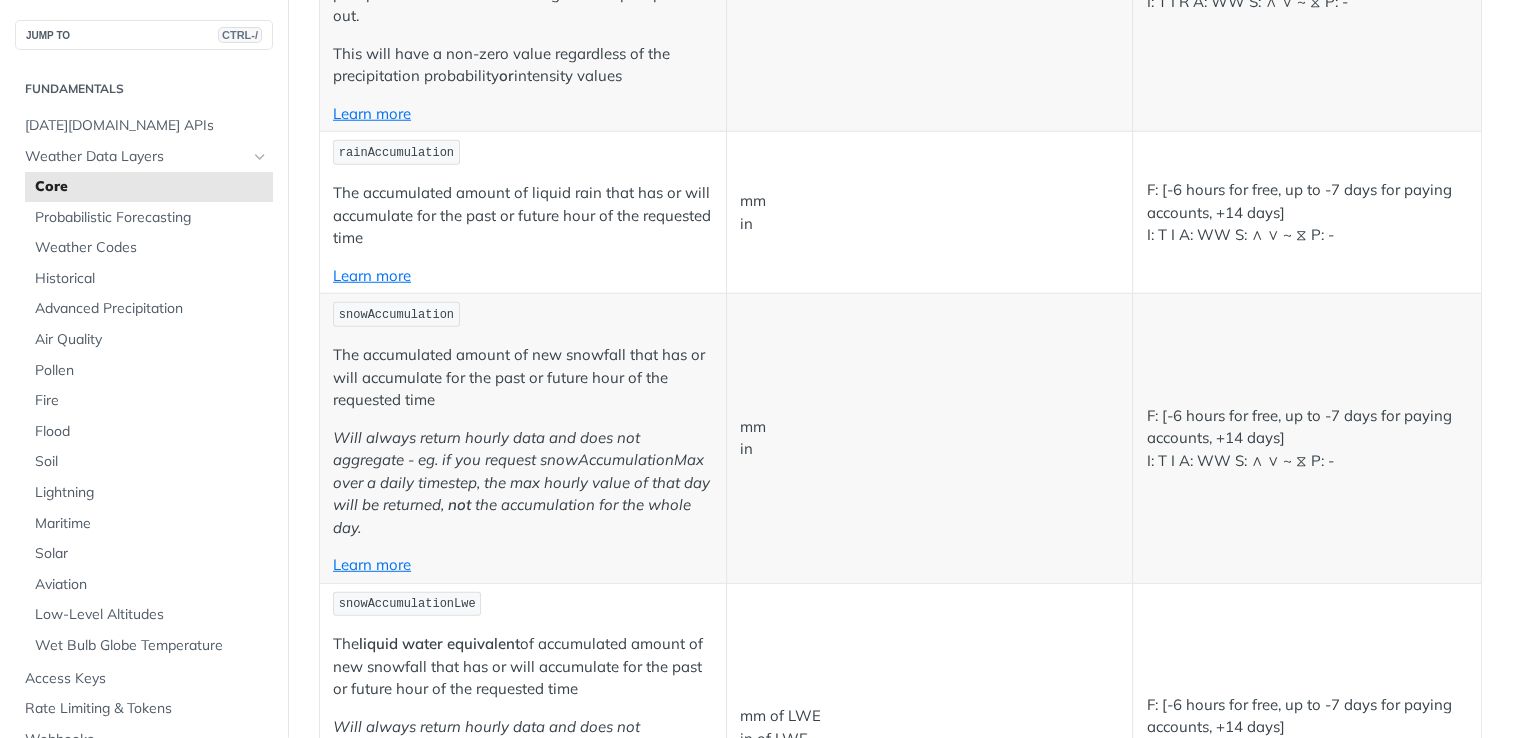 scroll, scrollTop: 5400, scrollLeft: 0, axis: vertical 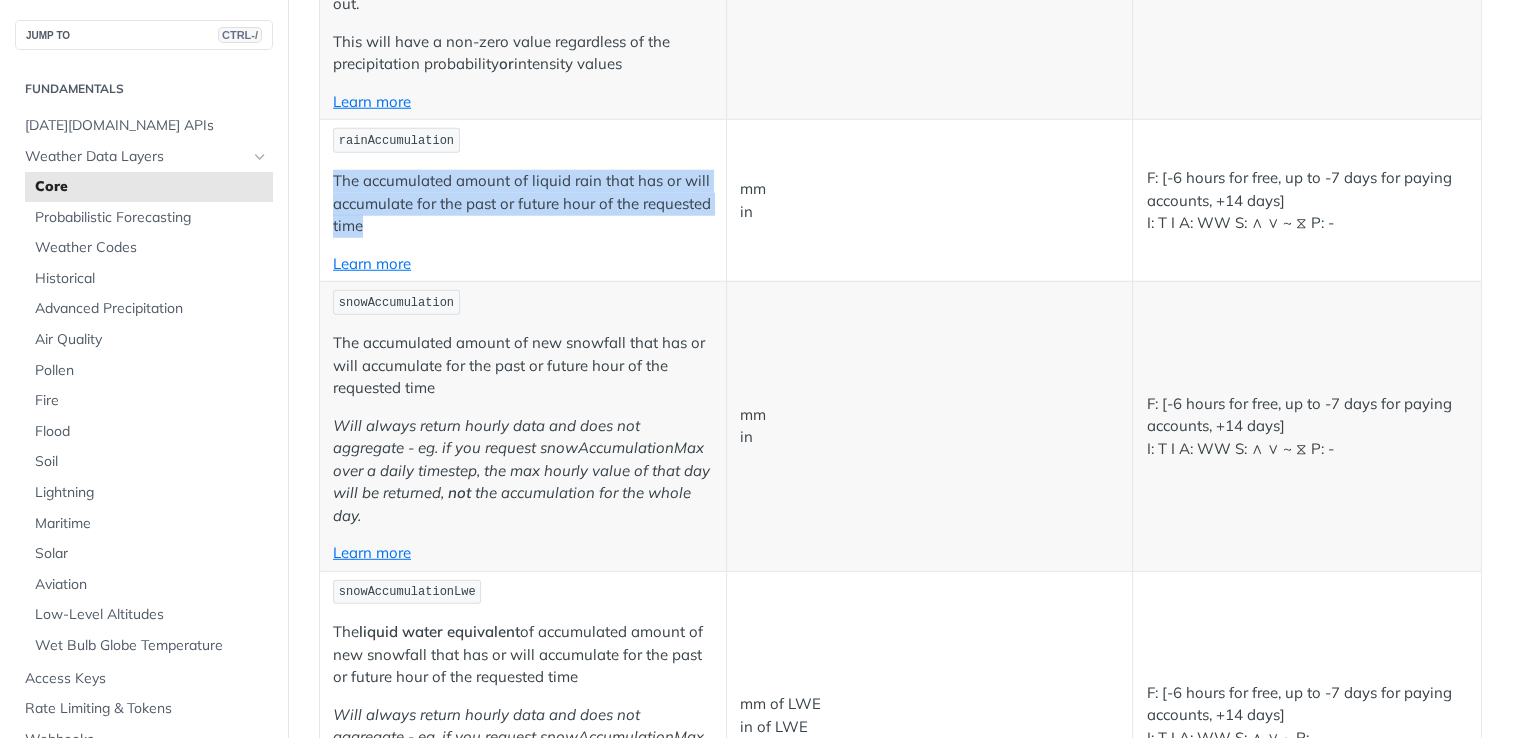 drag, startPoint x: 384, startPoint y: 226, endPoint x: 326, endPoint y: 171, distance: 79.93122 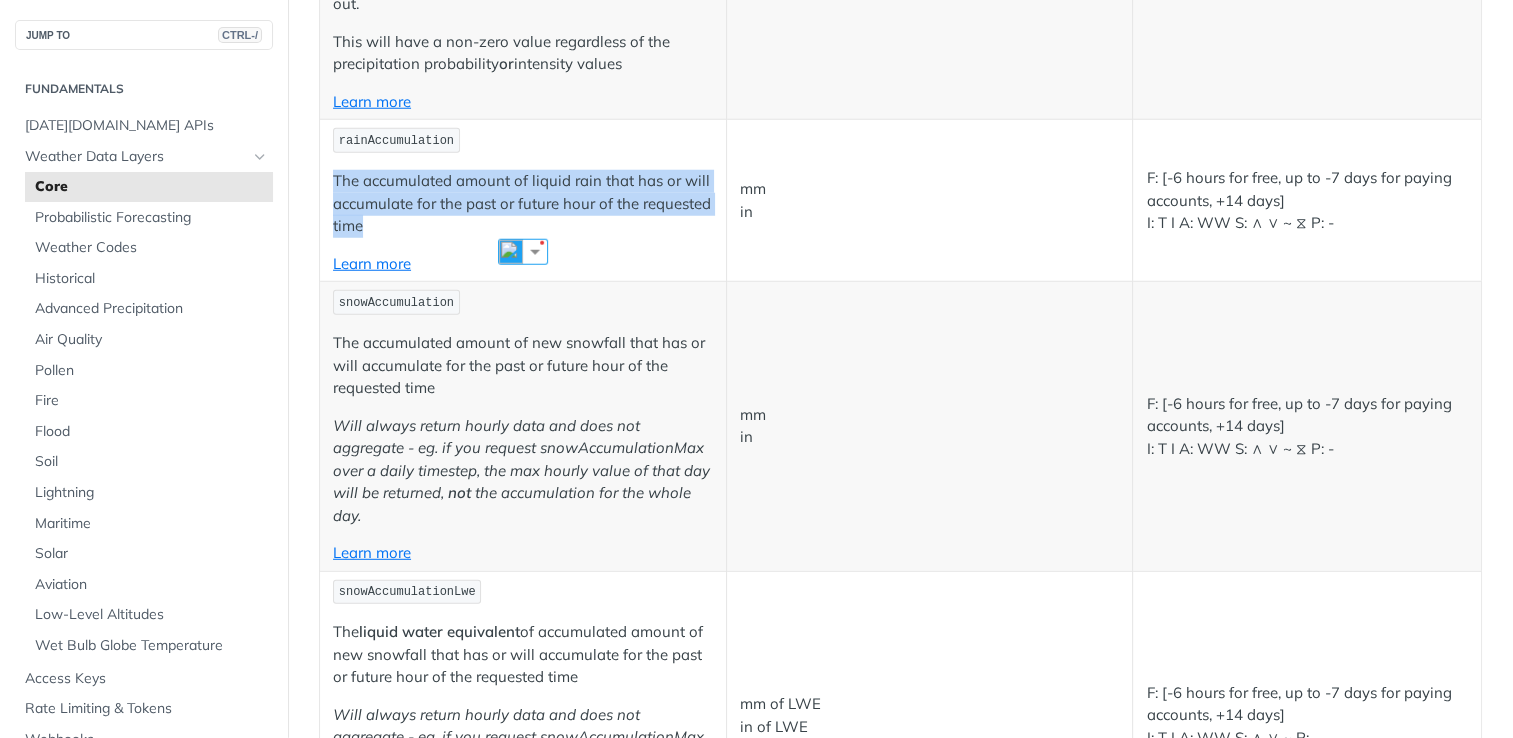 click on "The accumulated amount of liquid rain that has or will accumulate for the past or future hour of the requested time" at bounding box center (523, 204) 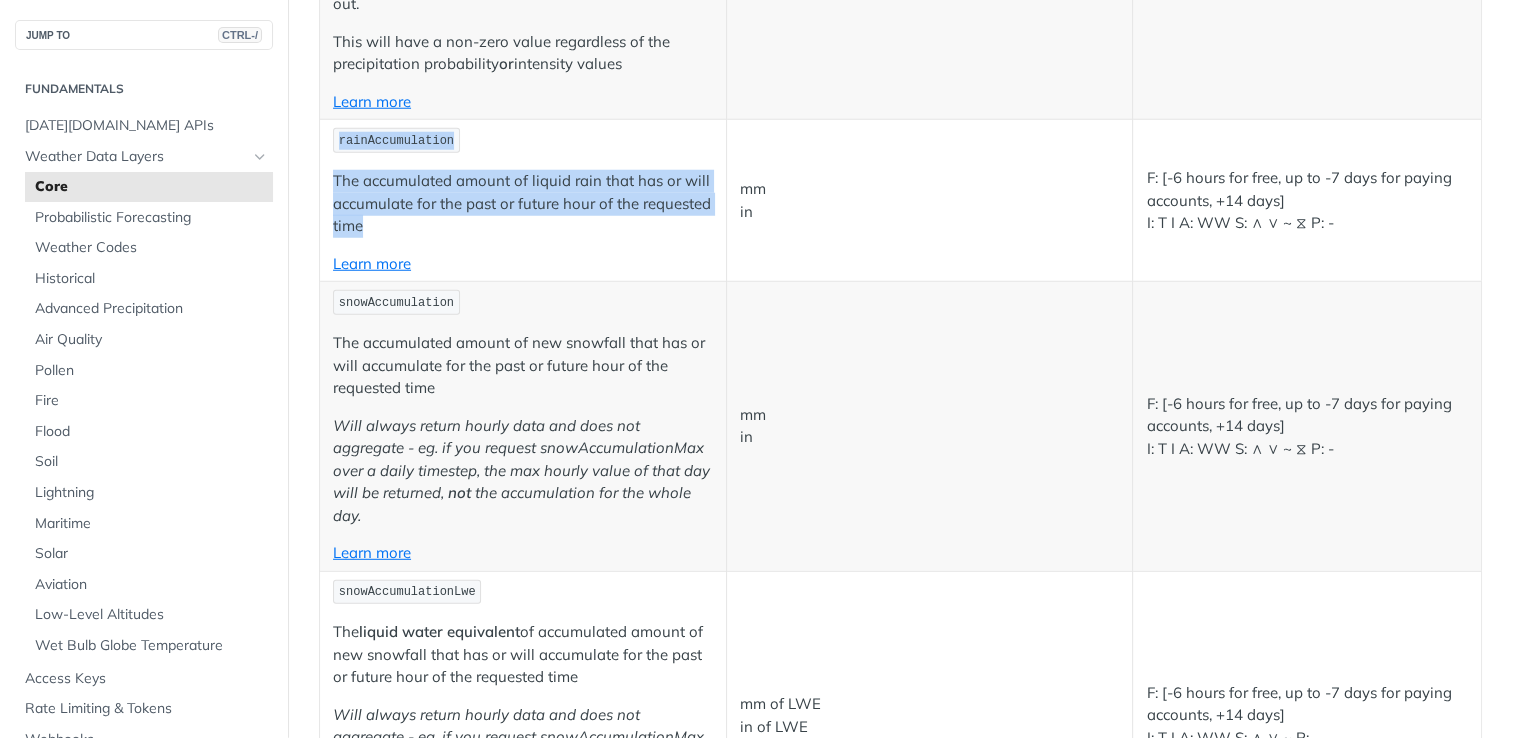 drag, startPoint x: 379, startPoint y: 212, endPoint x: 335, endPoint y: 131, distance: 92.17918 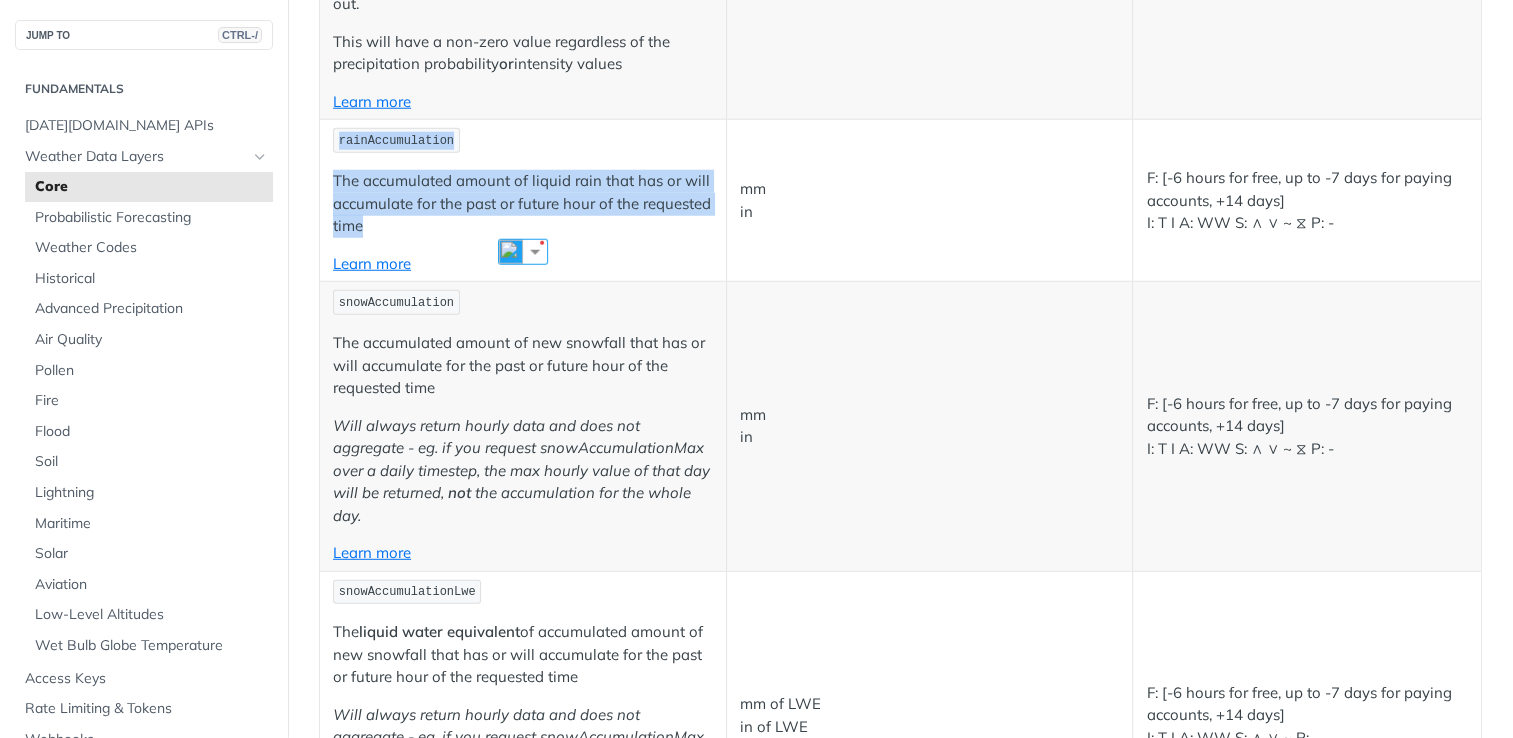 click on "The accumulated amount of liquid rain that has or will accumulate for the past or future hour of the requested time" at bounding box center [523, 204] 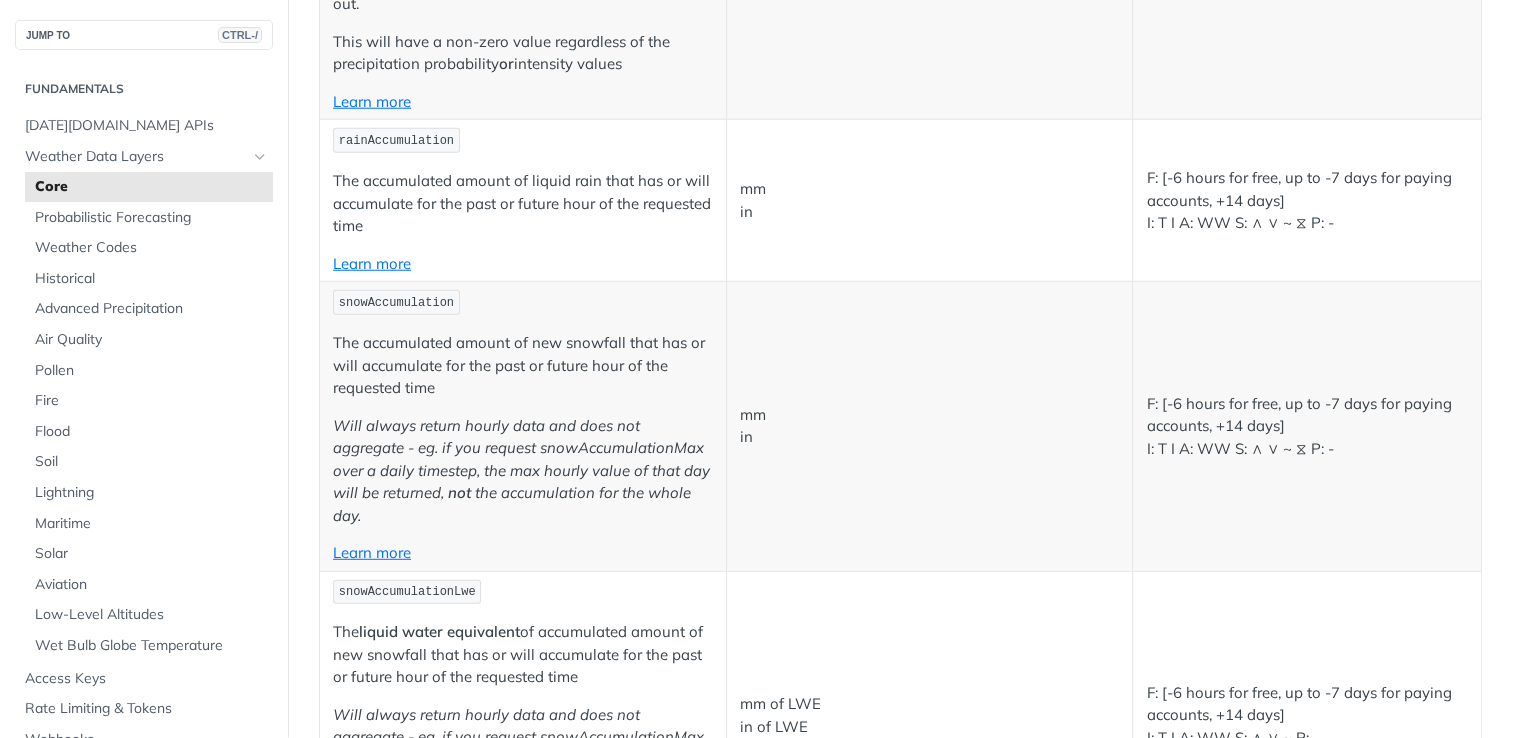 click on "rainAccumulation" at bounding box center [396, 141] 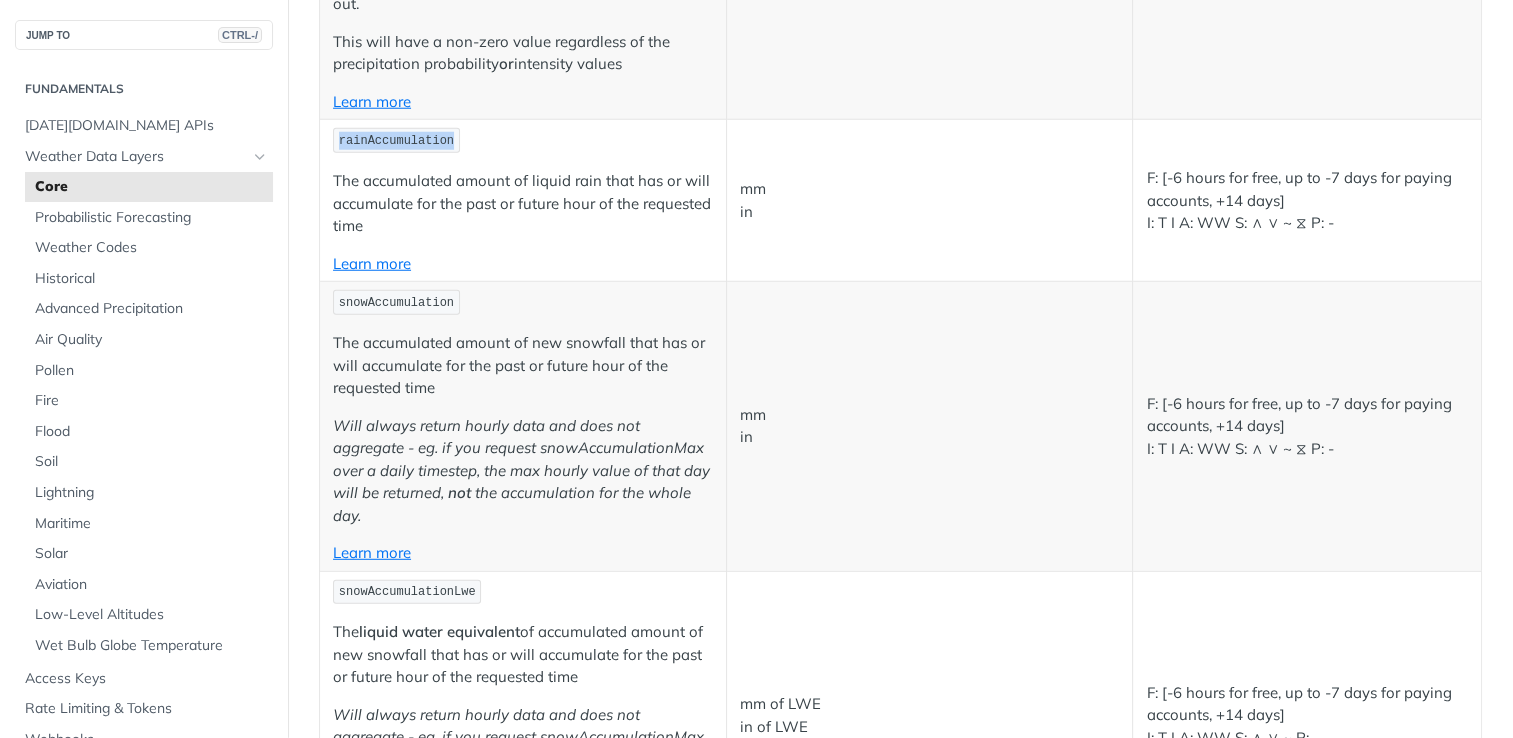 click on "rainAccumulation" at bounding box center (396, 141) 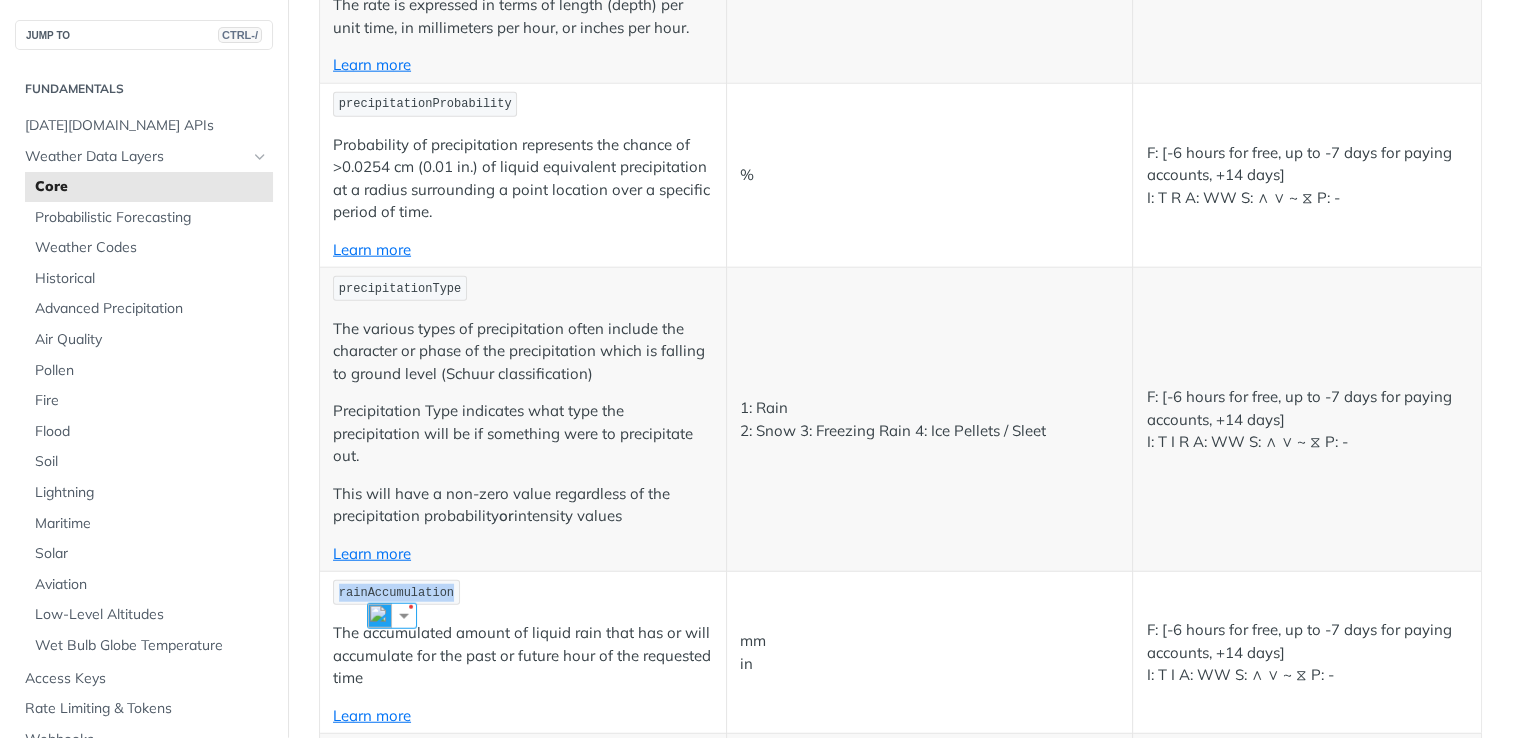 scroll, scrollTop: 5000, scrollLeft: 0, axis: vertical 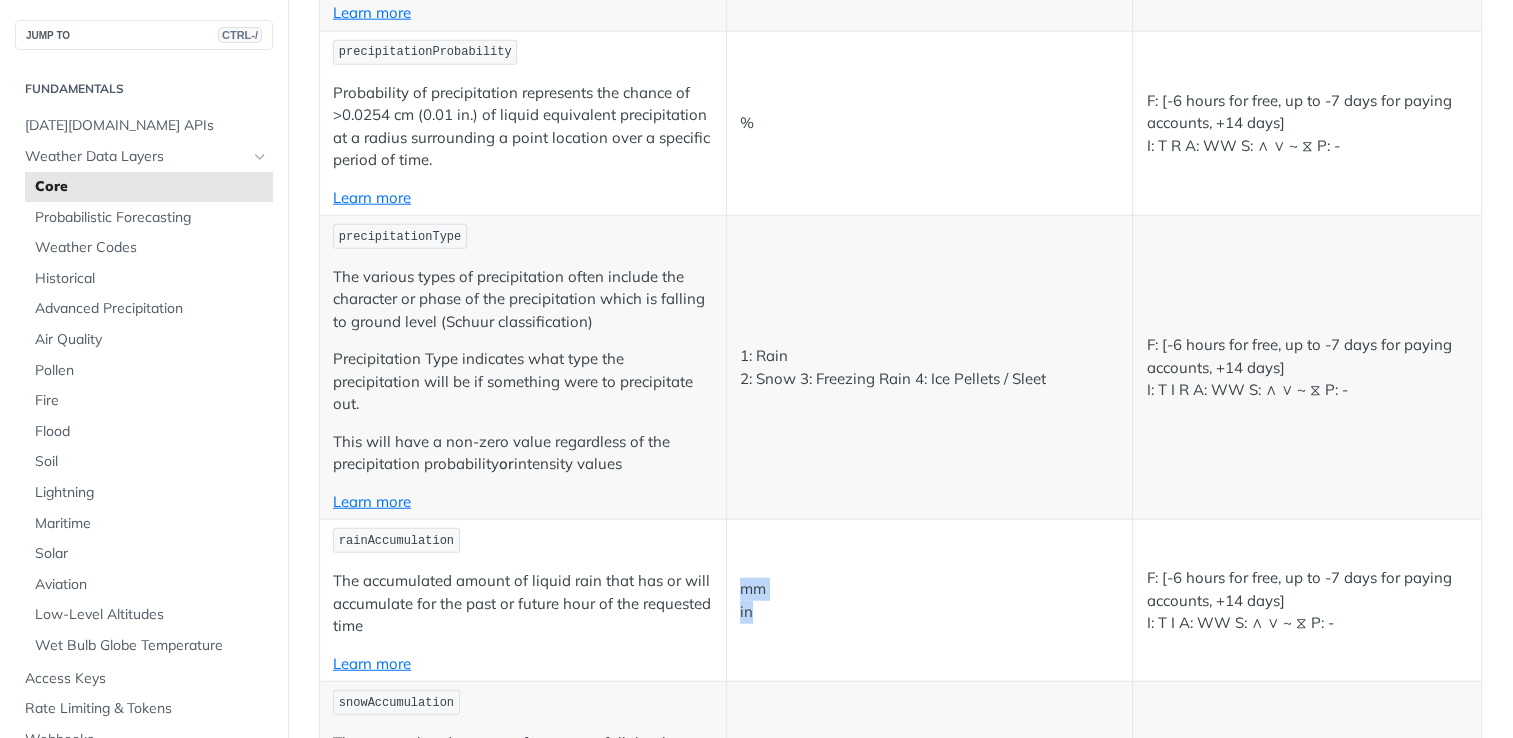 drag, startPoint x: 768, startPoint y: 606, endPoint x: 741, endPoint y: 582, distance: 36.124783 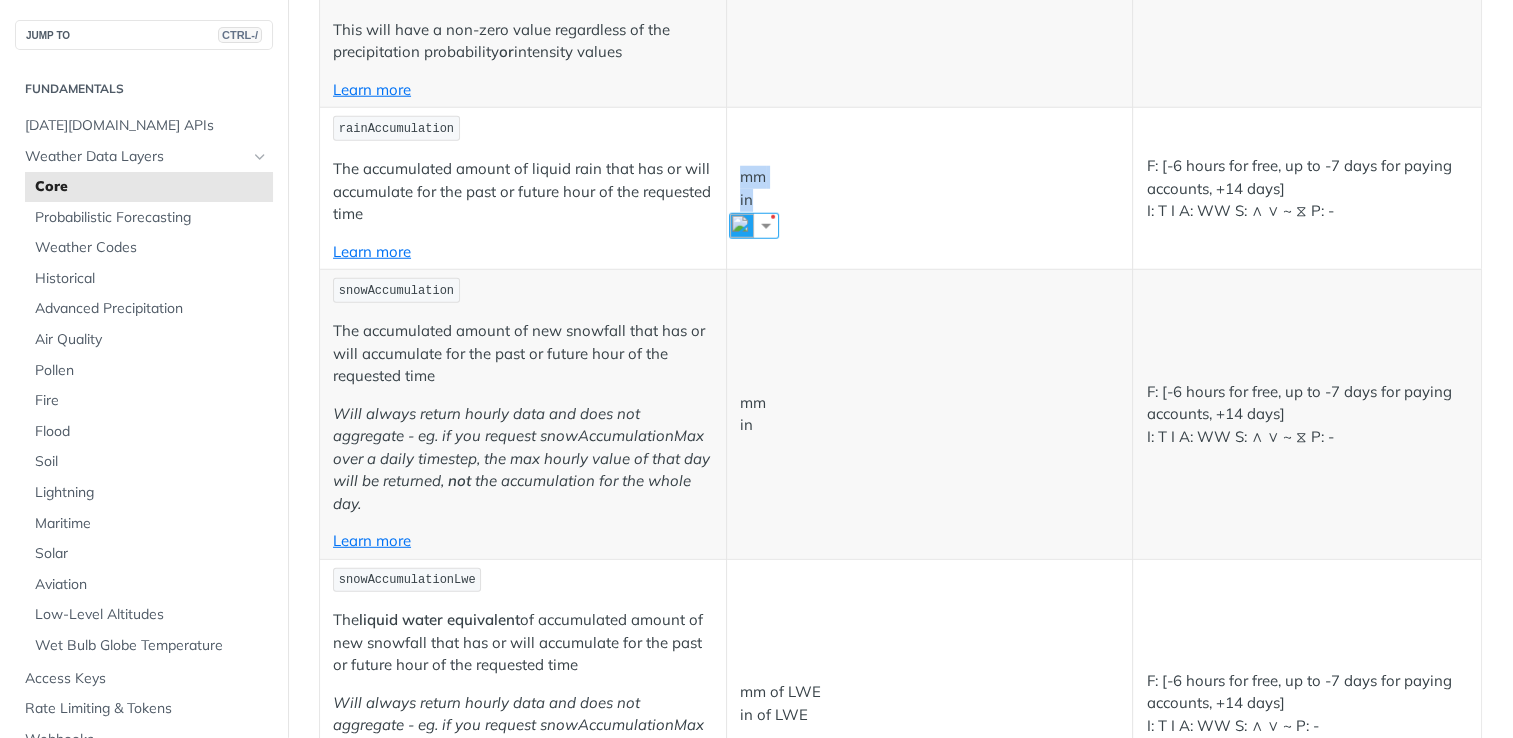 scroll, scrollTop: 5500, scrollLeft: 0, axis: vertical 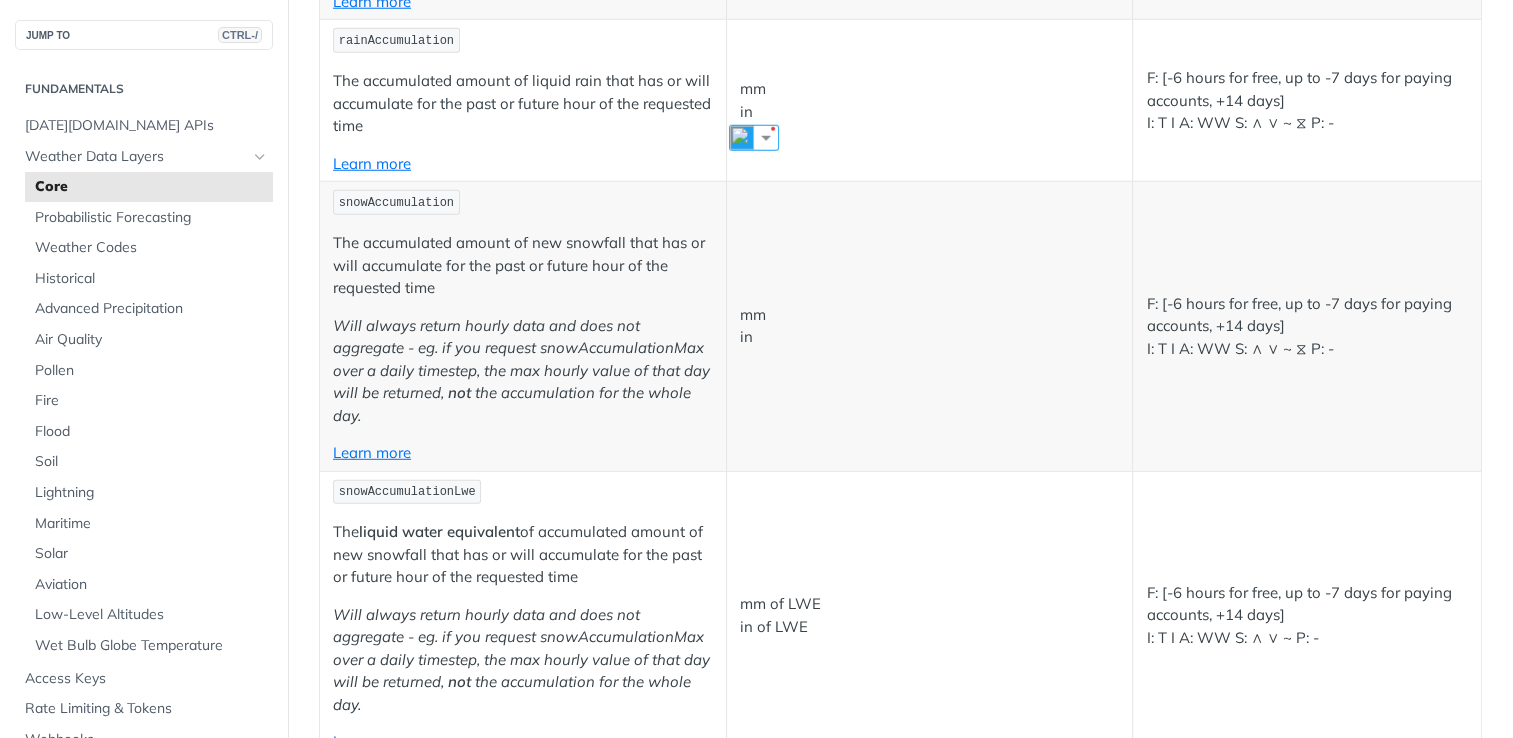 click on "snowAccumulation" at bounding box center [396, 203] 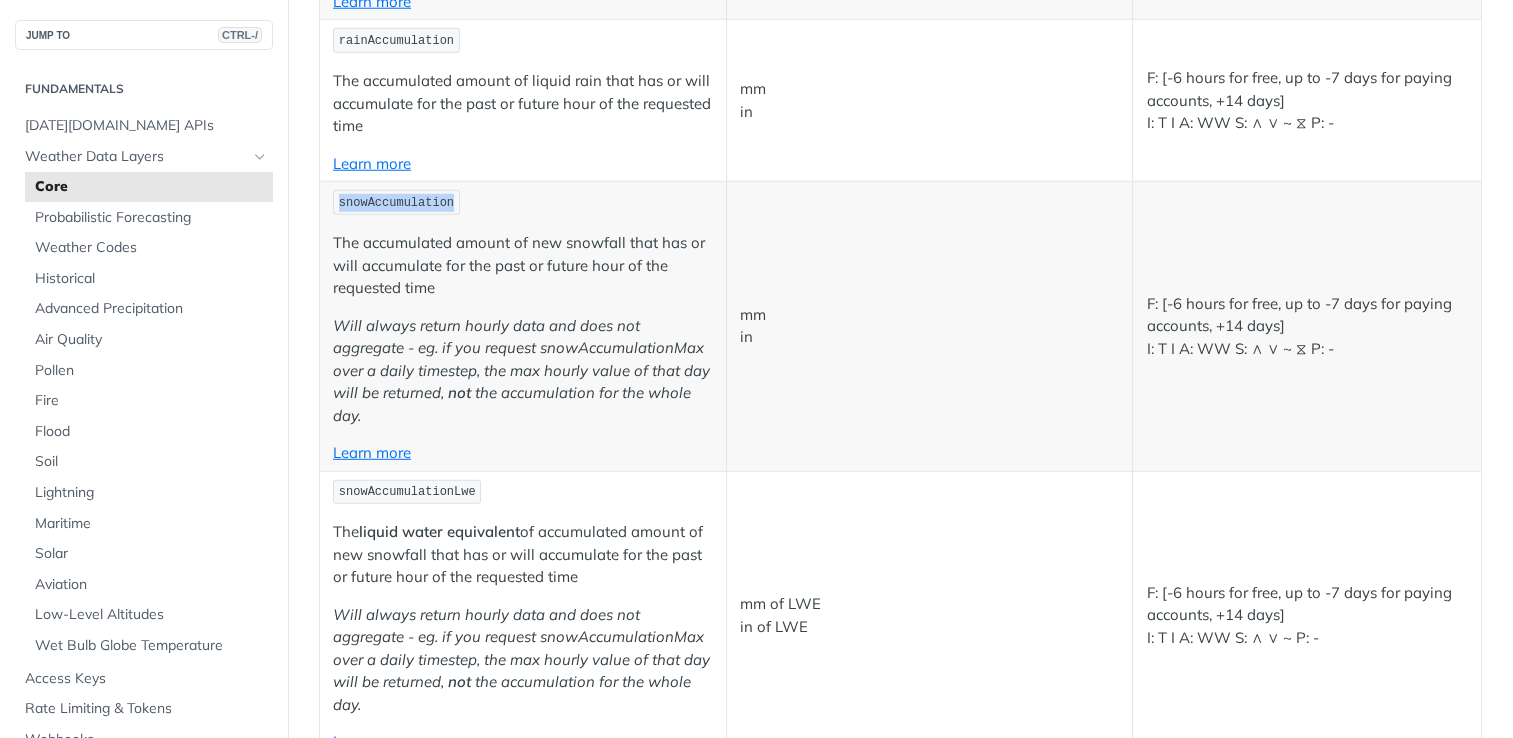 click on "snowAccumulation" at bounding box center [396, 203] 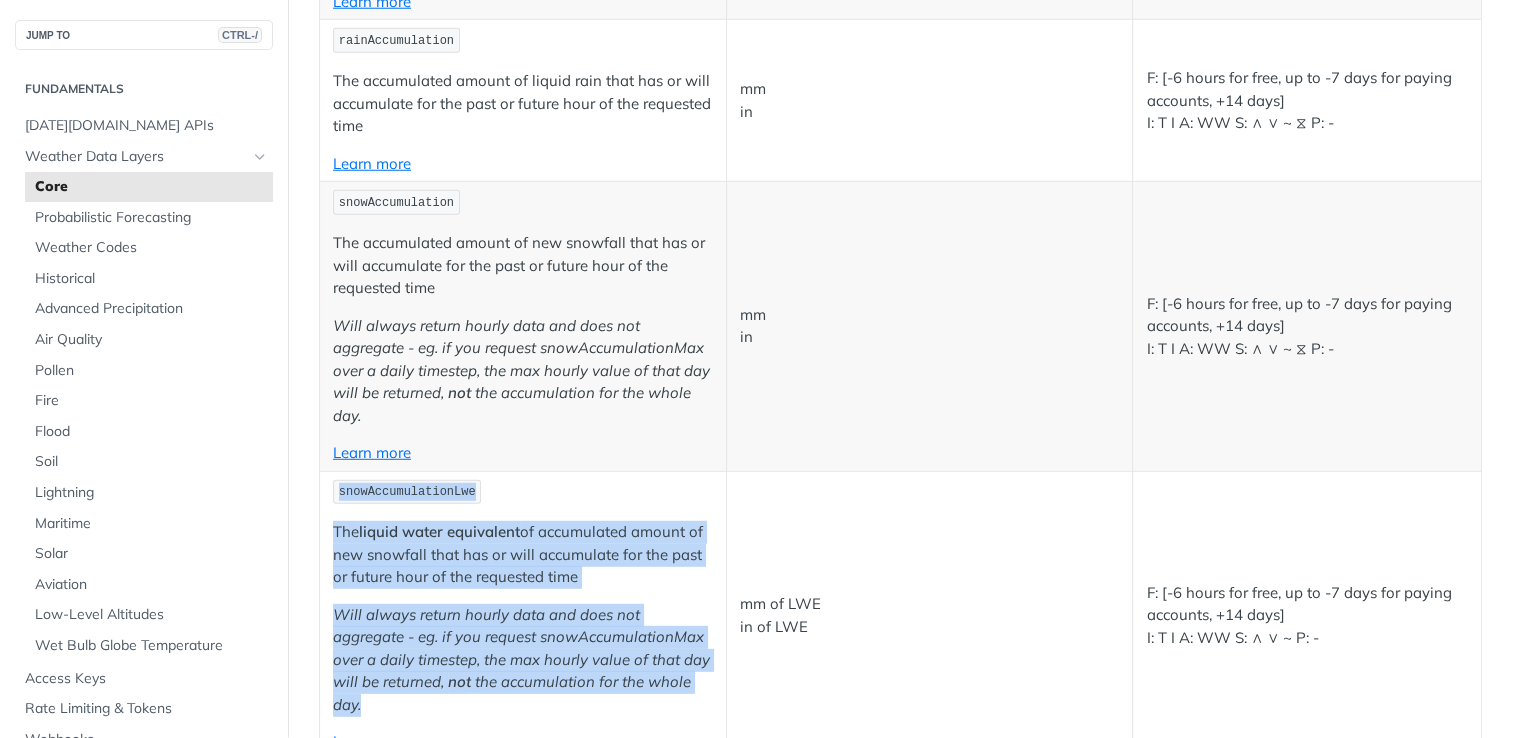 drag, startPoint x: 677, startPoint y: 649, endPoint x: 320, endPoint y: 470, distance: 399.362 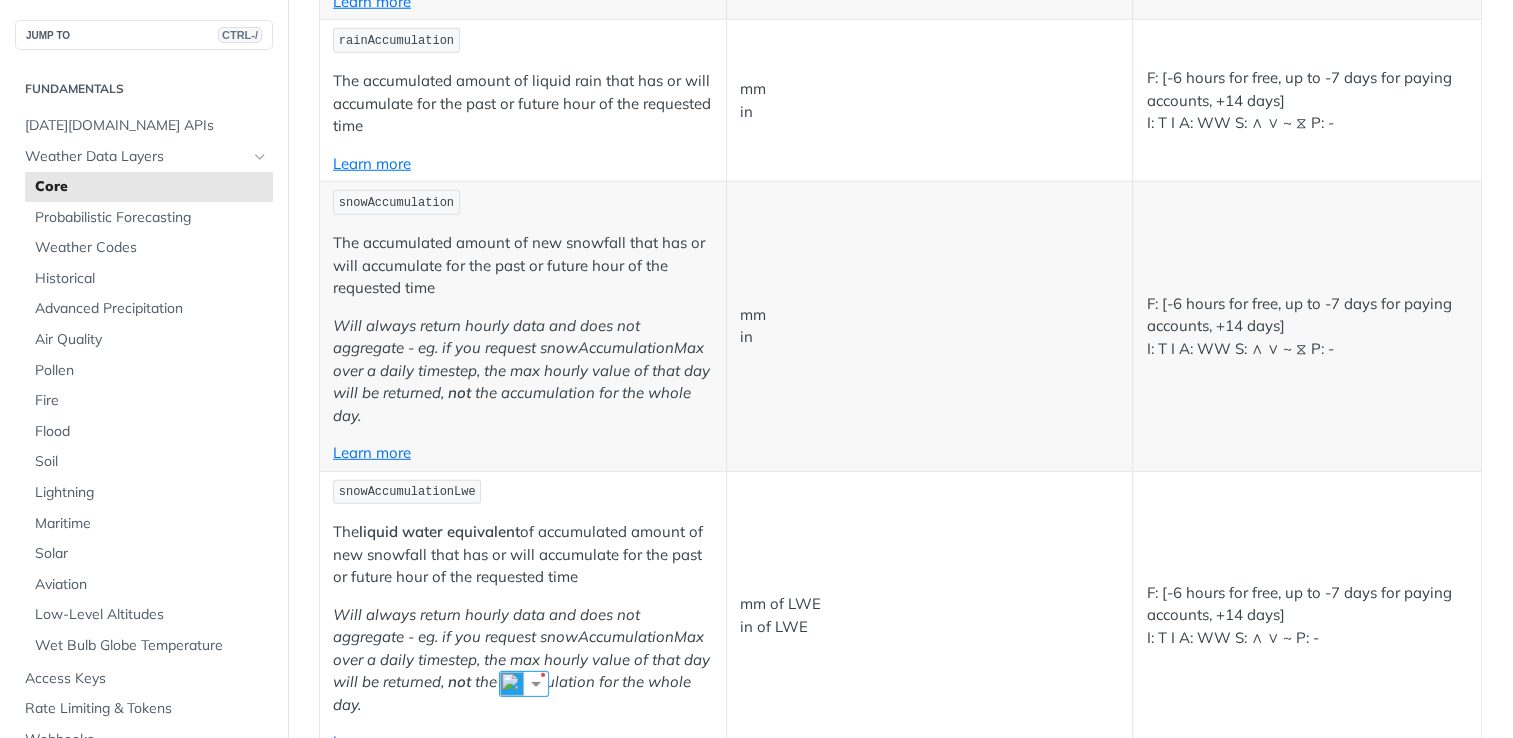 click on "snowAccumulation The accumulated amount of new snowfall that has or will accumulate for the past or future hour of the requested time Will always return hourly data and does not aggregate - eg. if you request snowAccumulationMax over a daily timestep, the max hourly value of that day will be returned,   not   the accumulation for the whole day. Learn more" at bounding box center [523, 326] 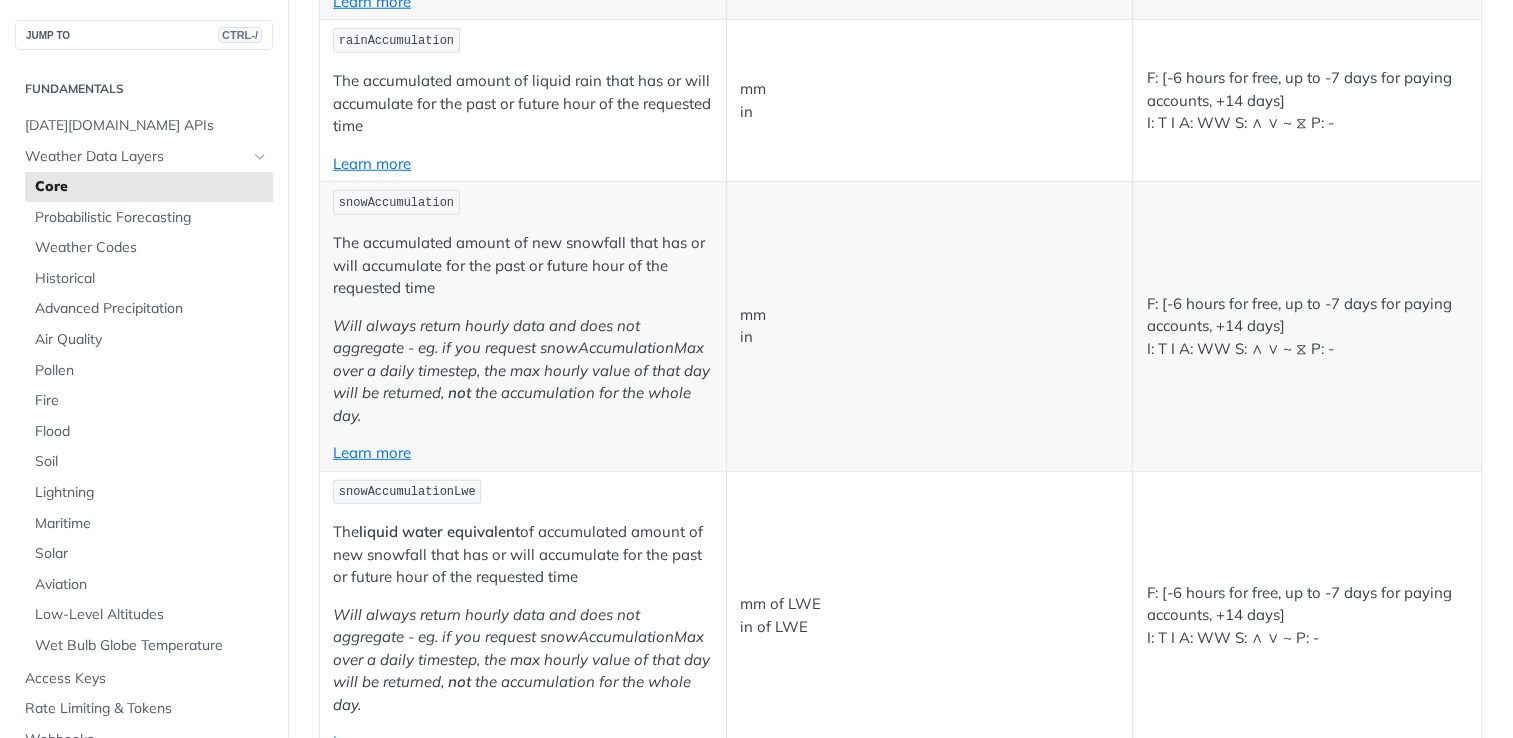 click on "snowAccumulationLwe" at bounding box center [523, 492] 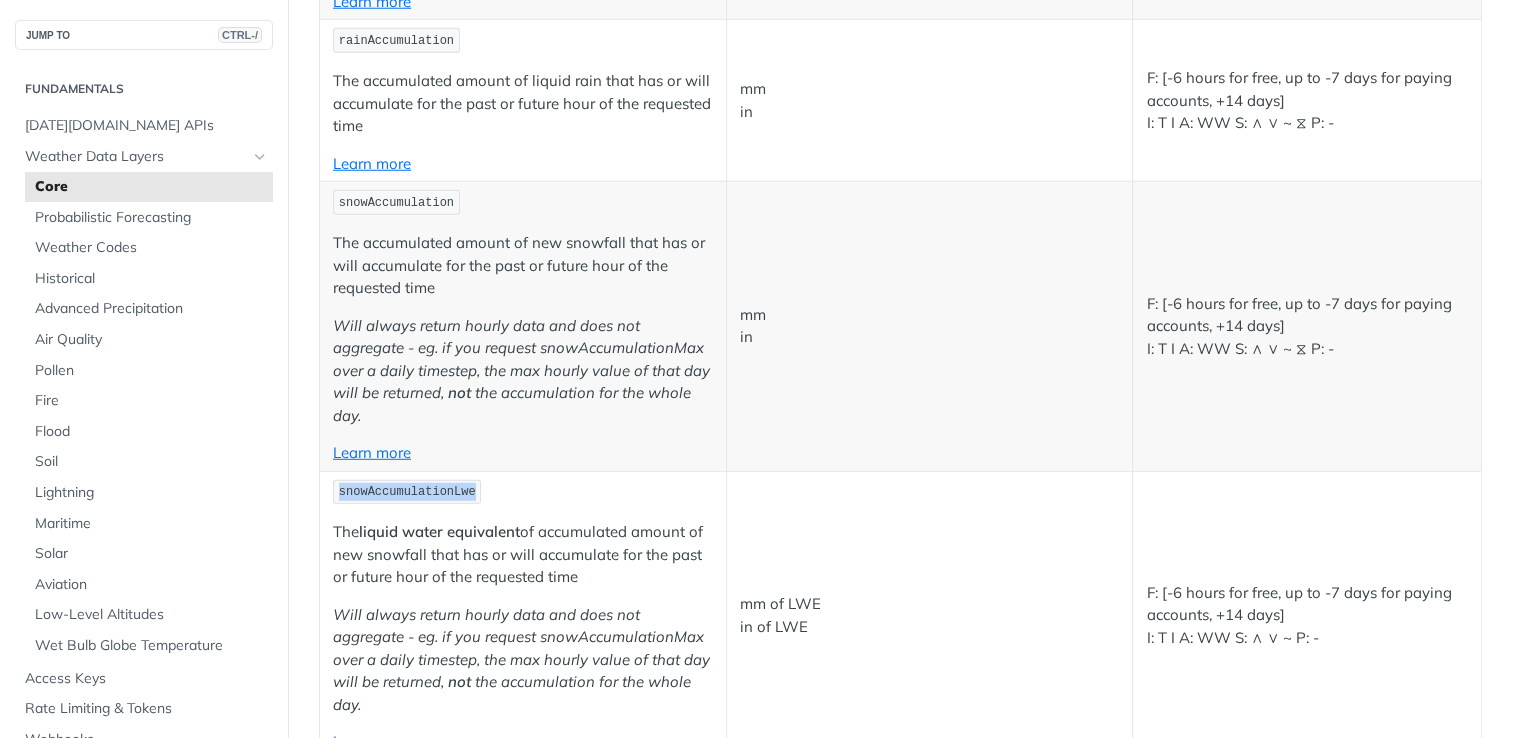 click on "snowAccumulationLwe" at bounding box center [407, 492] 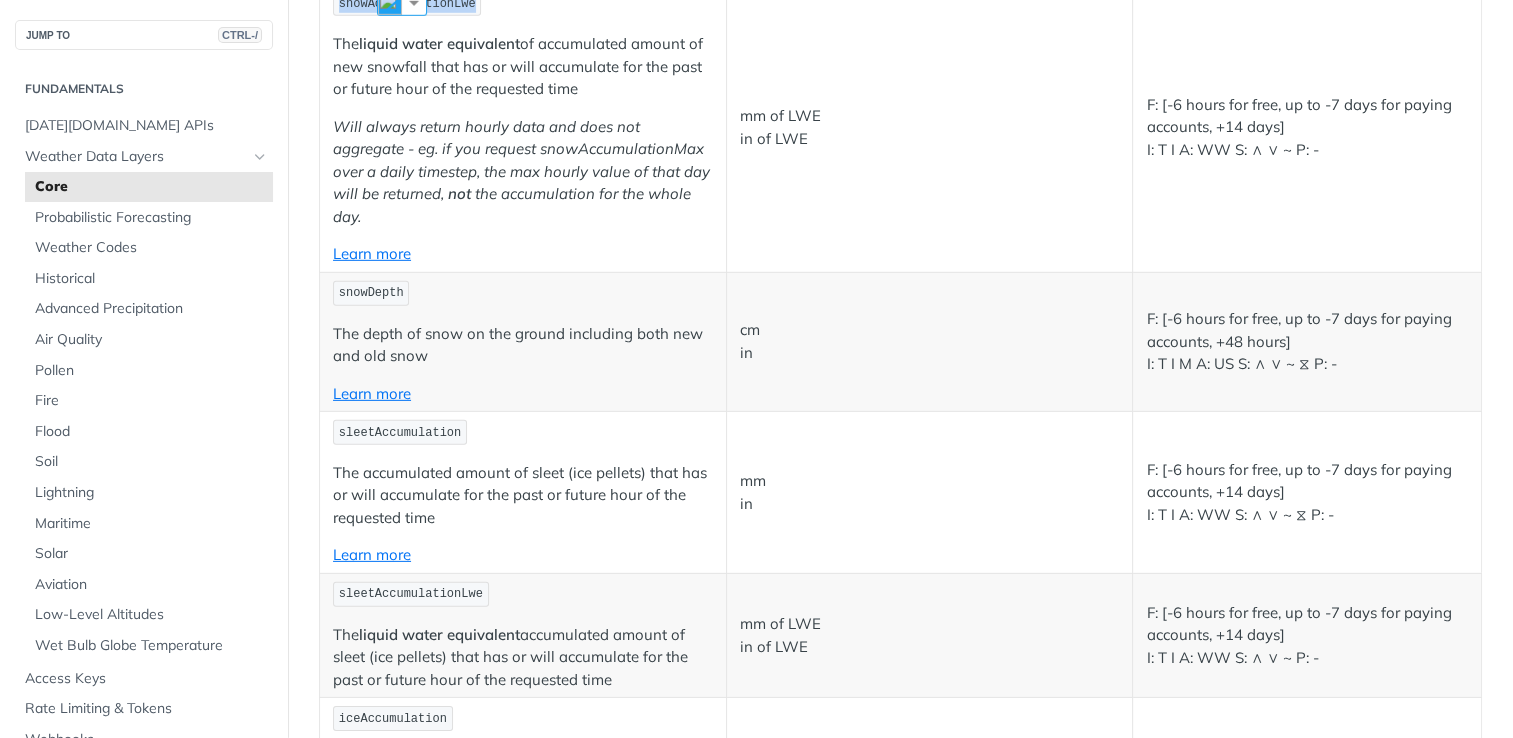 scroll, scrollTop: 6000, scrollLeft: 0, axis: vertical 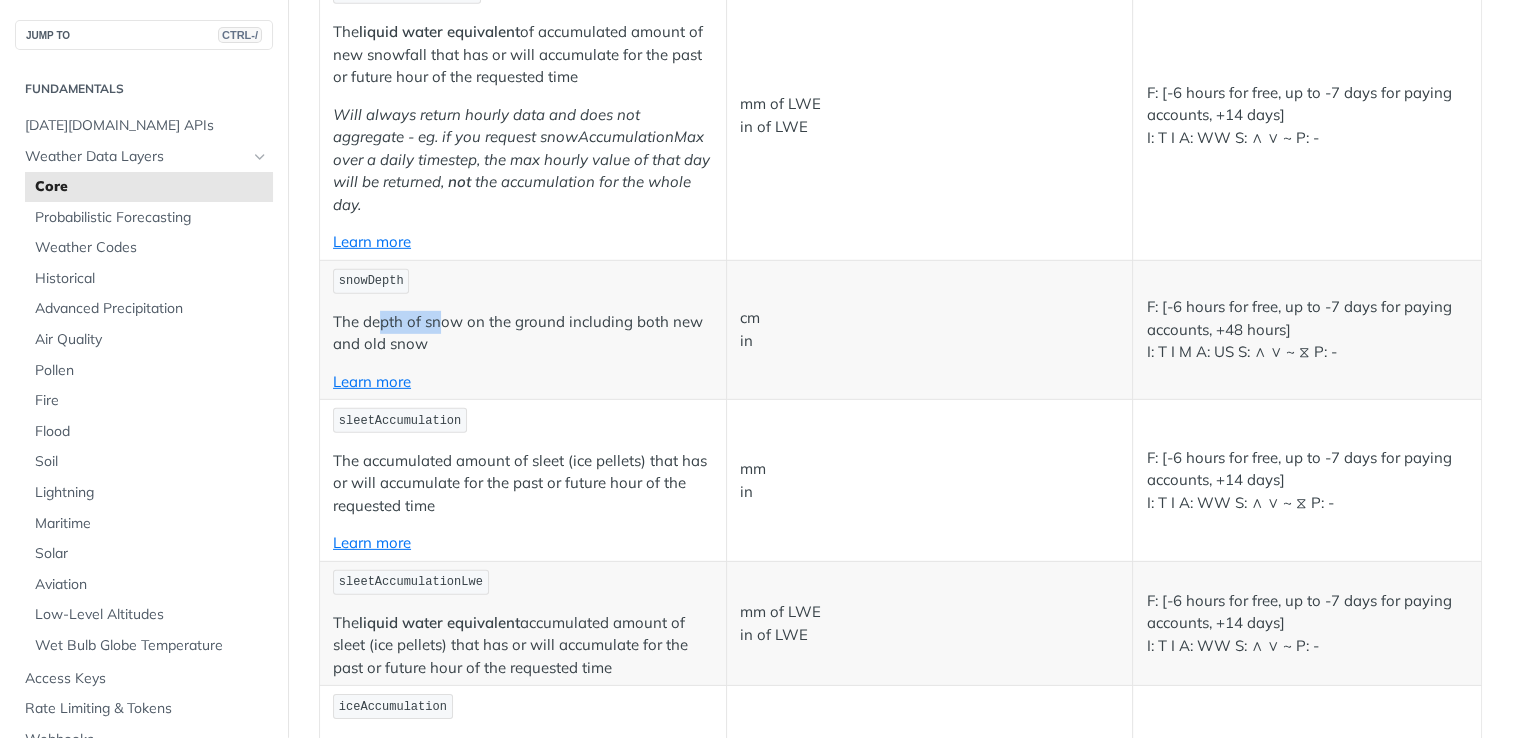 drag, startPoint x: 432, startPoint y: 274, endPoint x: 380, endPoint y: 276, distance: 52.03845 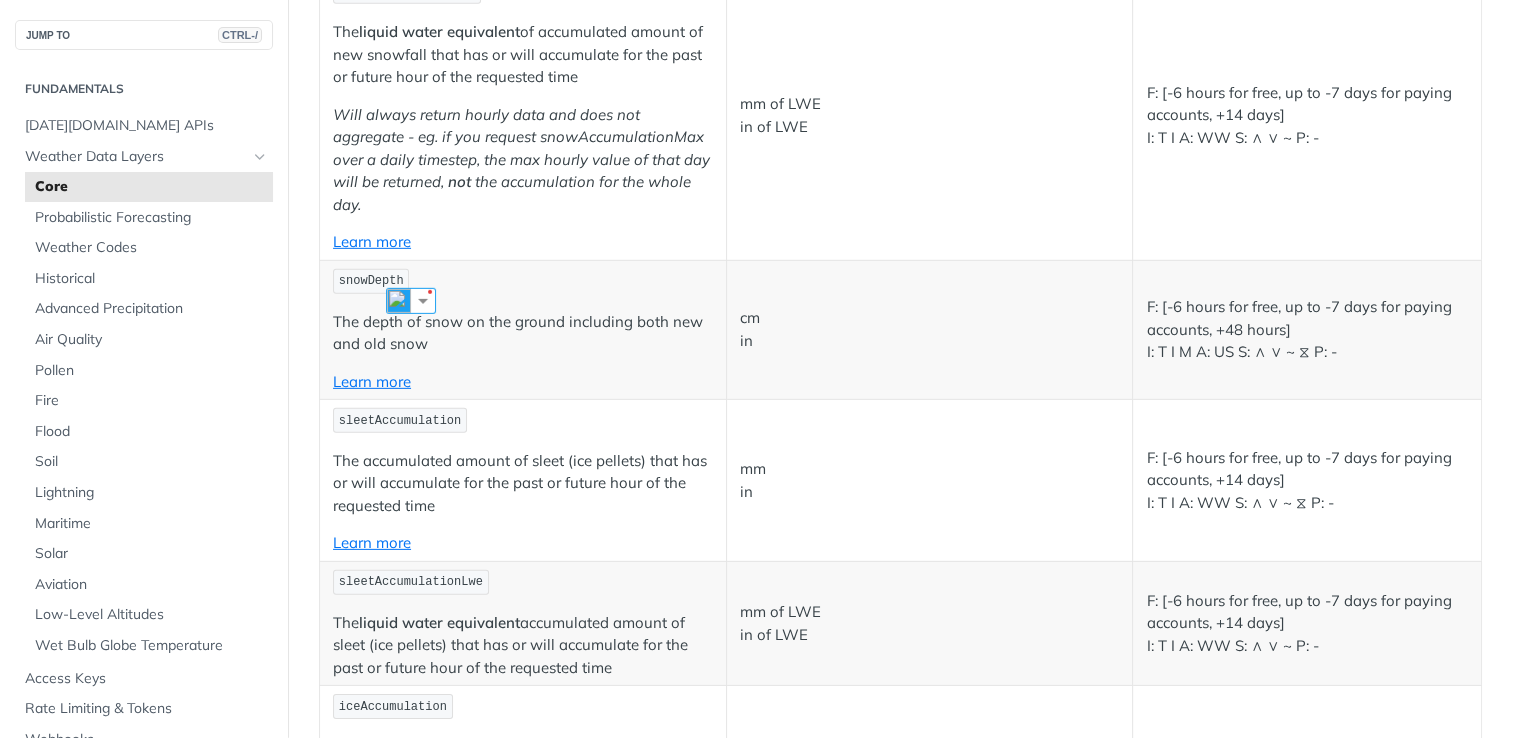drag, startPoint x: 380, startPoint y: 276, endPoint x: 565, endPoint y: 294, distance: 185.87361 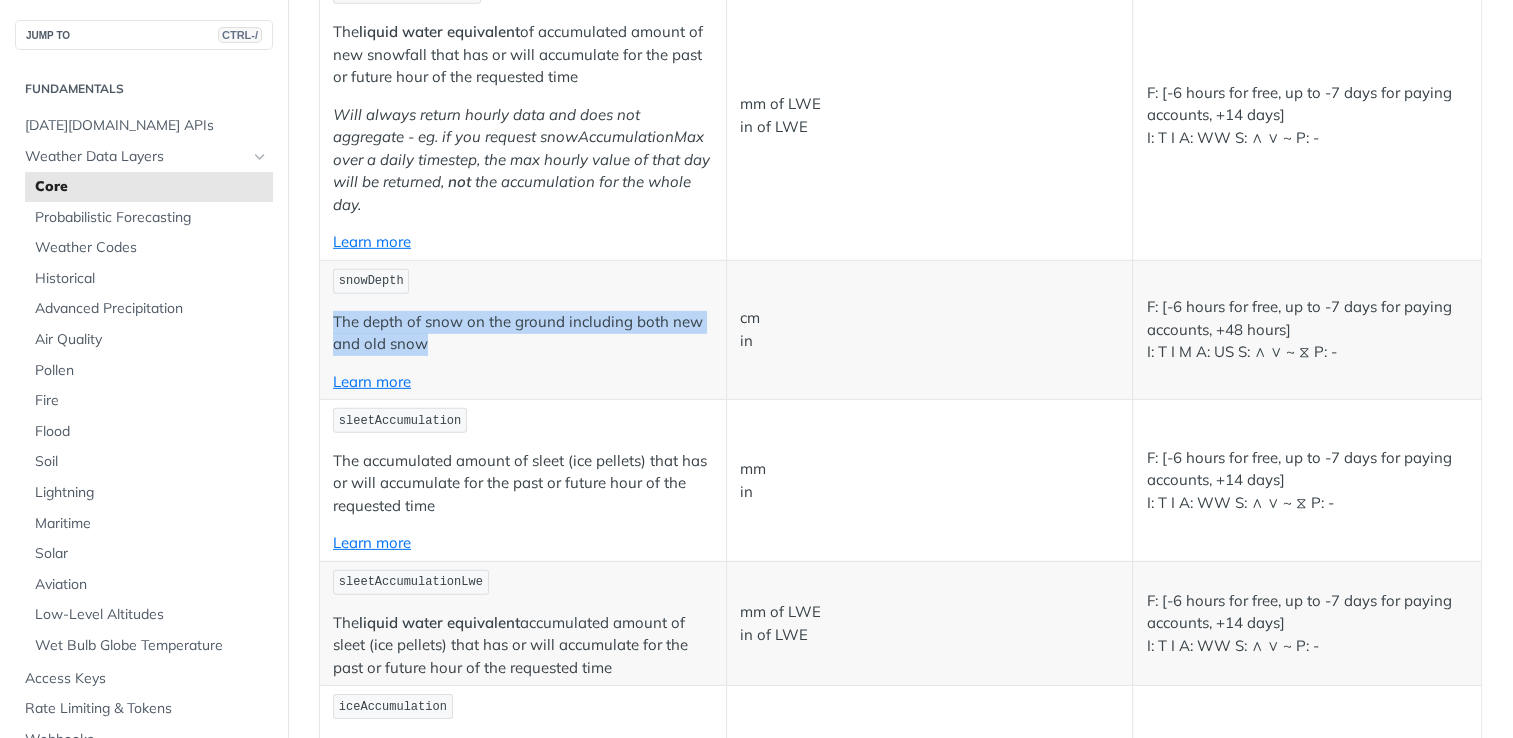 drag, startPoint x: 506, startPoint y: 295, endPoint x: 325, endPoint y: 276, distance: 181.9945 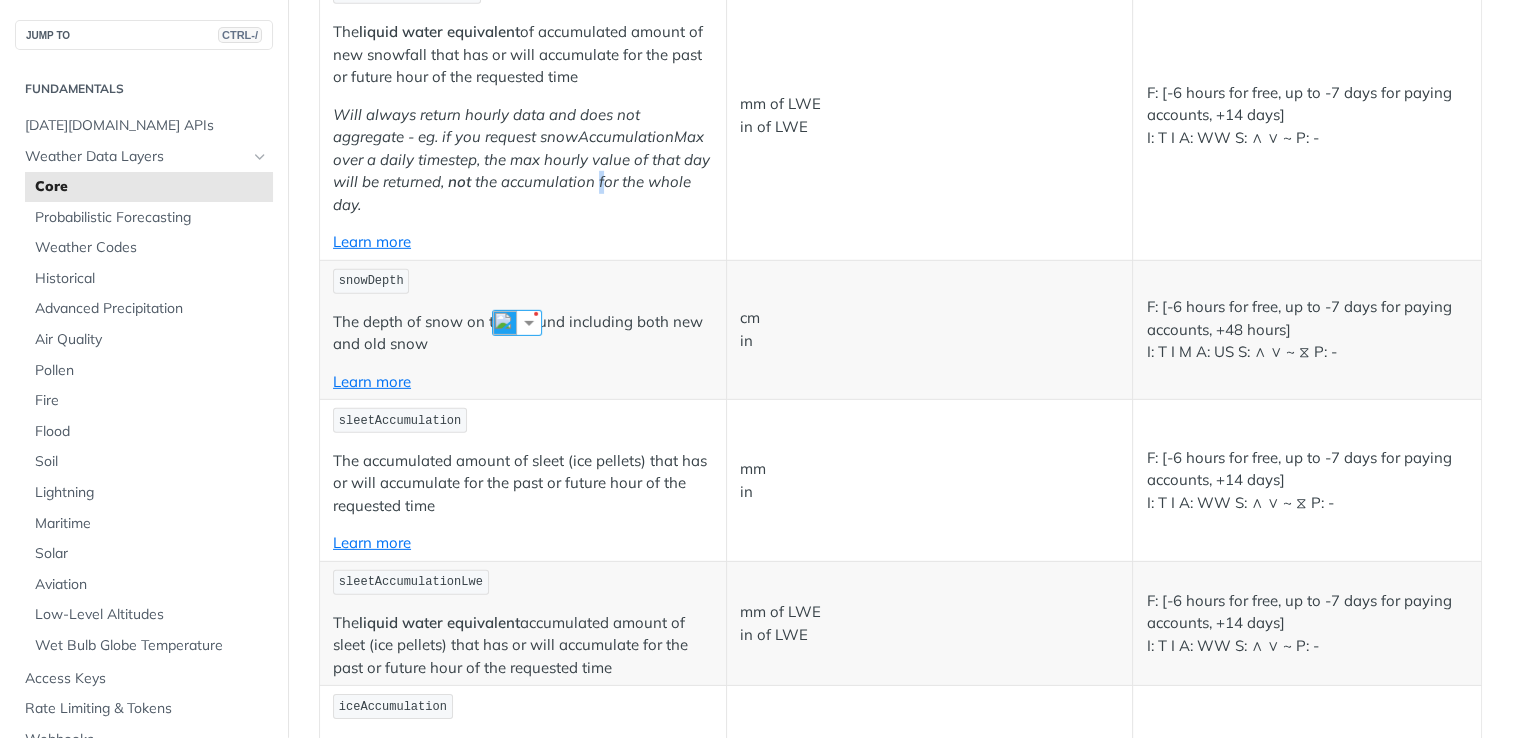 drag, startPoint x: 325, startPoint y: 276, endPoint x: 552, endPoint y: 157, distance: 256.3006 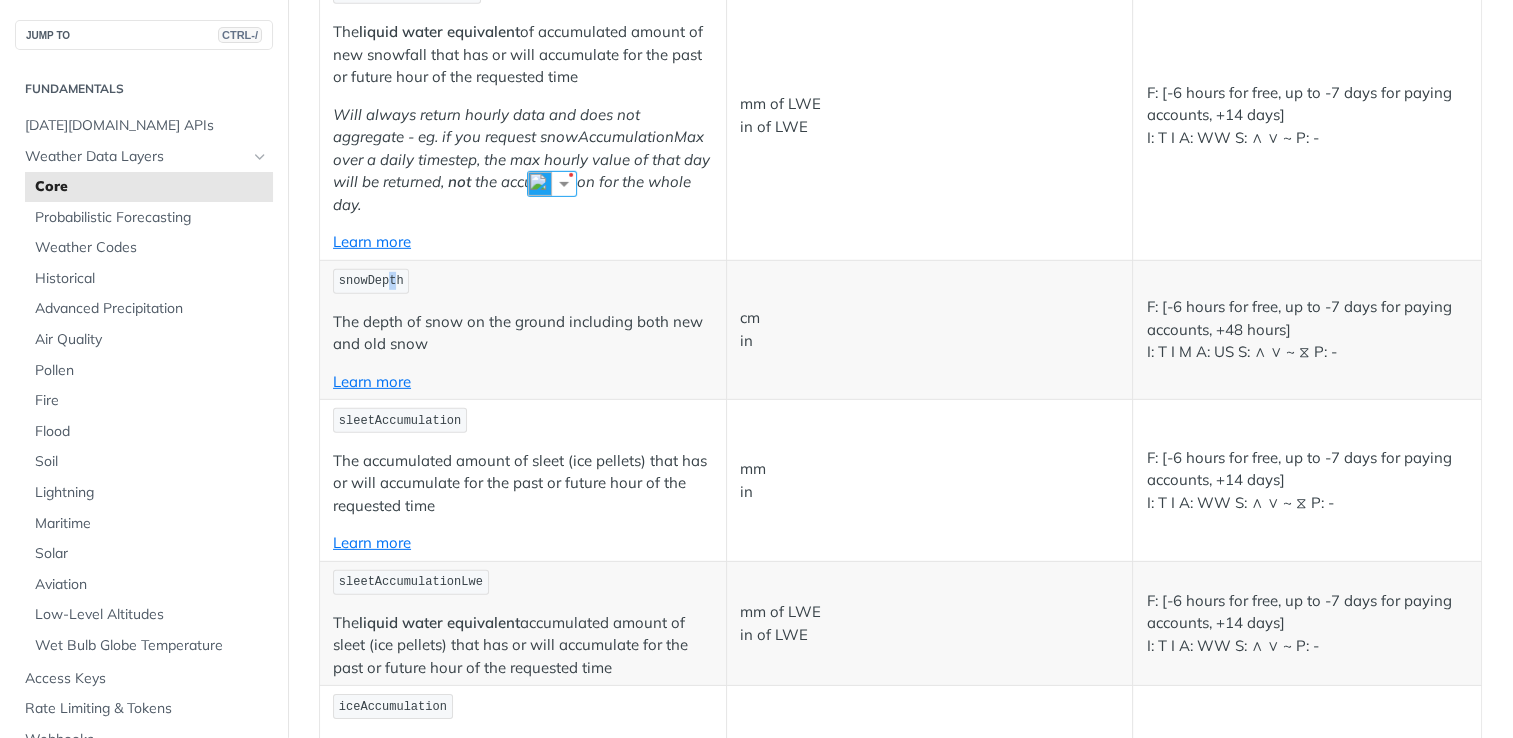 drag, startPoint x: 552, startPoint y: 157, endPoint x: 388, endPoint y: 218, distance: 174.97714 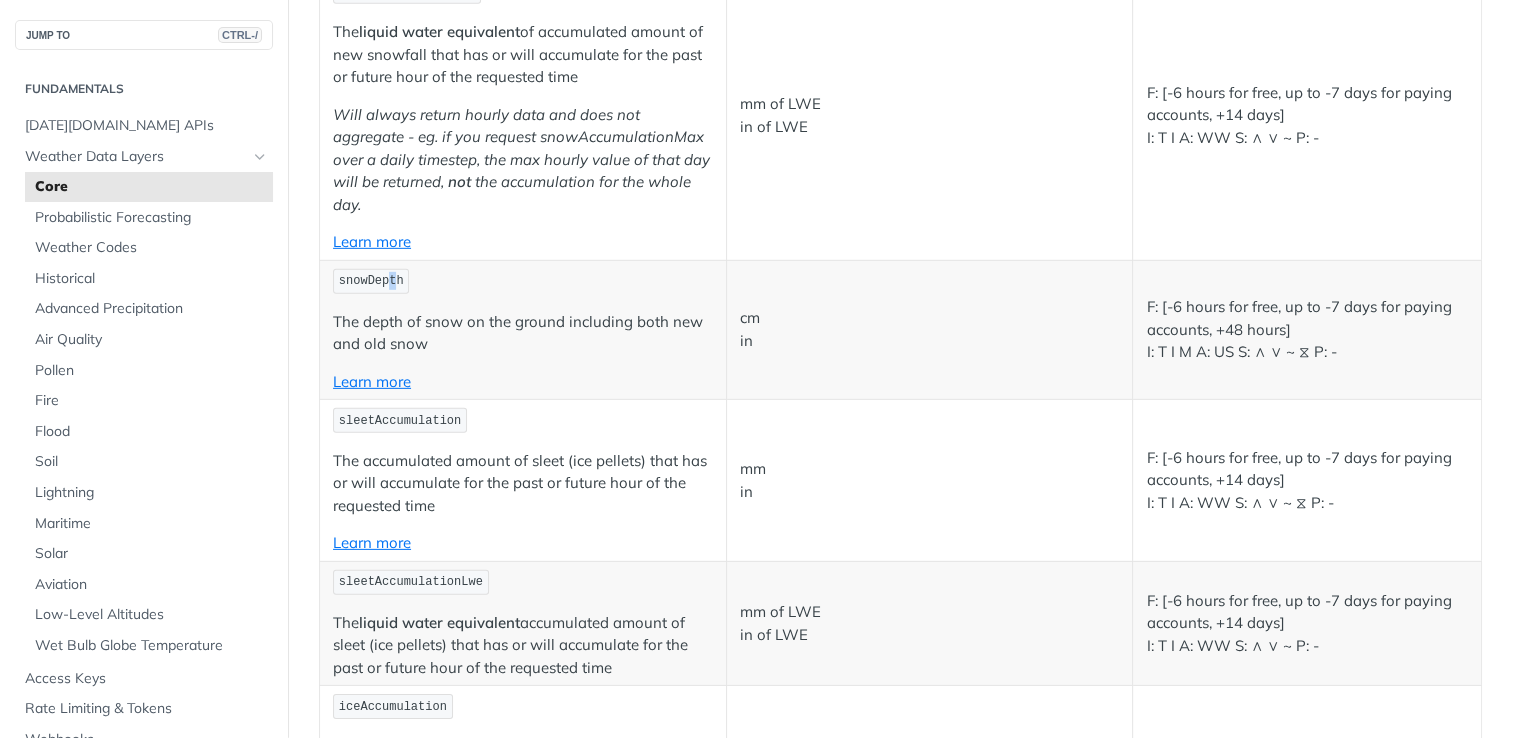 drag, startPoint x: 388, startPoint y: 218, endPoint x: 385, endPoint y: 228, distance: 10.440307 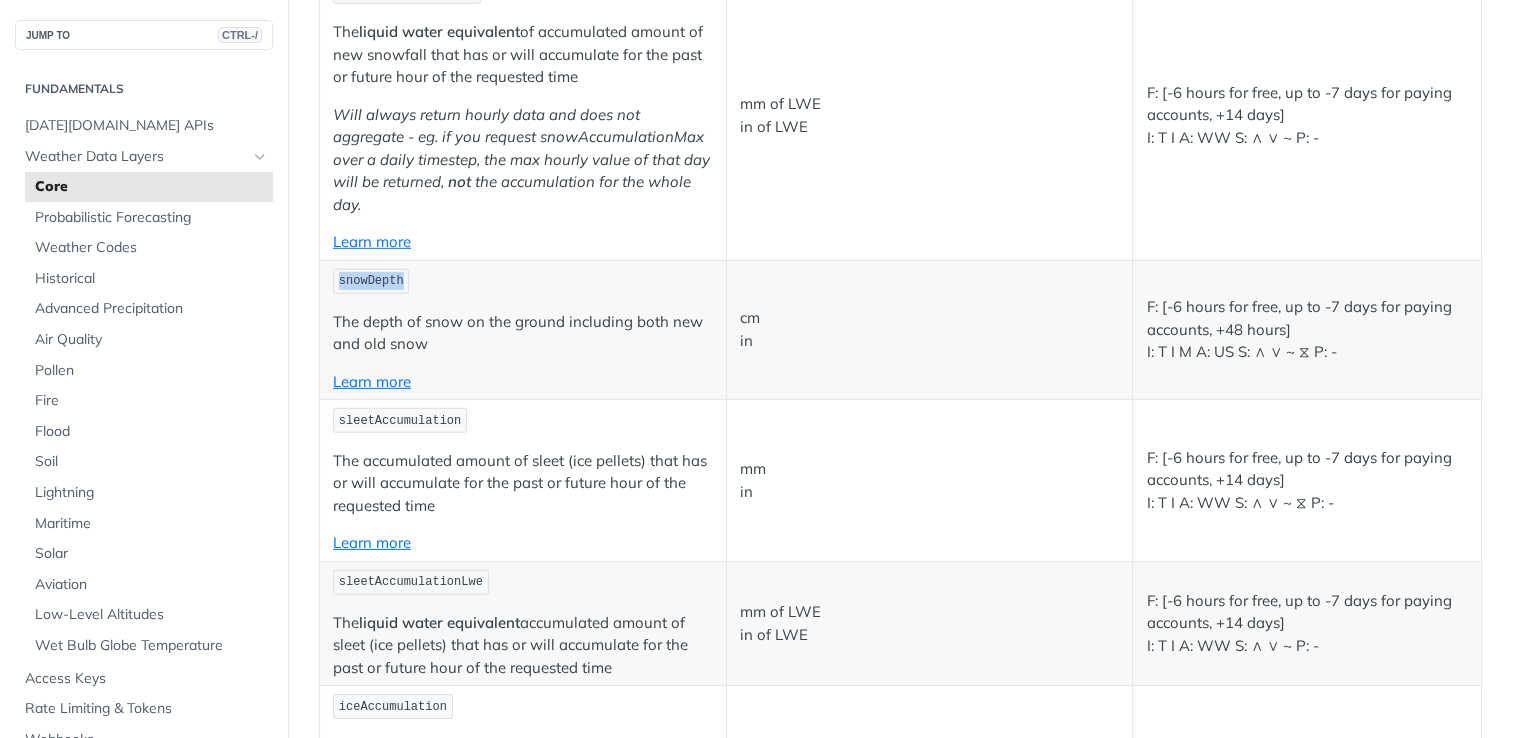click on "snowDepth" at bounding box center [371, 281] 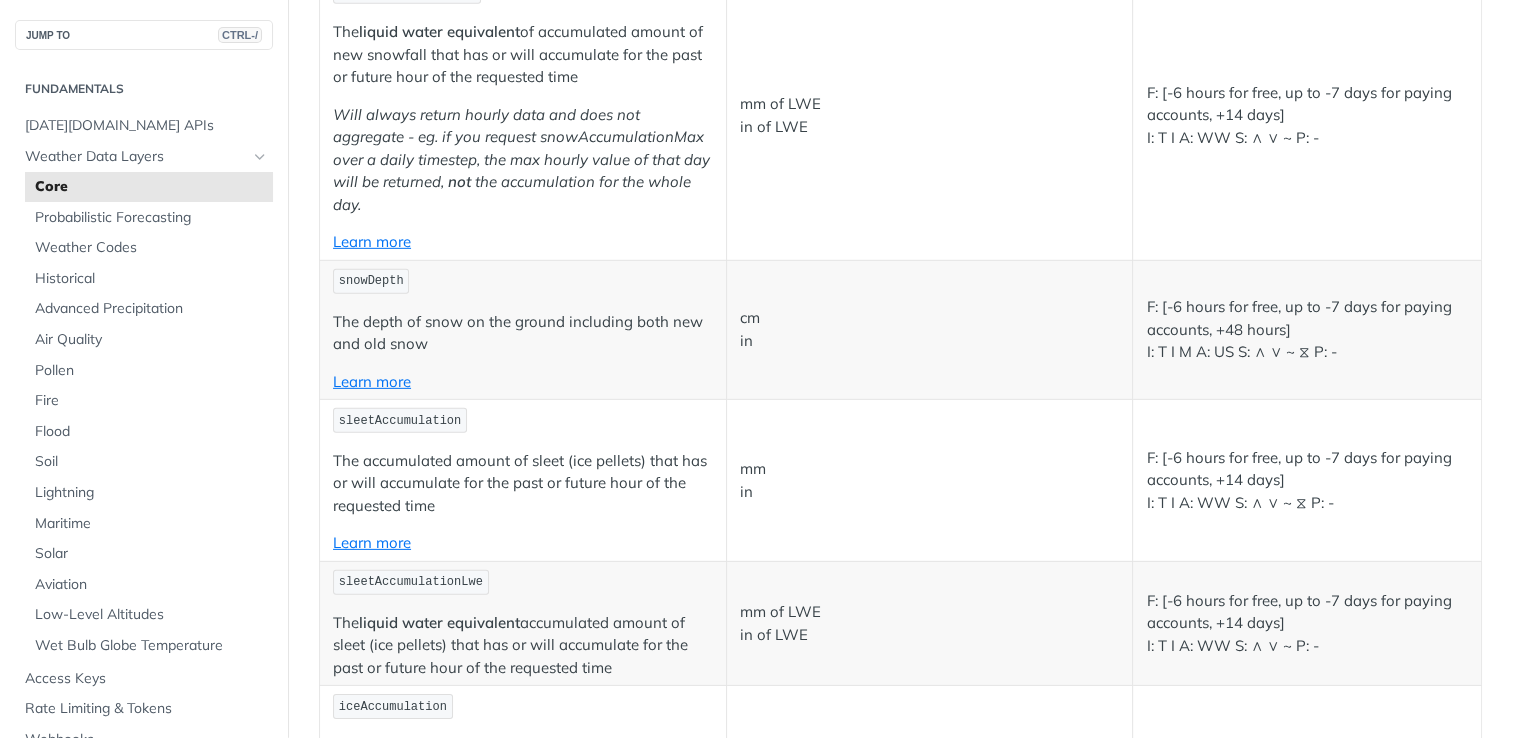 click on "sleetAccumulation" at bounding box center (523, 420) 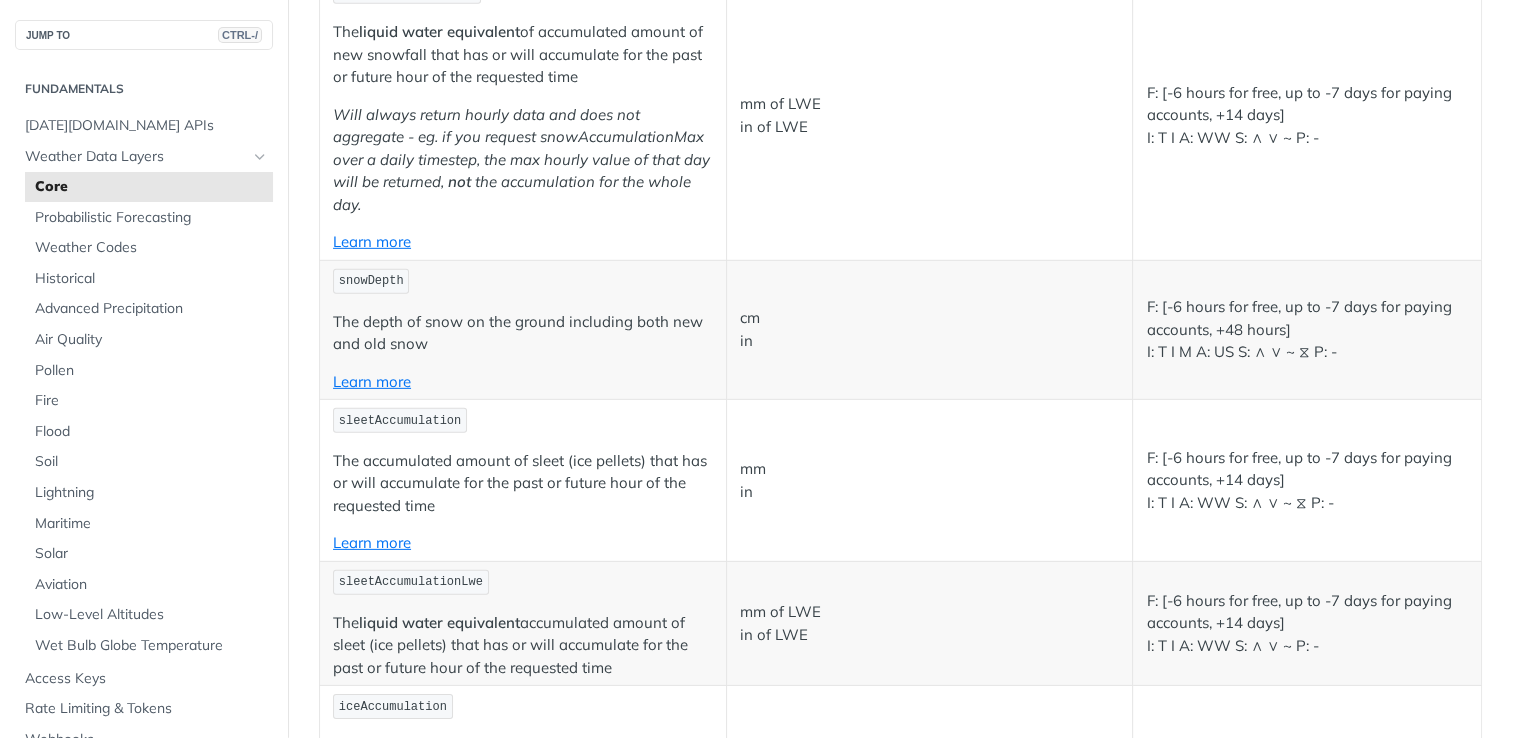 click on "sleetAccumulation" at bounding box center [400, 421] 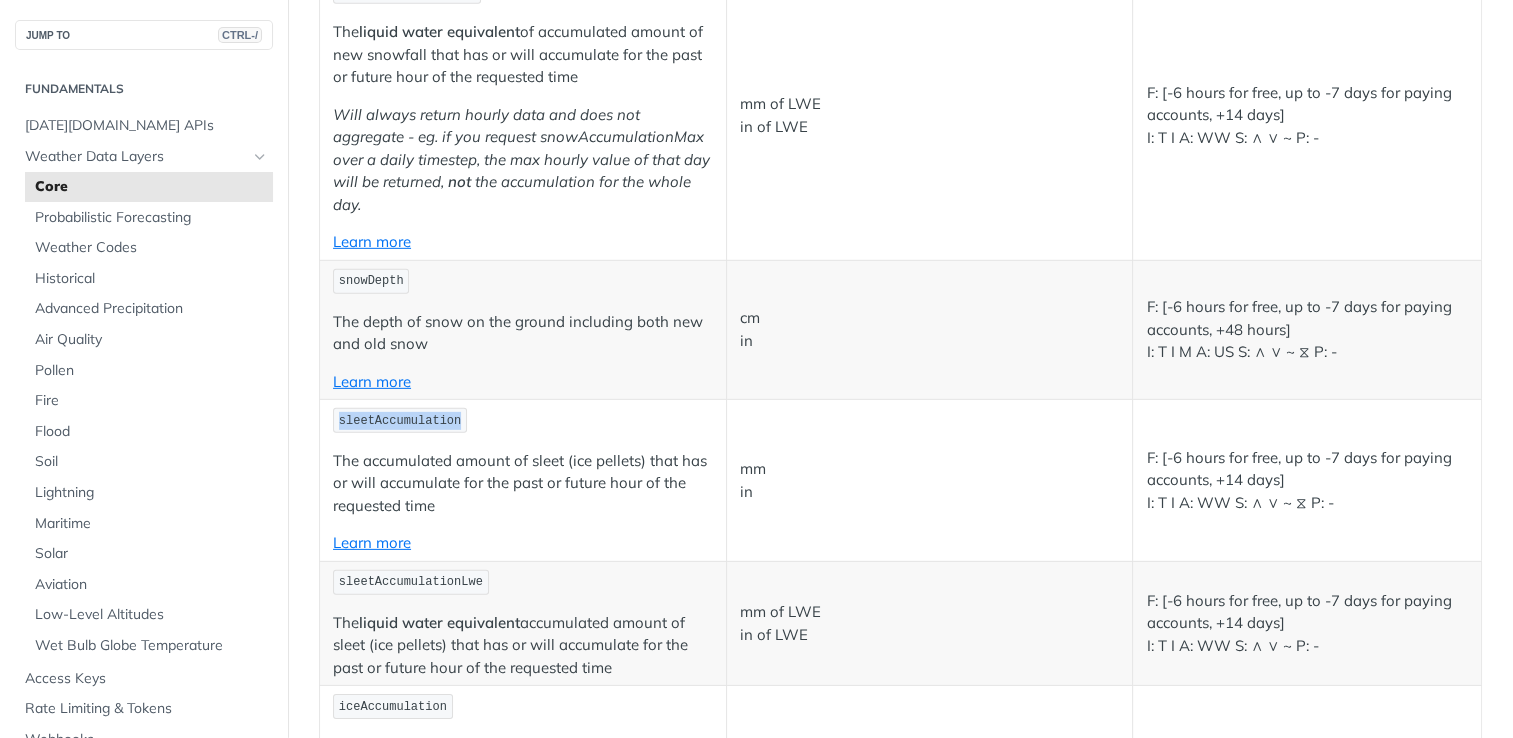 click on "sleetAccumulation" at bounding box center (400, 421) 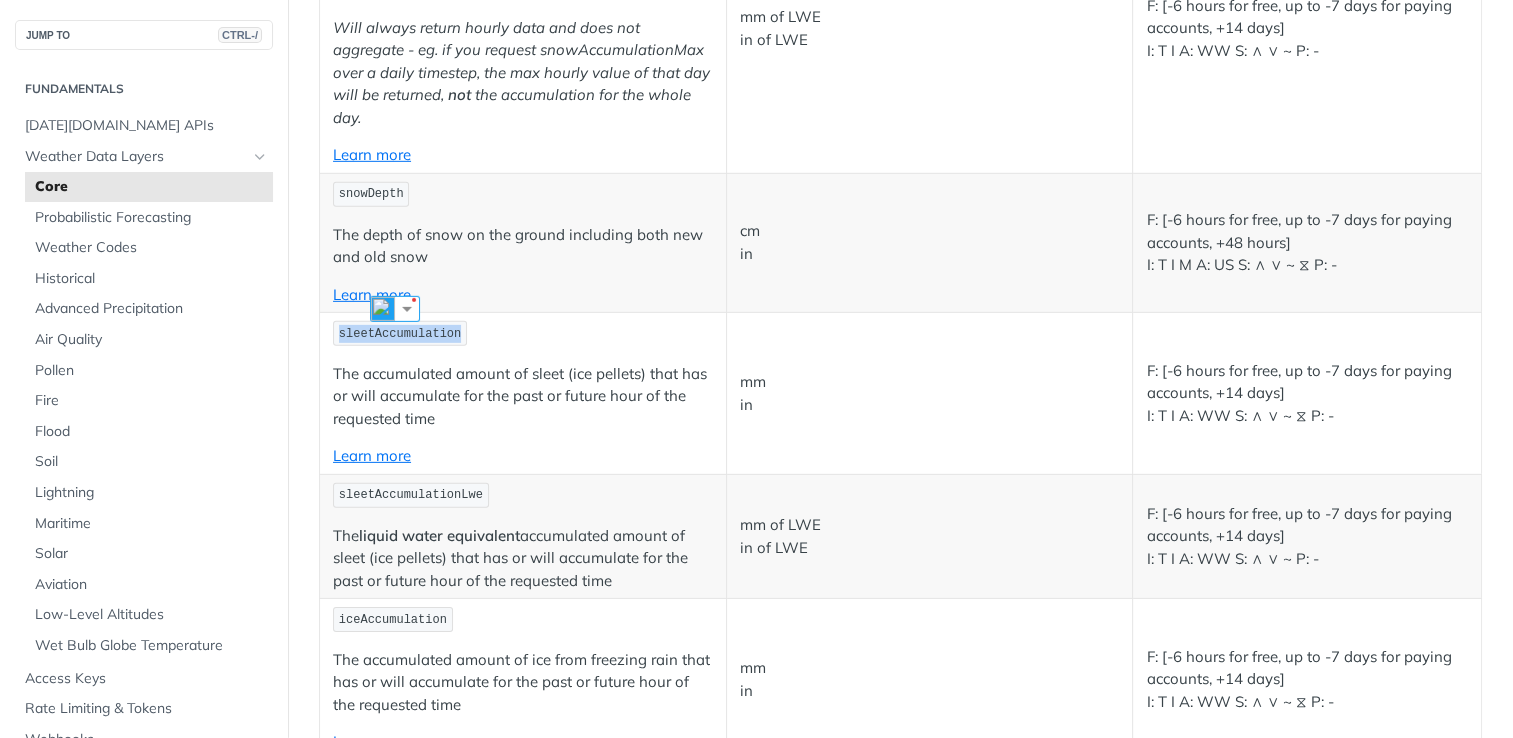 scroll, scrollTop: 6100, scrollLeft: 0, axis: vertical 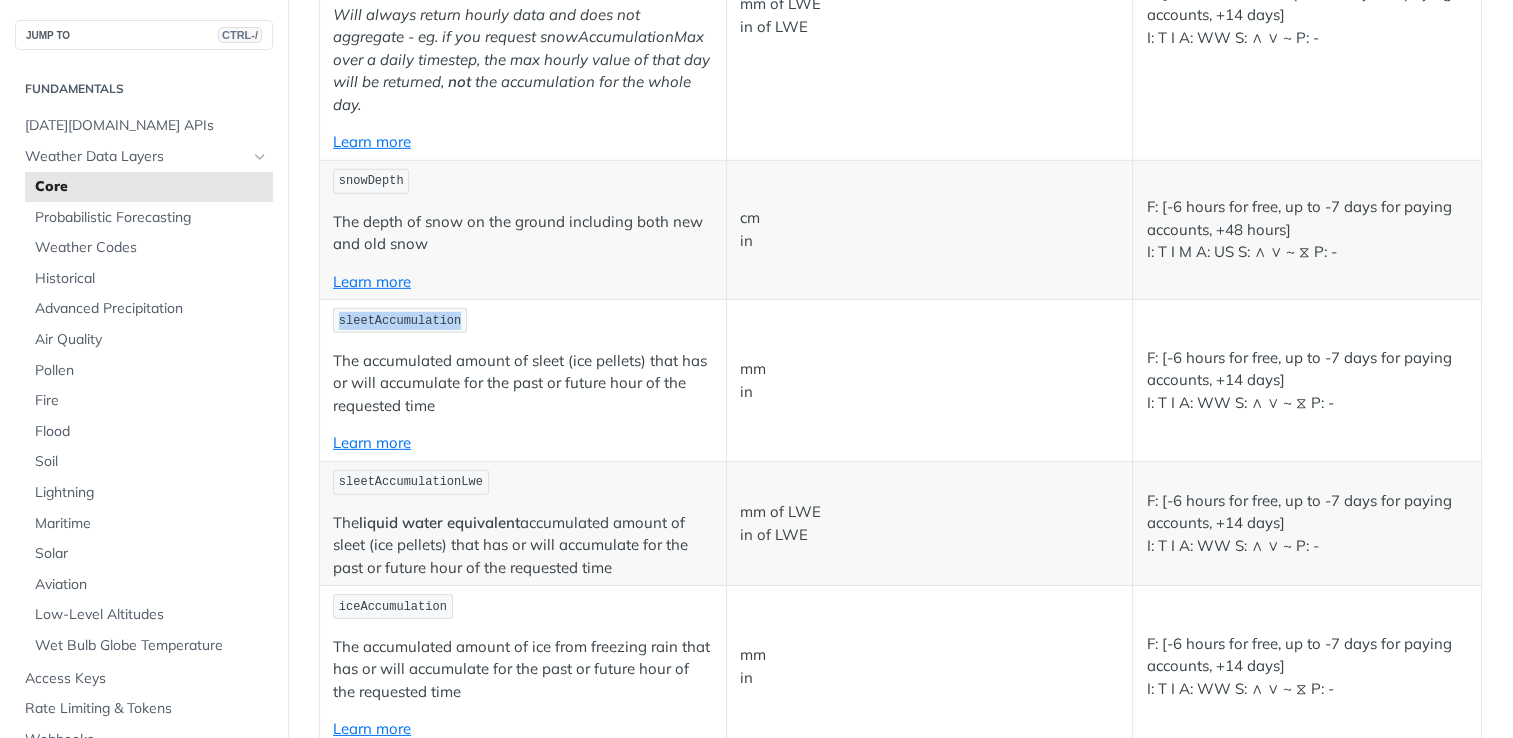 drag, startPoint x: 613, startPoint y: 511, endPoint x: 411, endPoint y: 460, distance: 208.33867 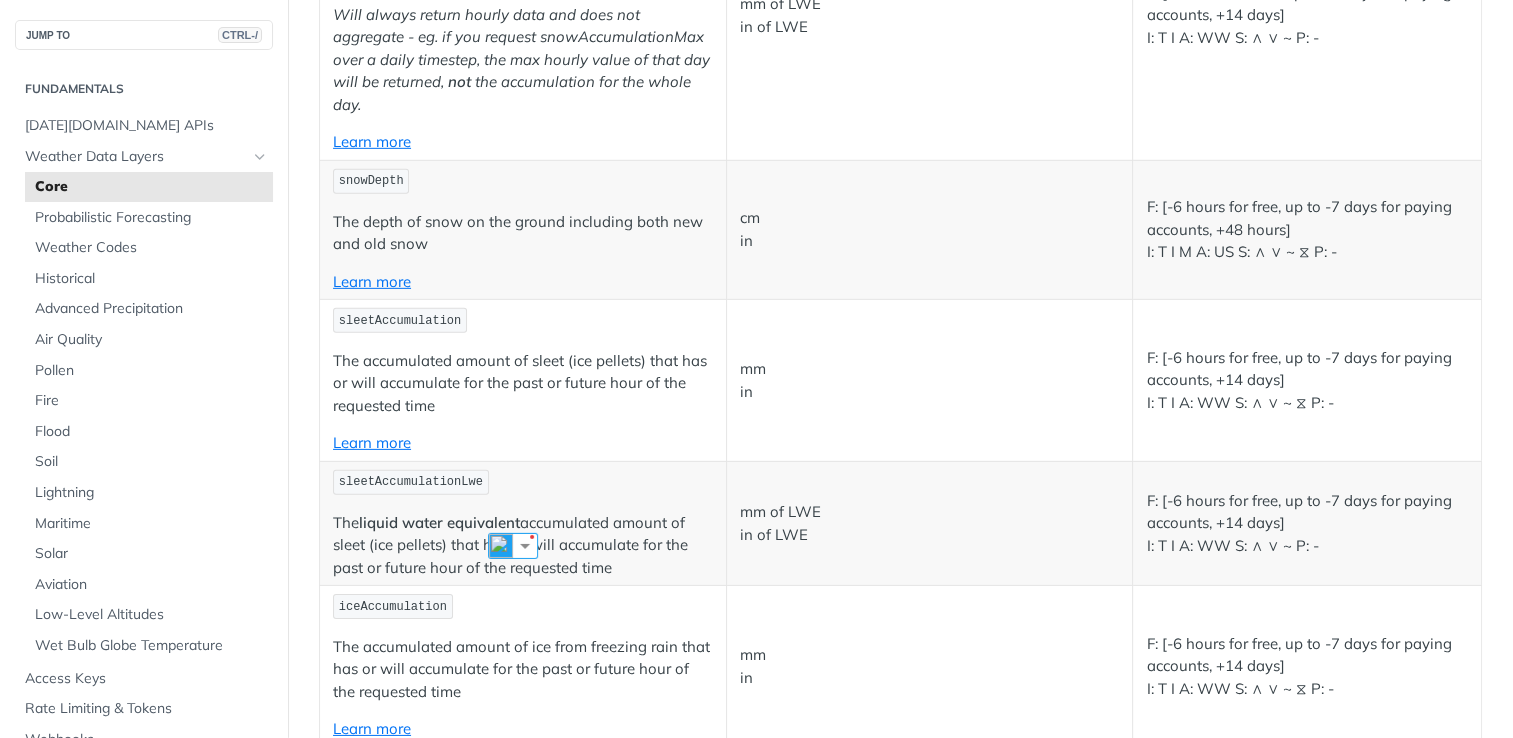 drag, startPoint x: 411, startPoint y: 460, endPoint x: 384, endPoint y: 431, distance: 39.623226 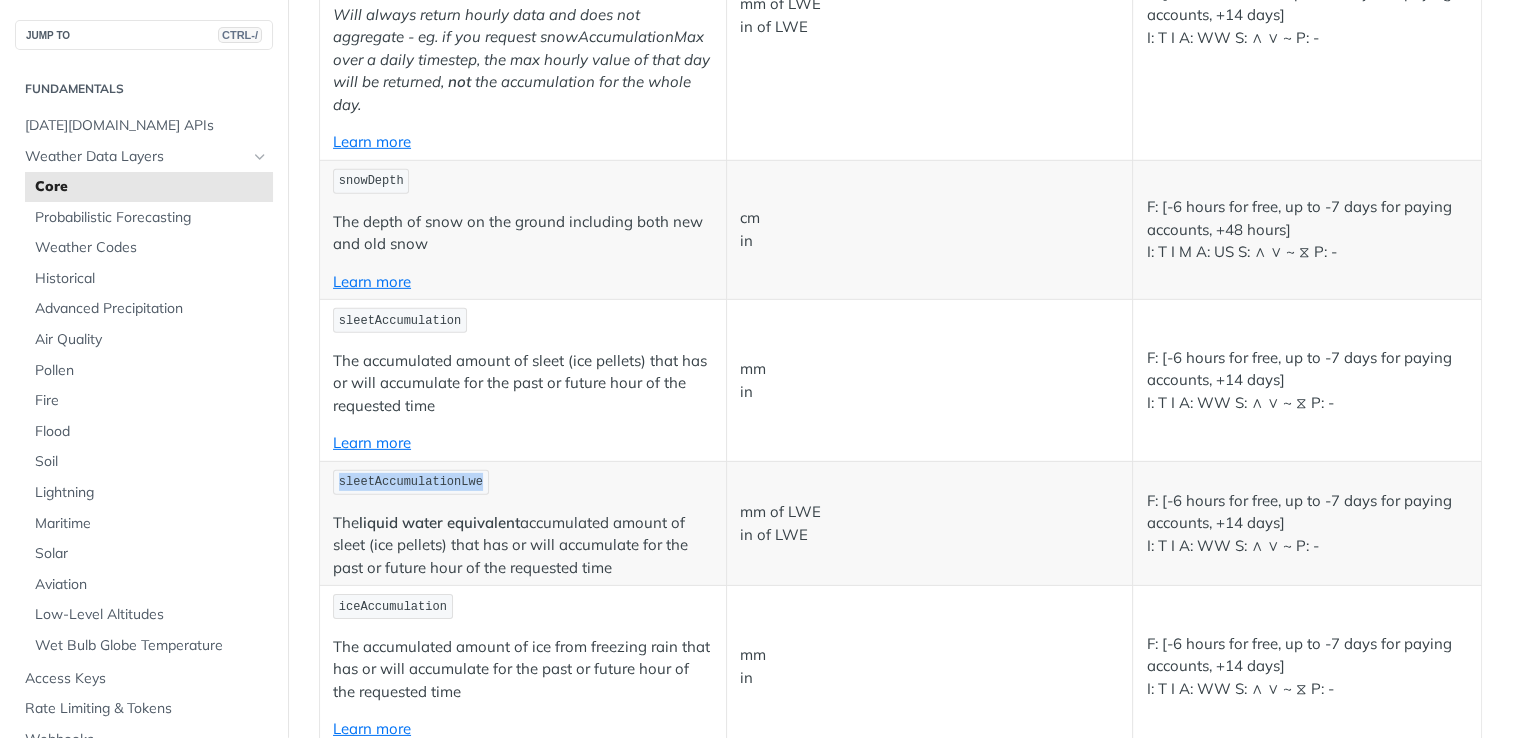 click on "sleetAccumulationLwe" at bounding box center (411, 482) 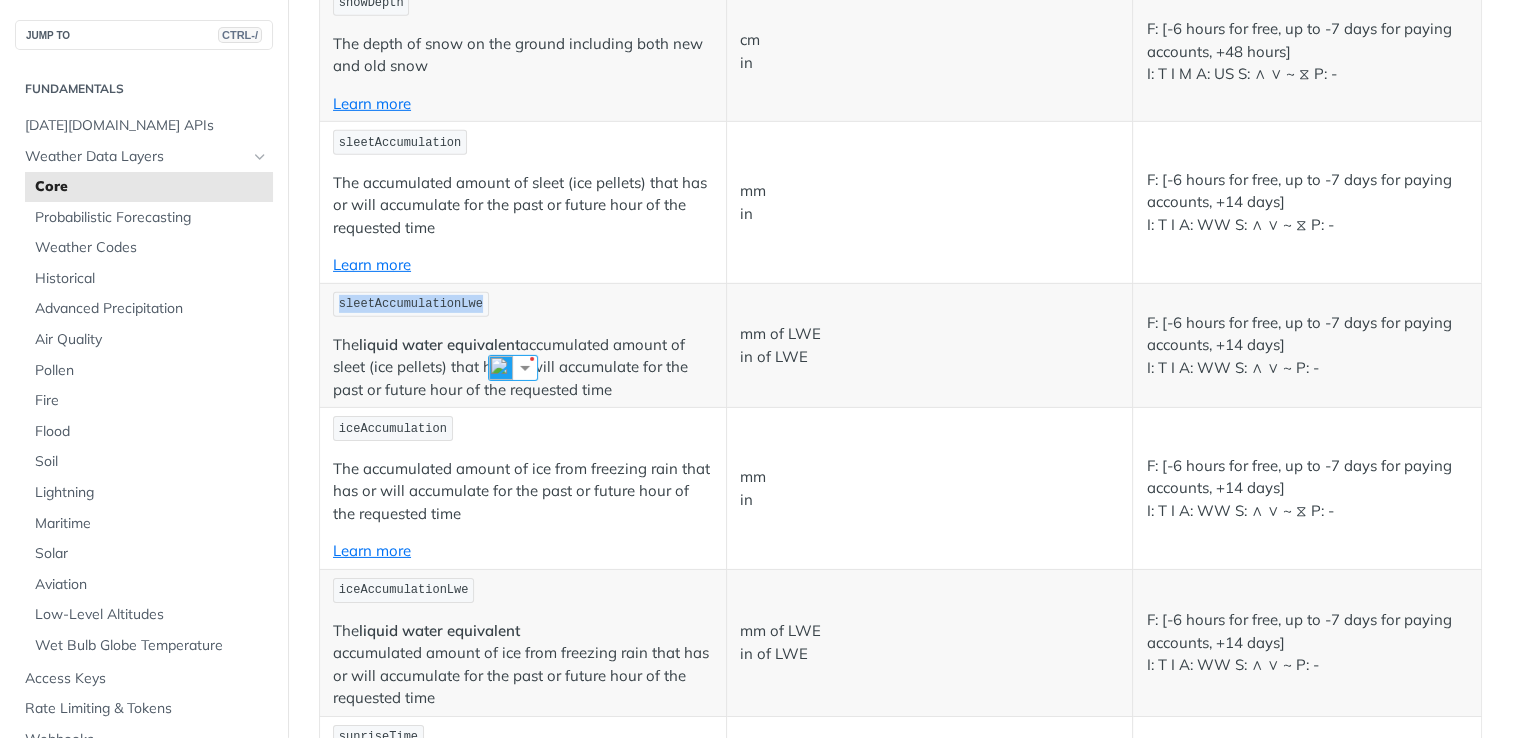 scroll, scrollTop: 6300, scrollLeft: 0, axis: vertical 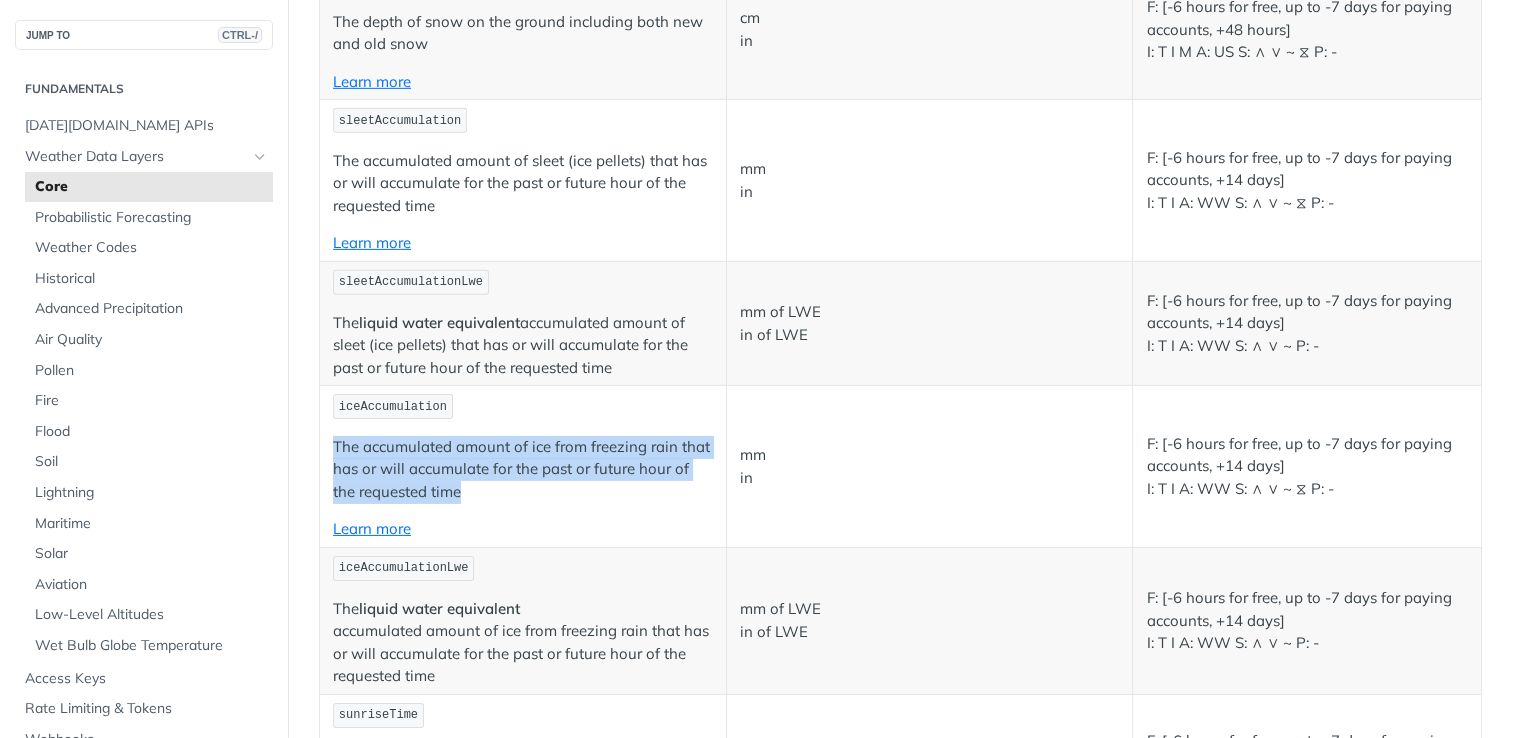 drag, startPoint x: 512, startPoint y: 430, endPoint x: 329, endPoint y: 393, distance: 186.70297 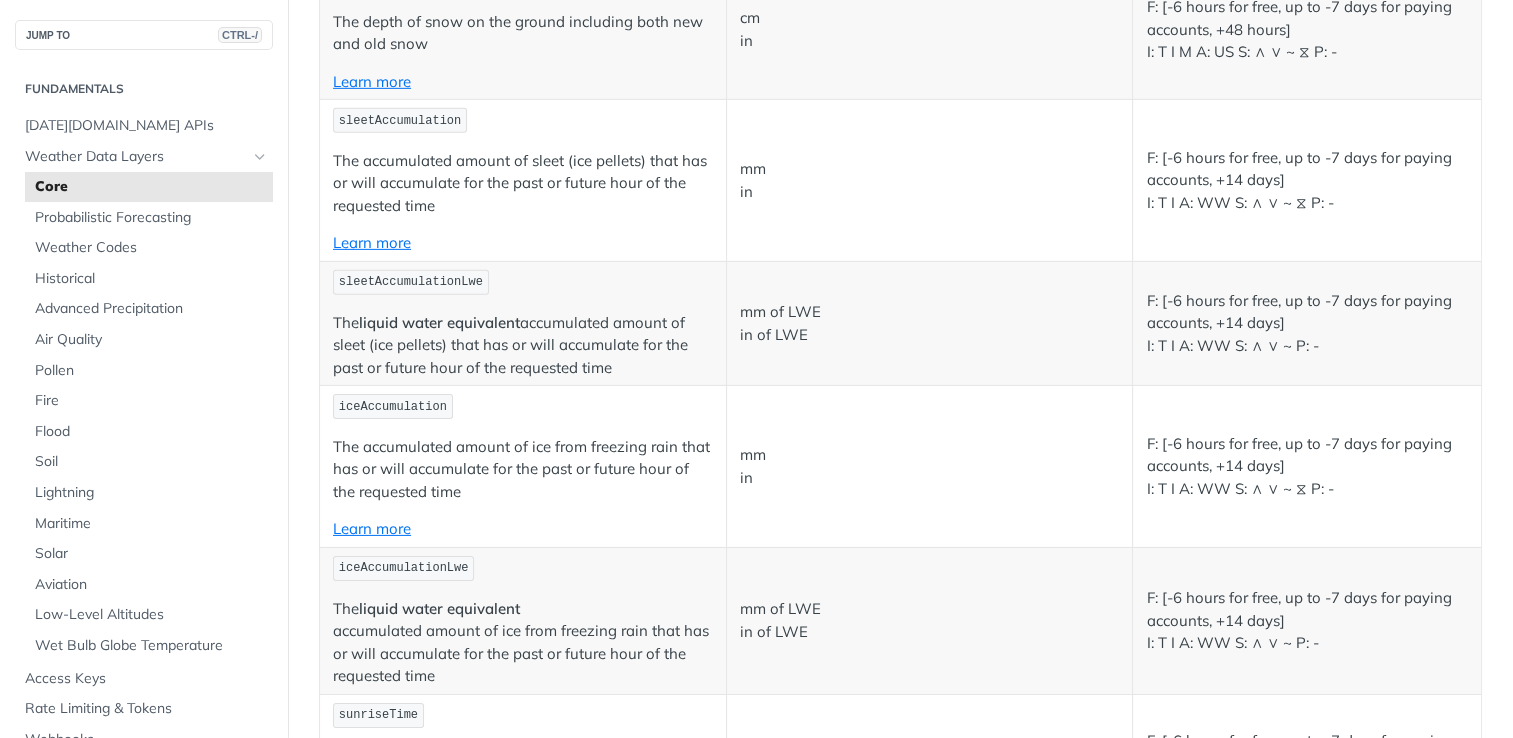 click on "iceAccumulation" at bounding box center (393, 407) 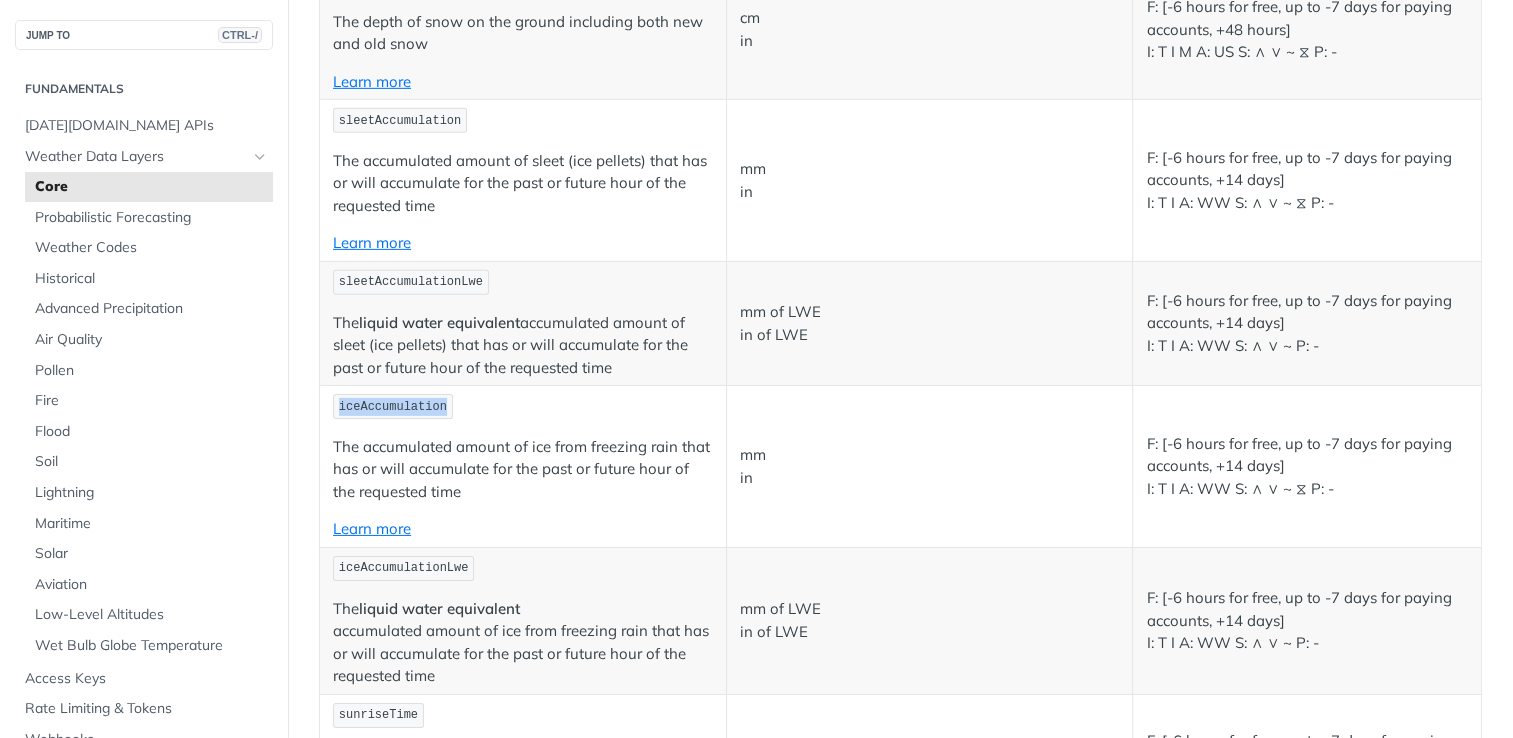 click on "iceAccumulation" at bounding box center (393, 407) 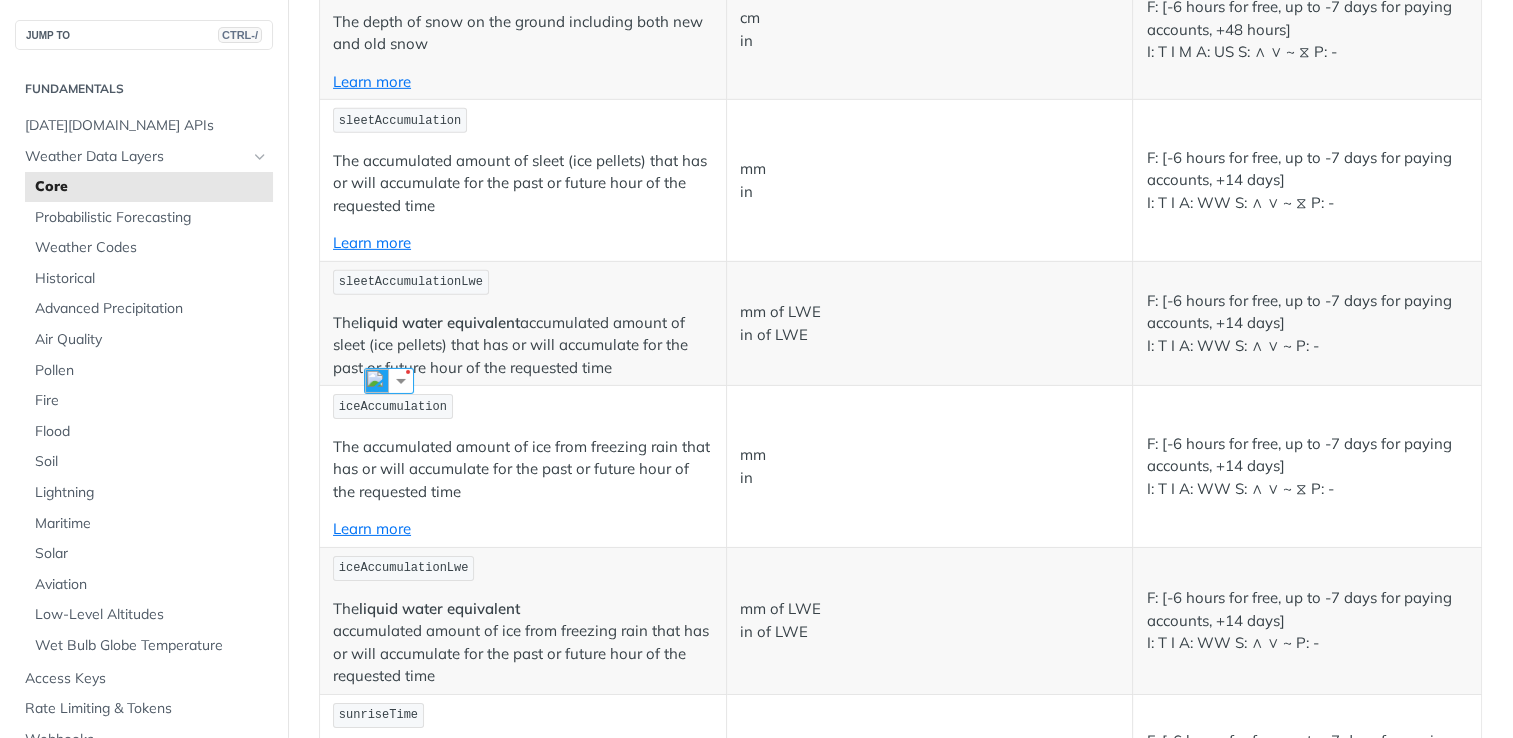 click on "The accumulated amount of ice from freezing rain that has or will accumulate for the past or future hour of the requested time" at bounding box center [523, 470] 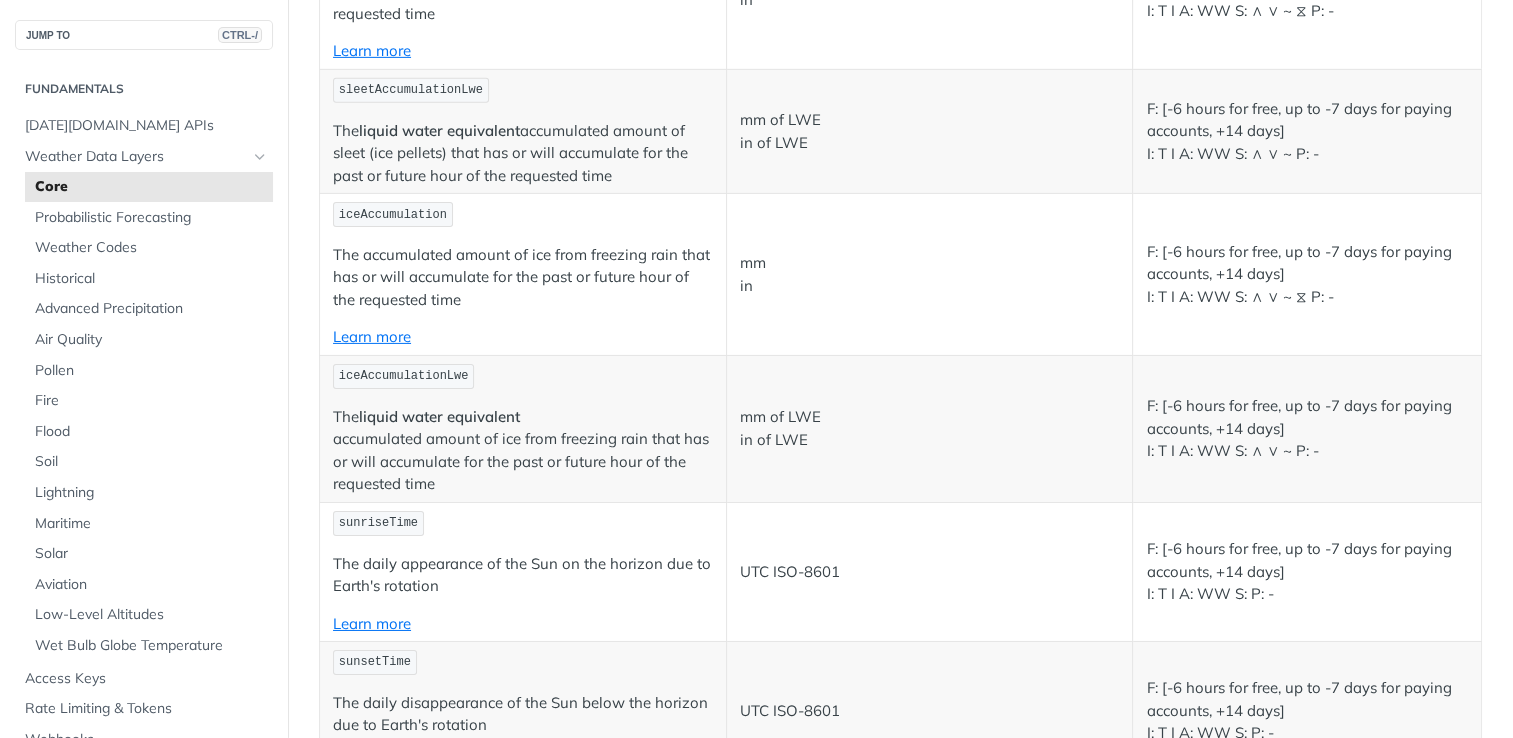 scroll, scrollTop: 6500, scrollLeft: 0, axis: vertical 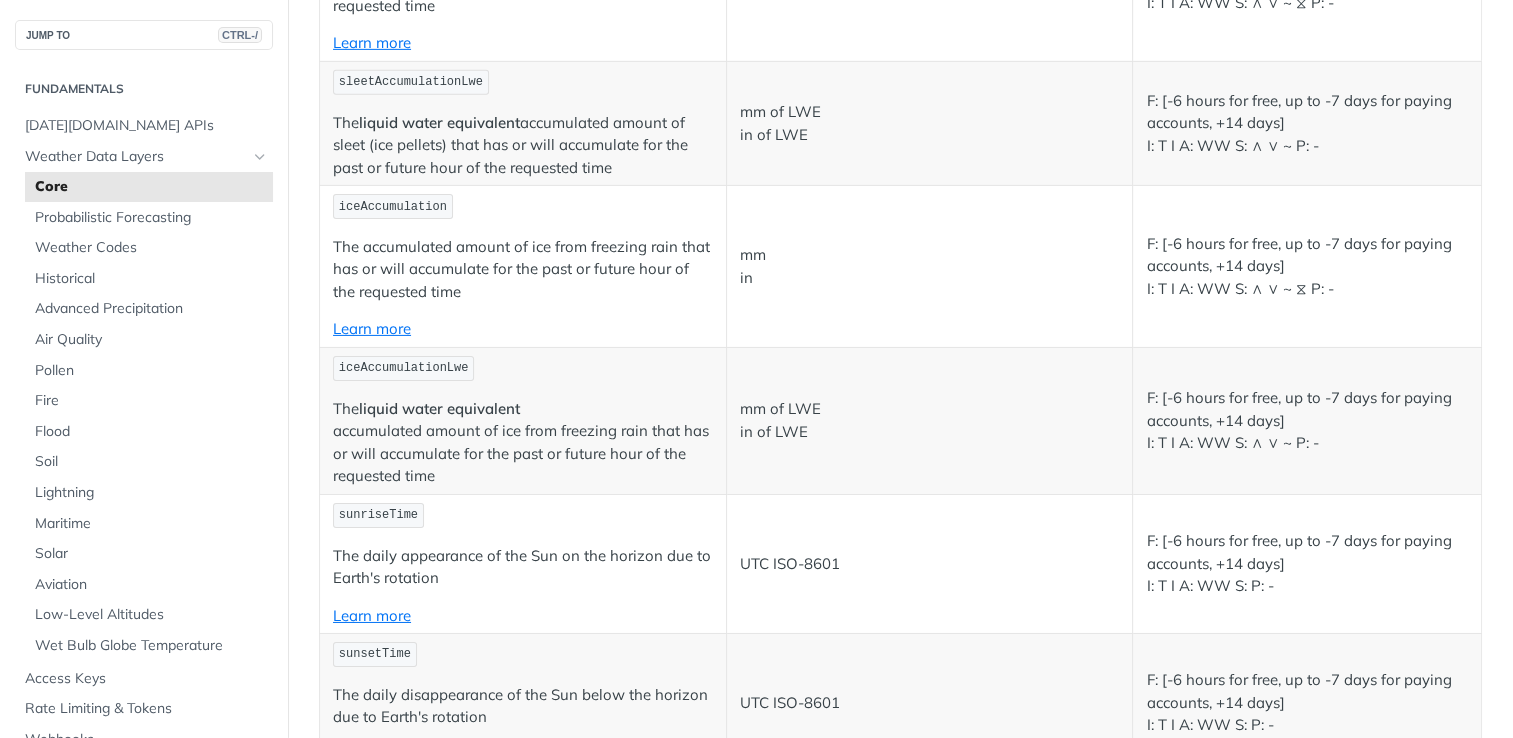 click on "iceAccumulationLwe" at bounding box center (404, 368) 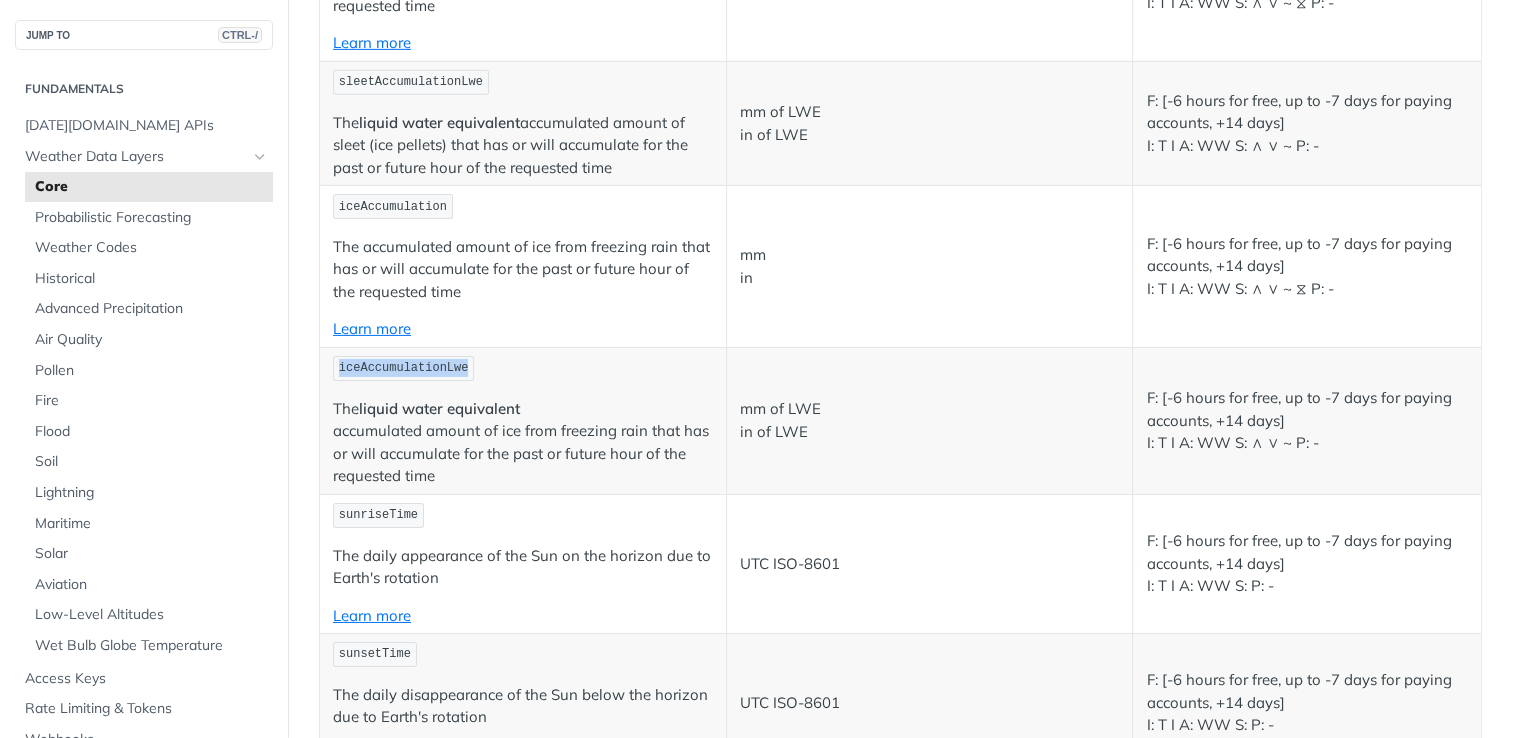 click on "iceAccumulationLwe" at bounding box center [404, 368] 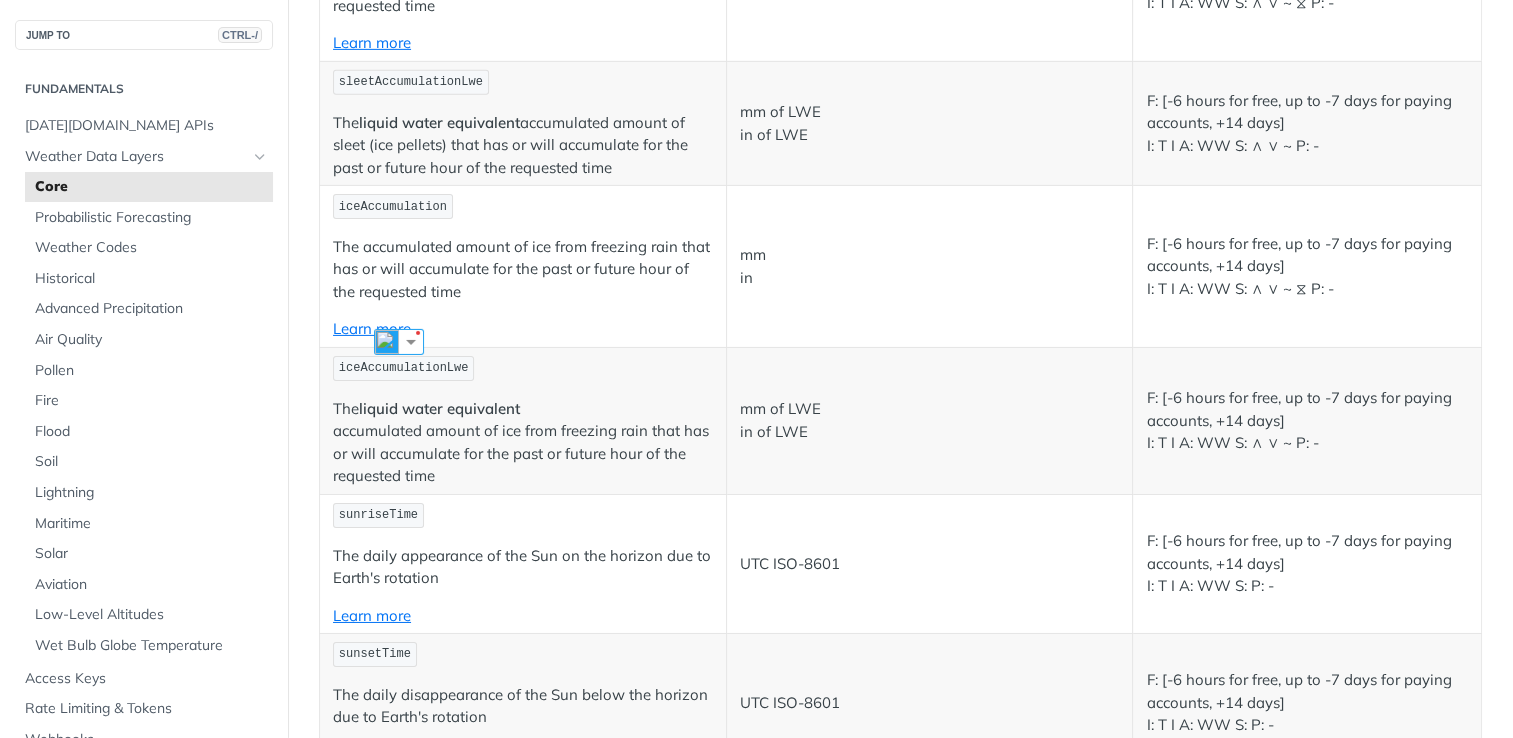 click on "The  liquid water equivalent
accumulated amount of ice from freezing rain that has or will accumulate for the past or future hour of the requested time" at bounding box center [523, 443] 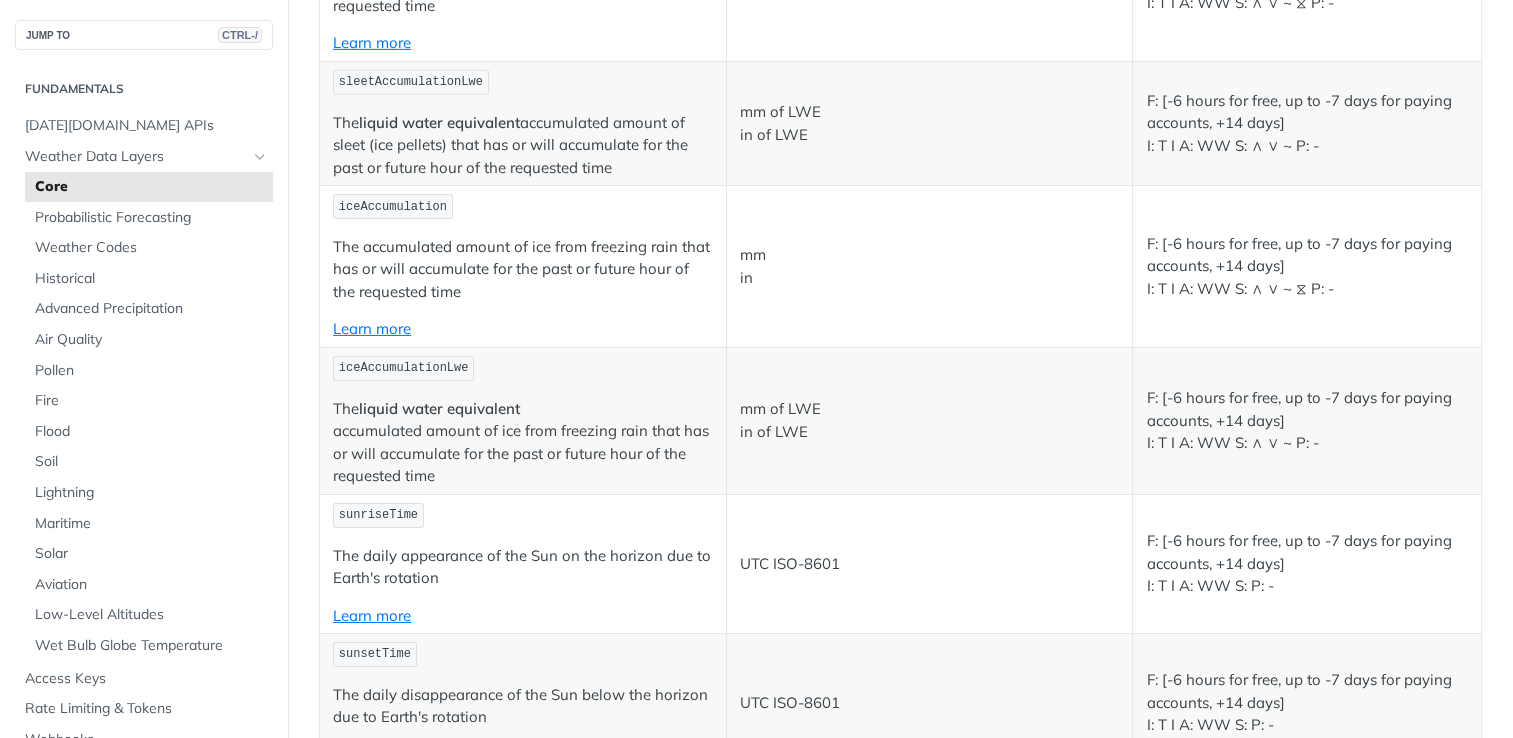 click on "The  liquid water equivalent
accumulated amount of ice from freezing rain that has or will accumulate for the past or future hour of the requested time" at bounding box center [523, 443] 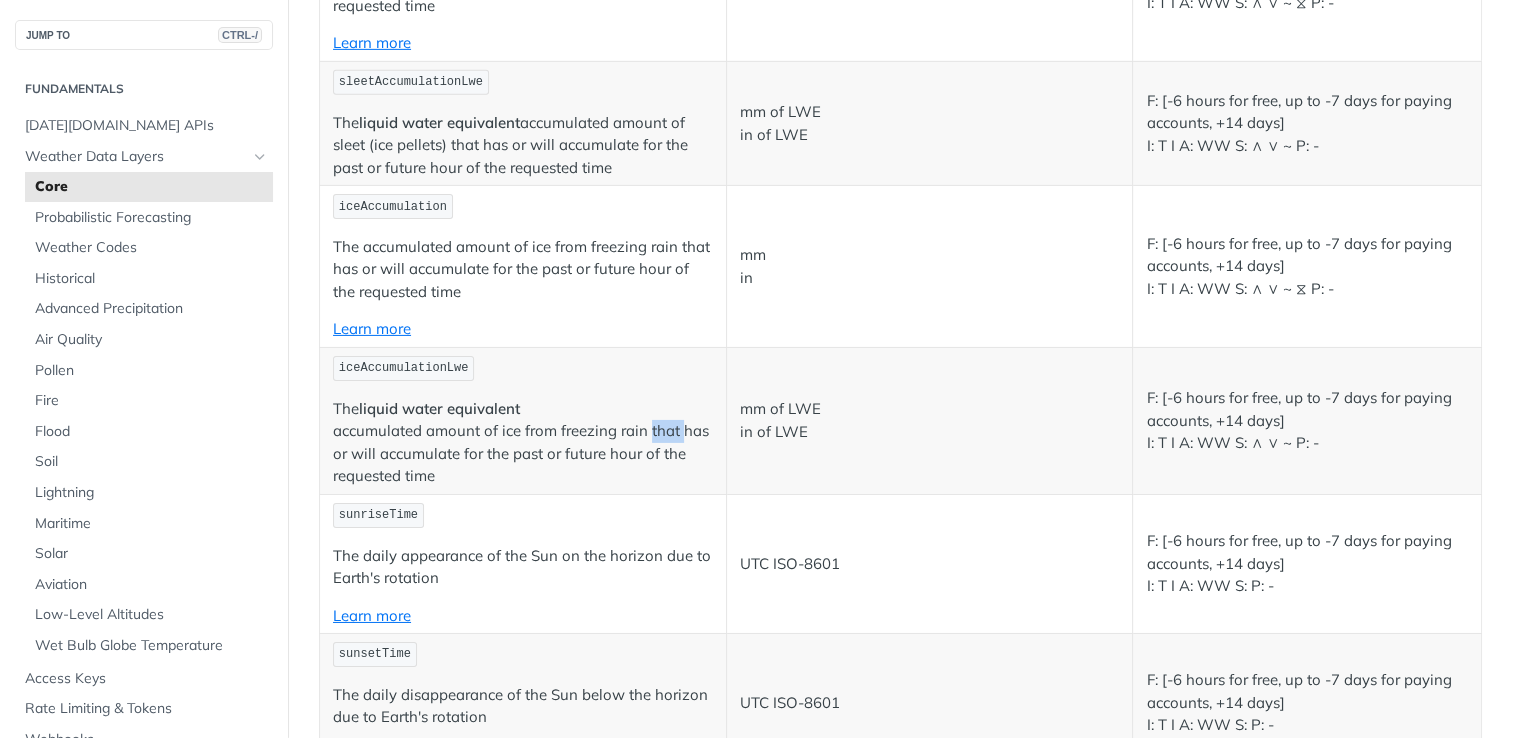 click on "The  liquid water equivalent
accumulated amount of ice from freezing rain that has or will accumulate for the past or future hour of the requested time" at bounding box center (523, 443) 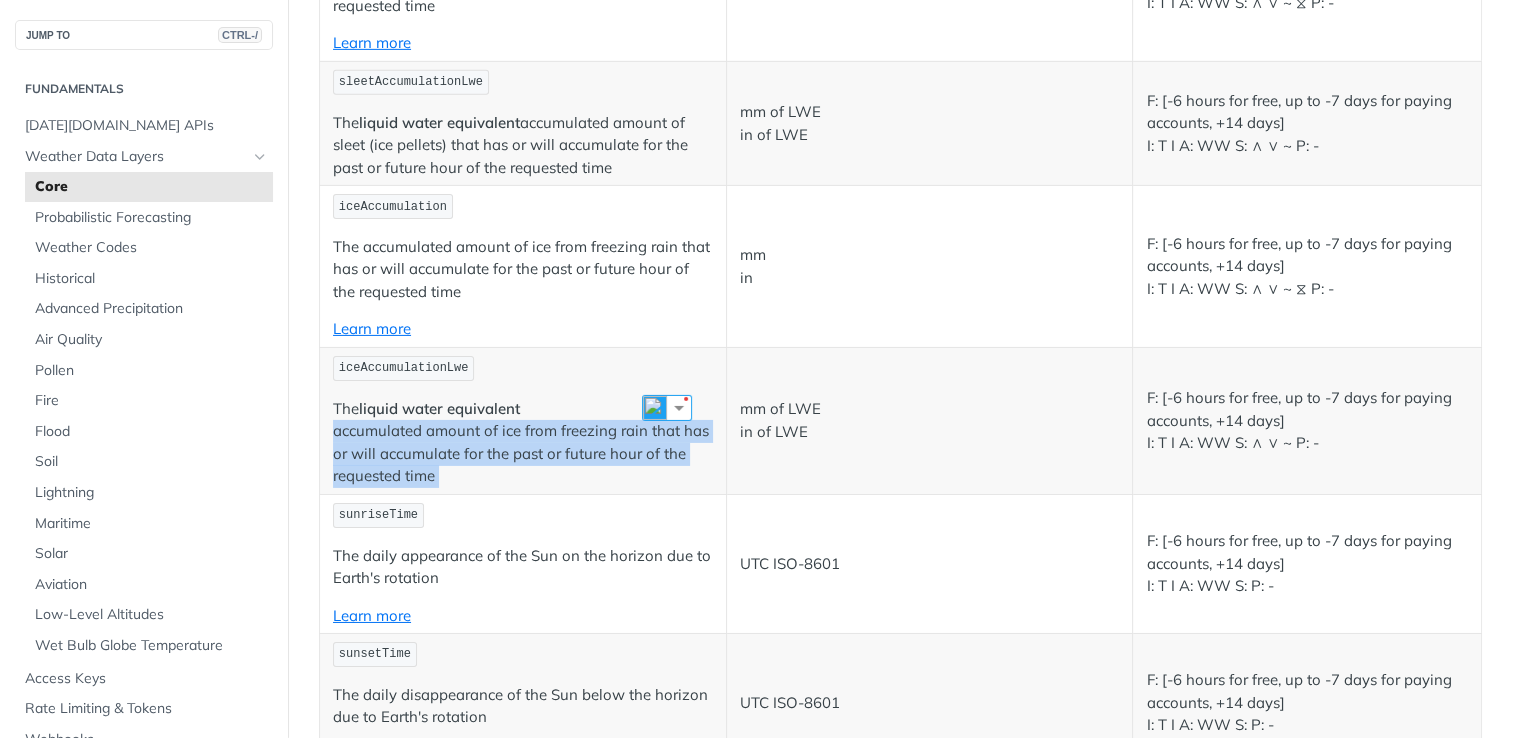 click on "The  liquid water equivalent
accumulated amount of ice from freezing rain that has or will accumulate for the past or future hour of the requested time" at bounding box center [523, 443] 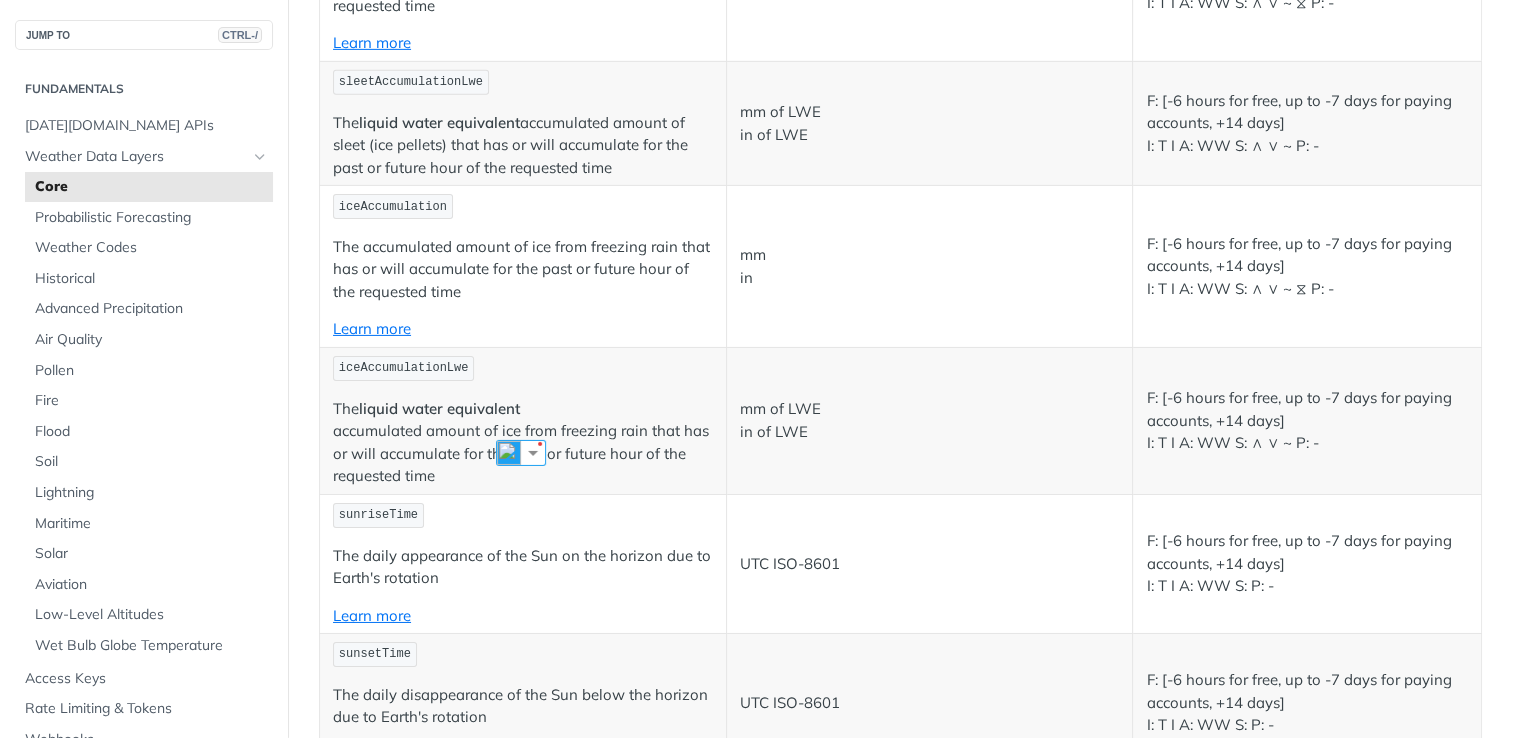 drag, startPoint x: 656, startPoint y: 368, endPoint x: 676, endPoint y: 442, distance: 76.655075 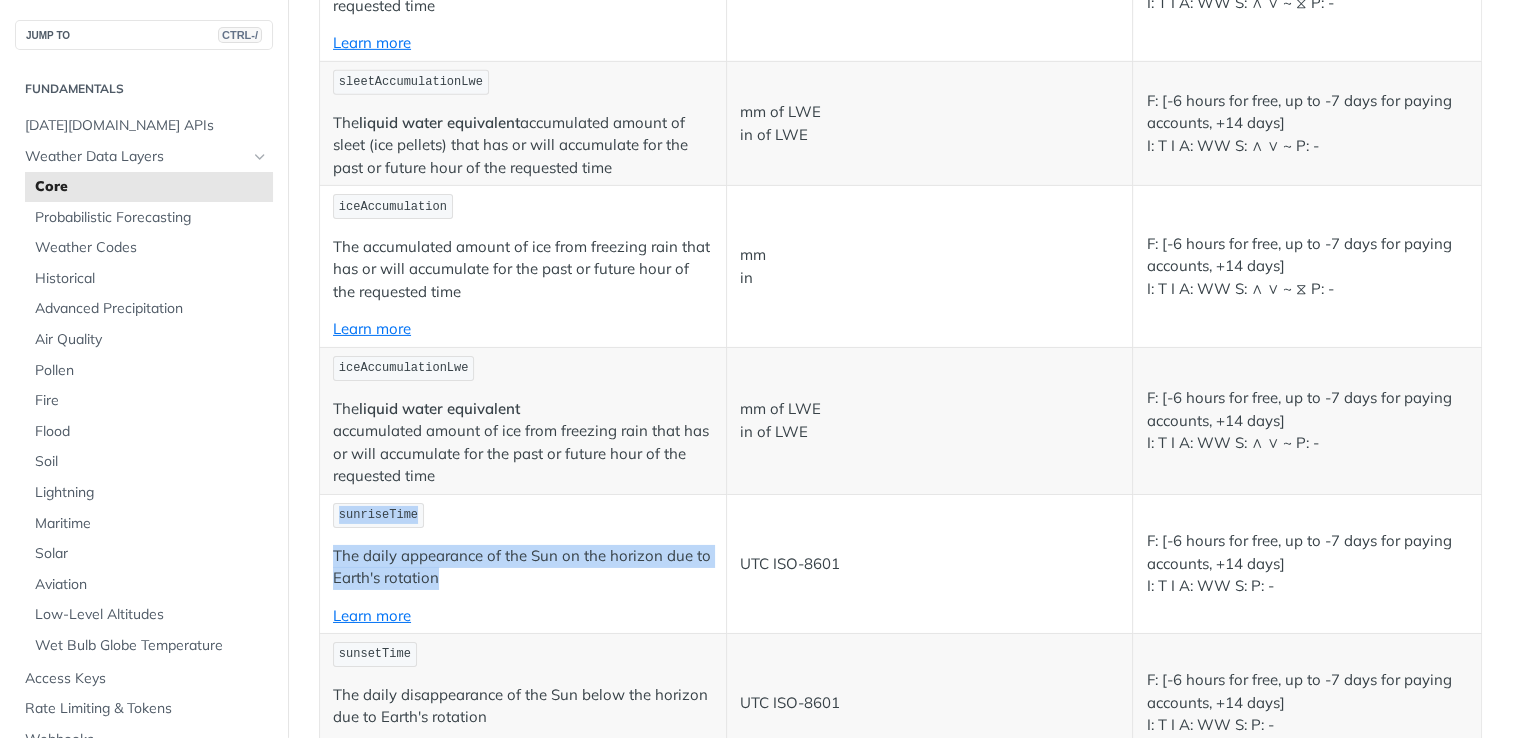 drag, startPoint x: 450, startPoint y: 519, endPoint x: 329, endPoint y: 471, distance: 130.17296 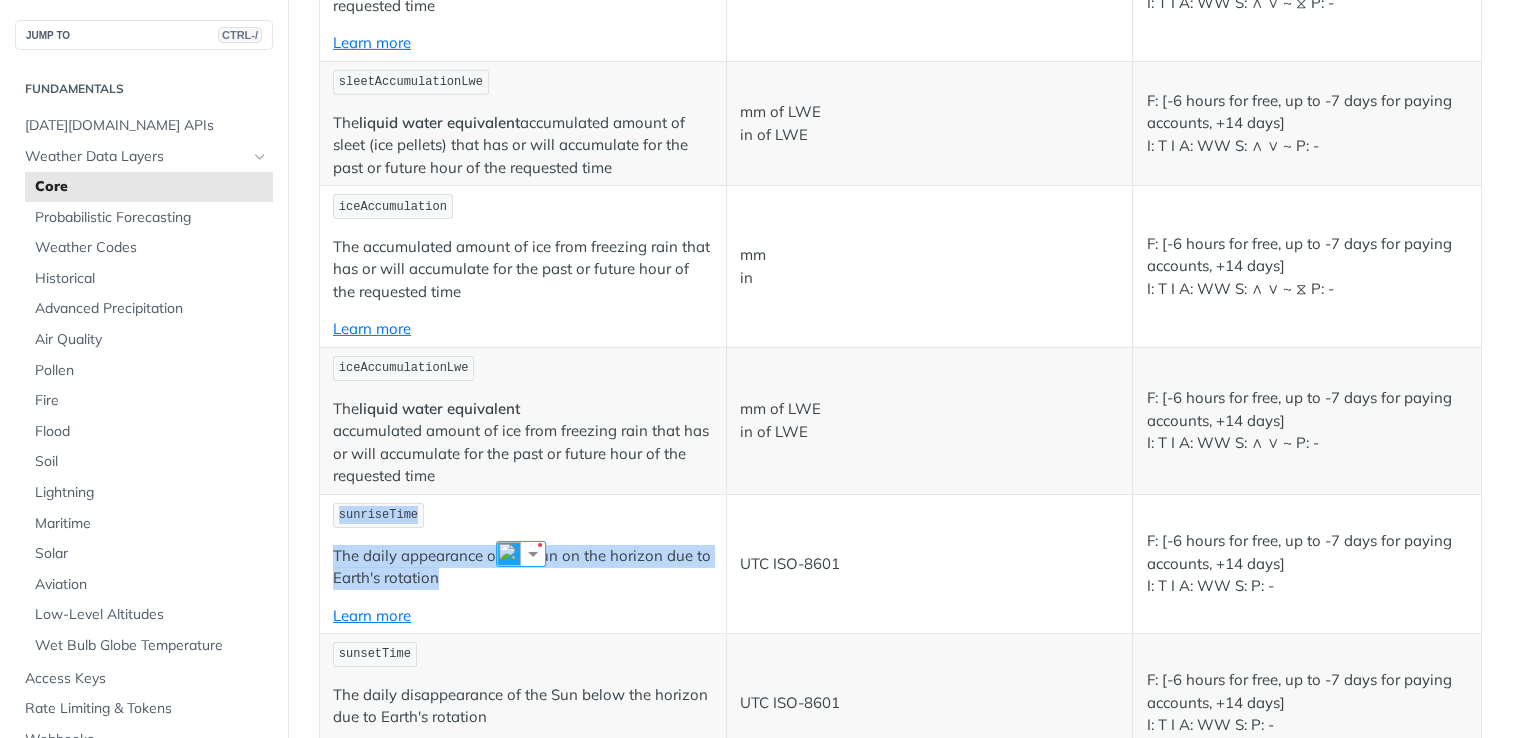 drag, startPoint x: 329, startPoint y: 471, endPoint x: 414, endPoint y: 523, distance: 99.64437 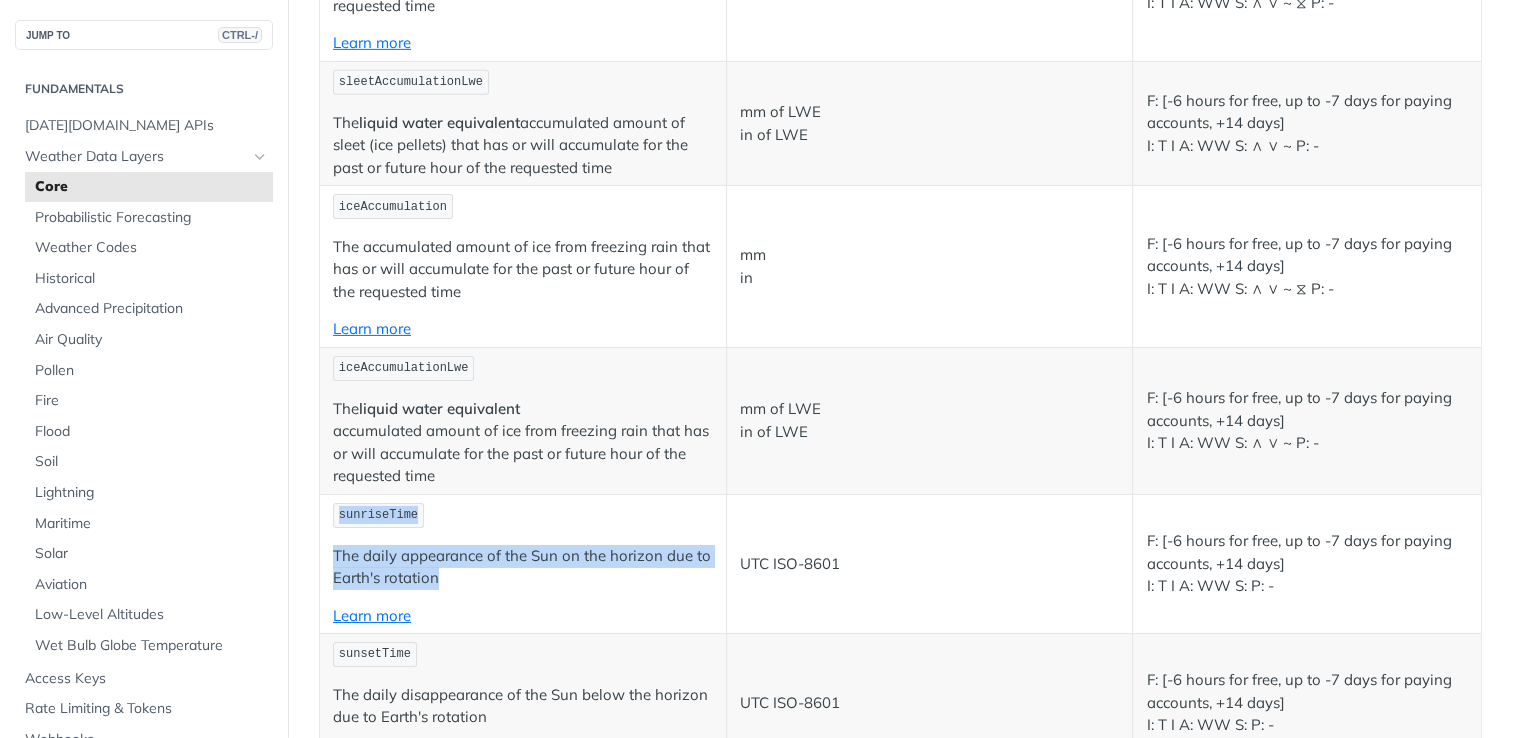 click on "The daily appearance of the Sun on the horizon due to Earth's rotation" at bounding box center (523, 567) 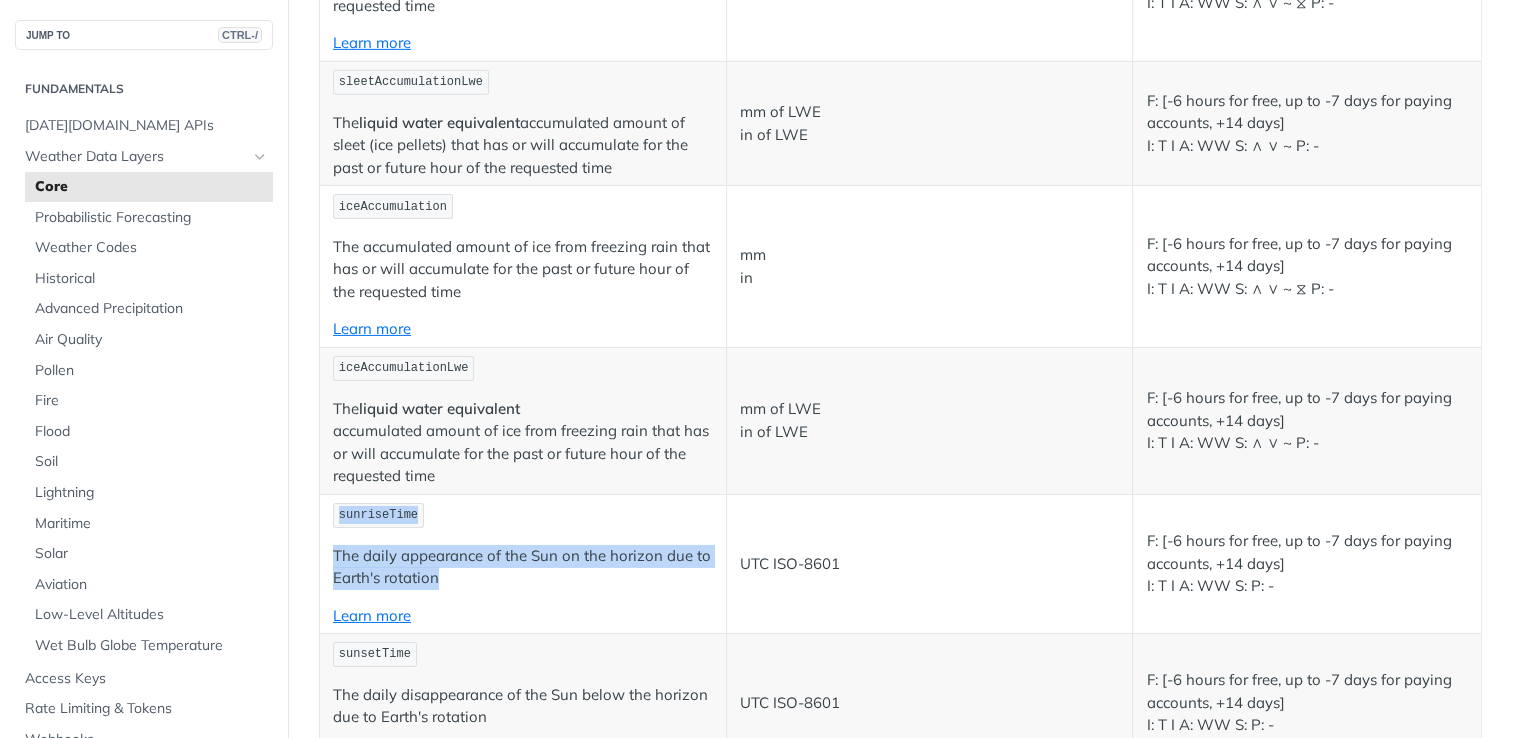 drag, startPoint x: 447, startPoint y: 521, endPoint x: 333, endPoint y: 451, distance: 133.77592 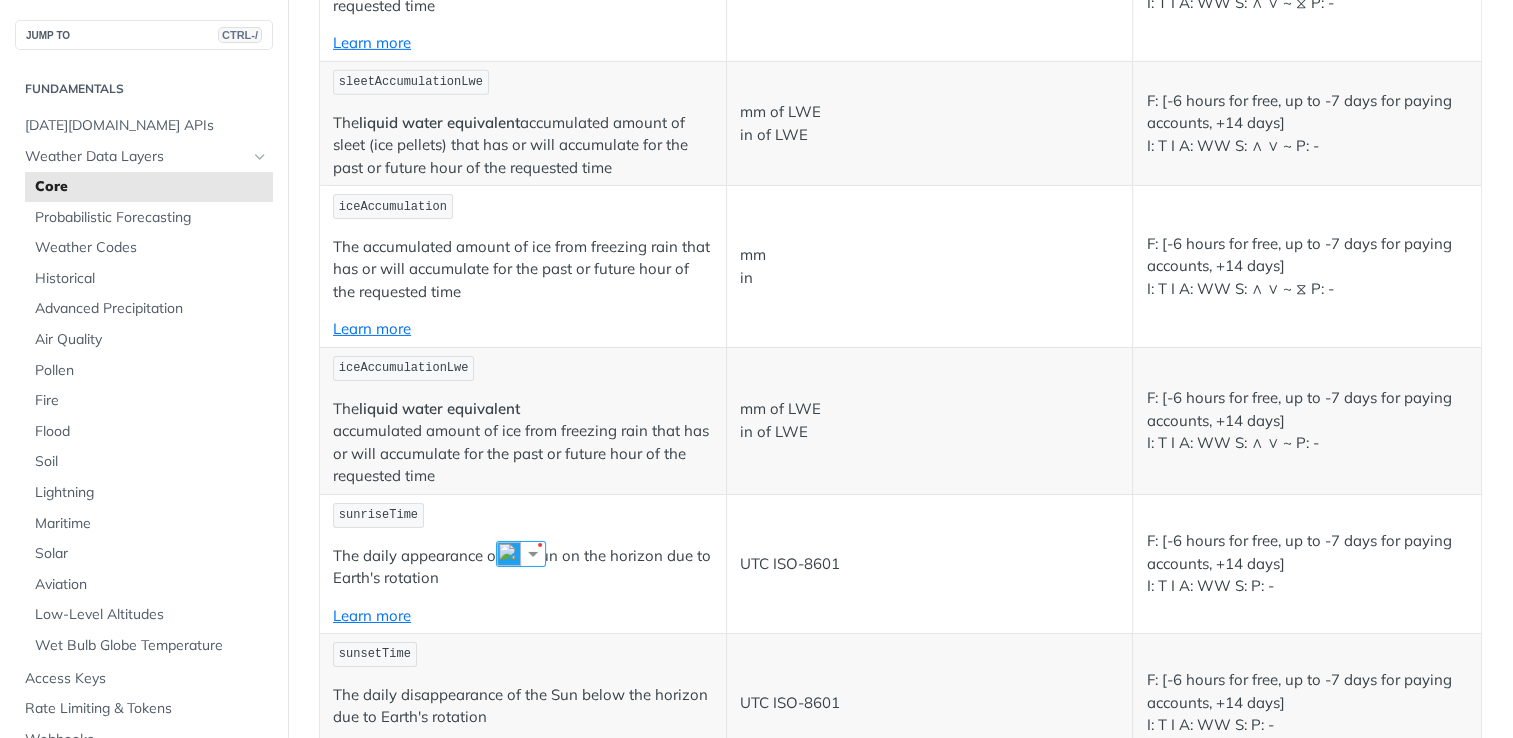 click on "UTC ISO-8601" at bounding box center [930, 564] 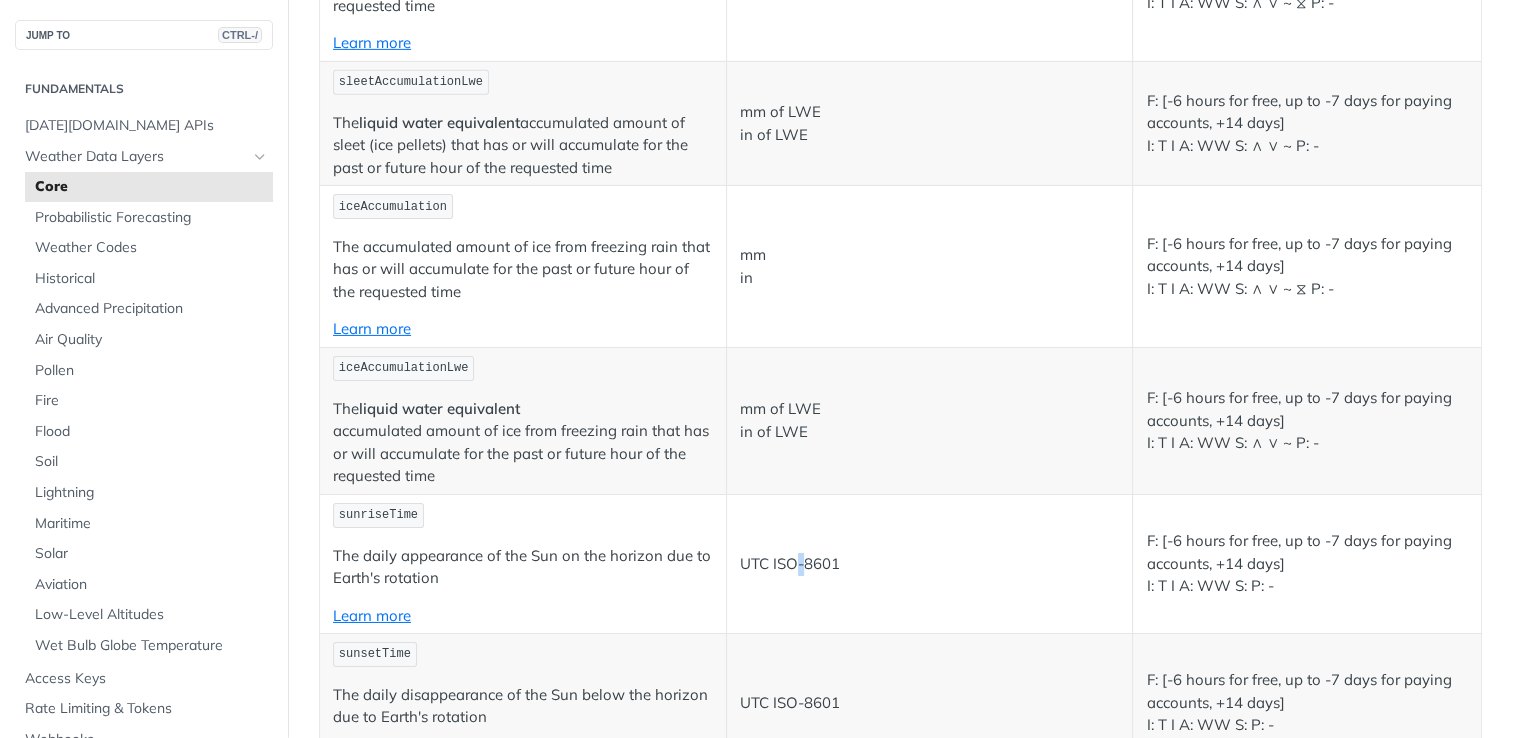 click on "UTC ISO-8601" at bounding box center [930, 564] 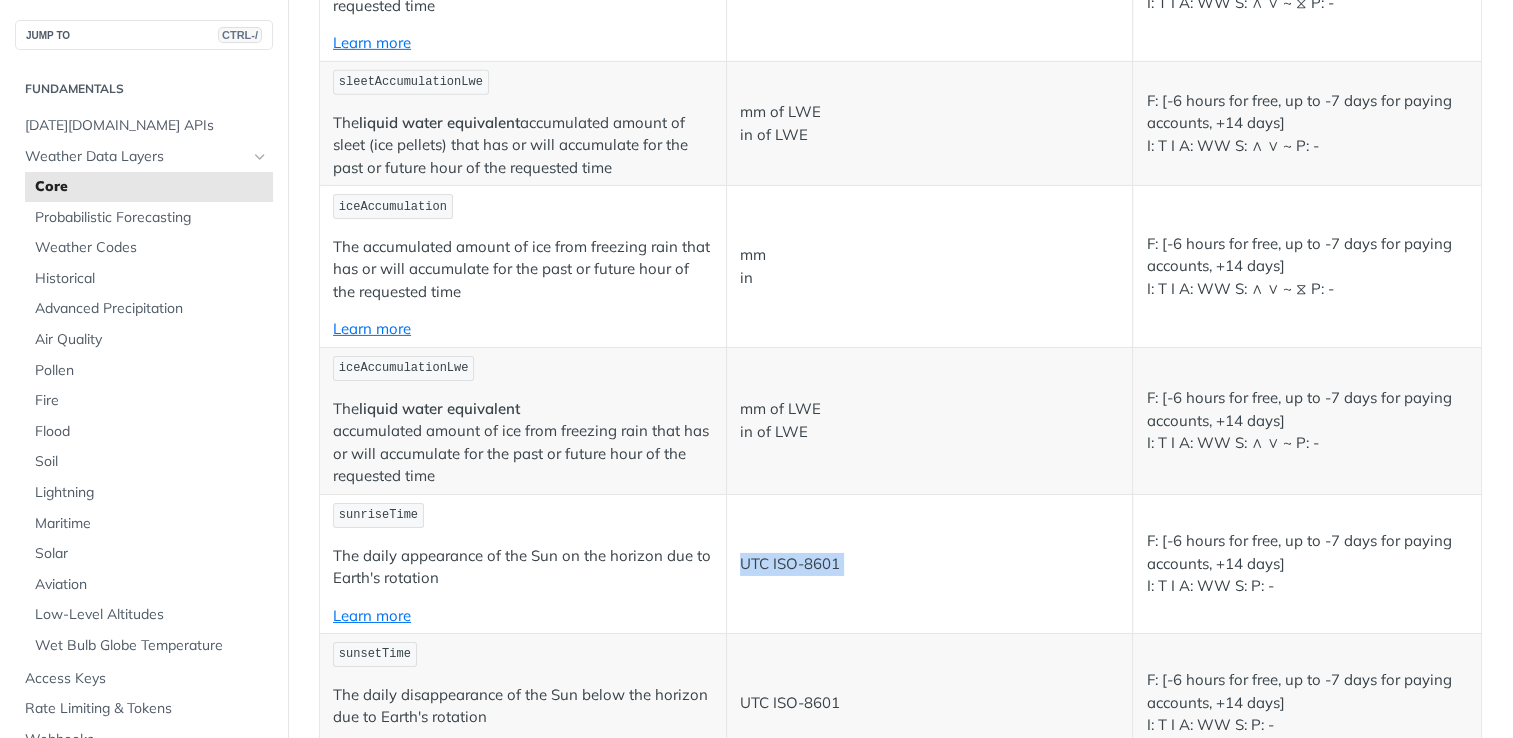click on "UTC ISO-8601" at bounding box center (930, 564) 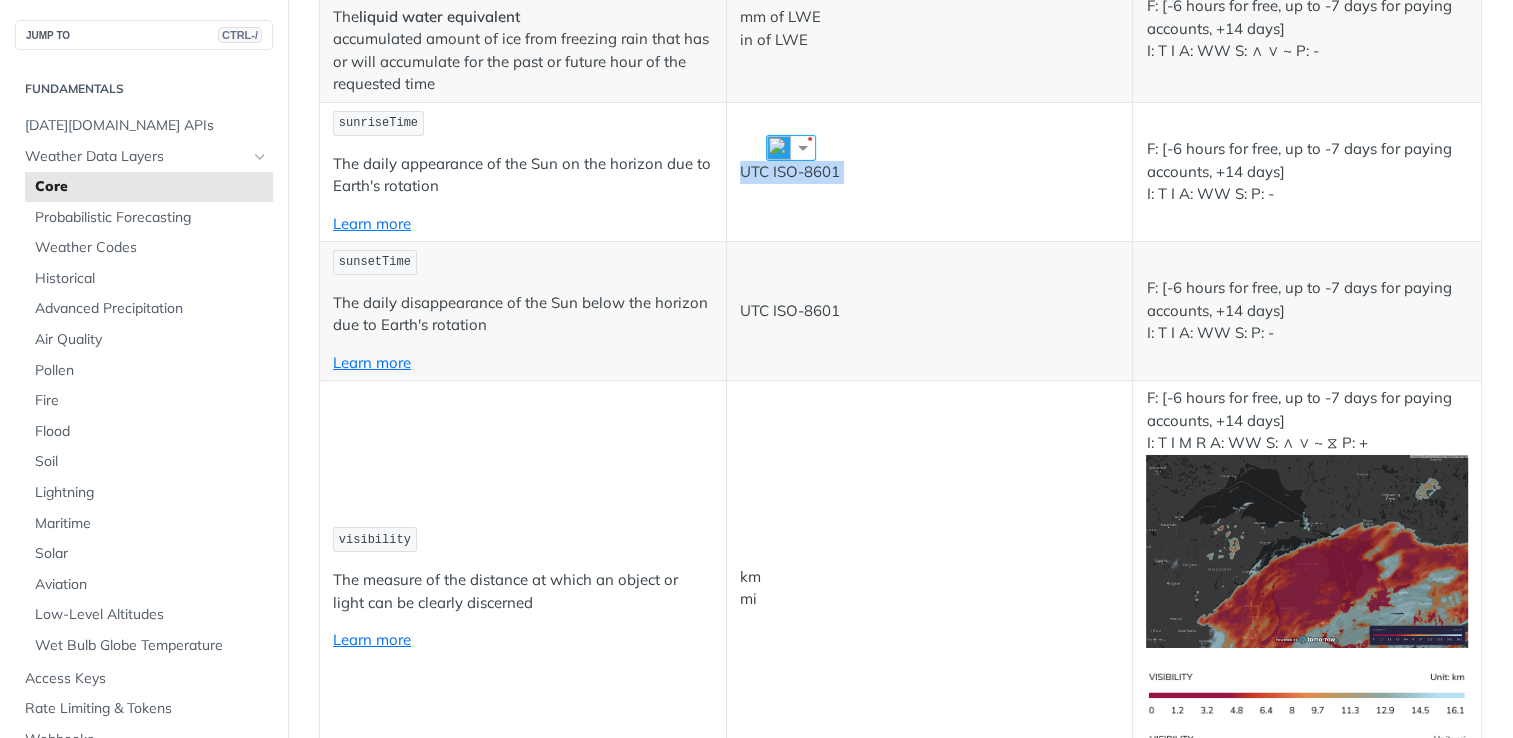 scroll, scrollTop: 6900, scrollLeft: 0, axis: vertical 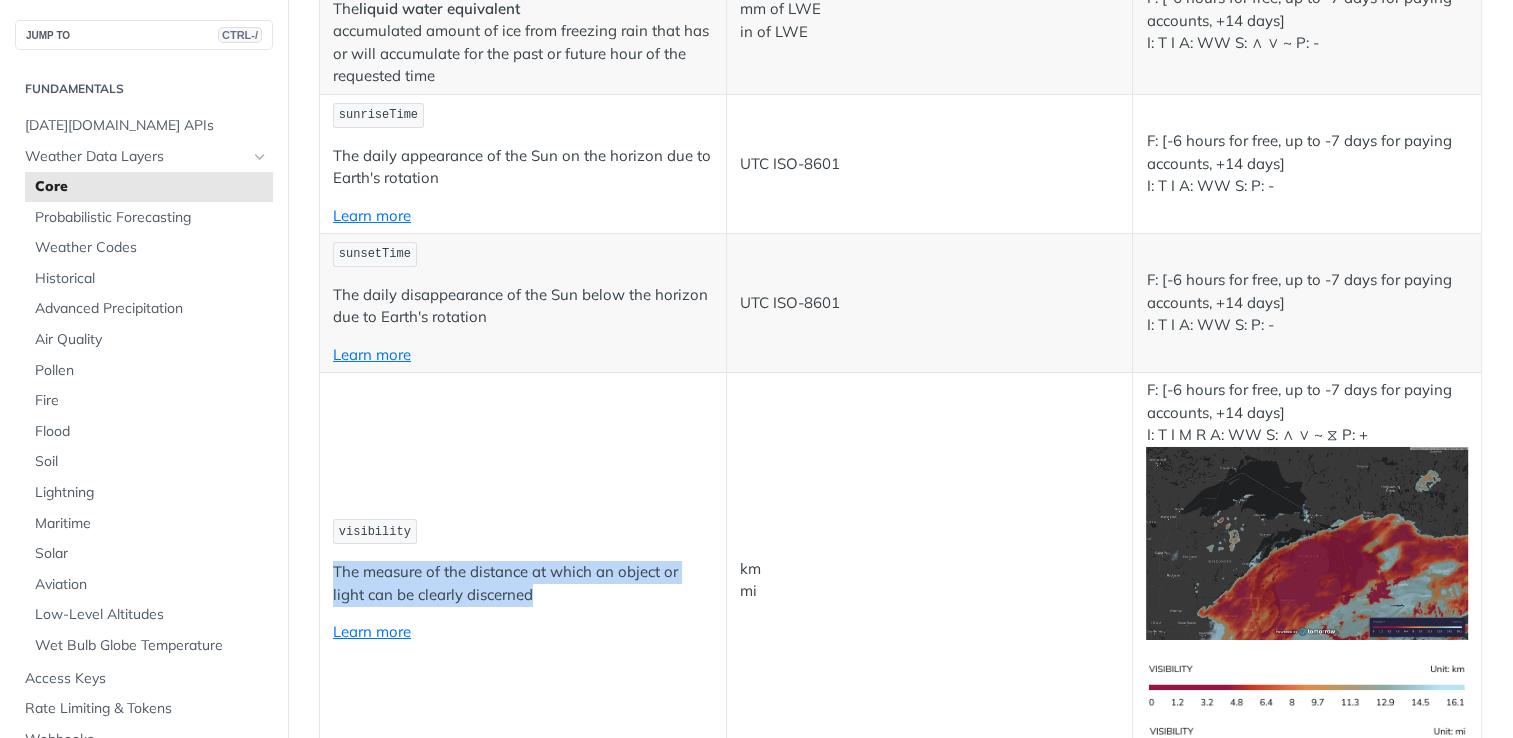 drag, startPoint x: 525, startPoint y: 538, endPoint x: 329, endPoint y: 508, distance: 198.28262 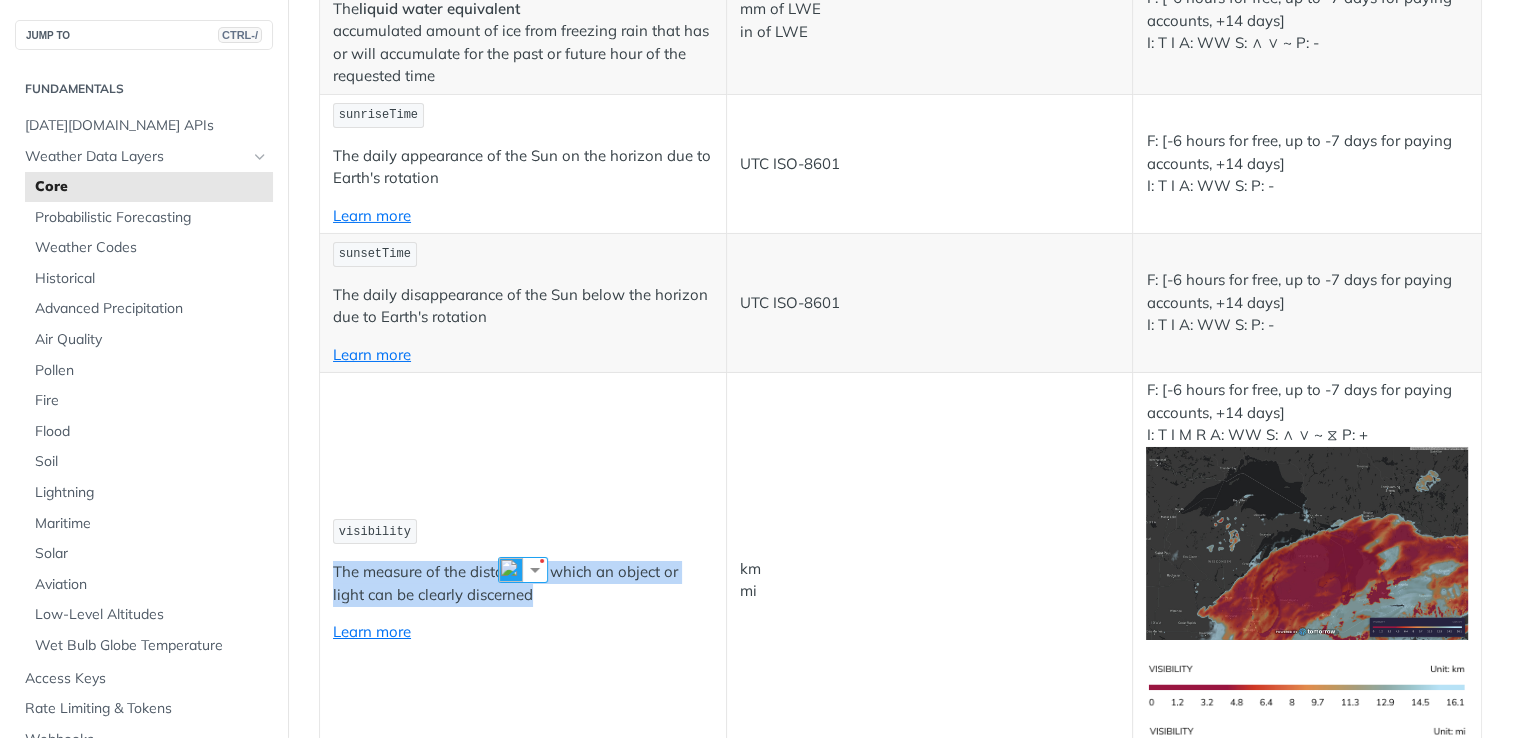 drag, startPoint x: 329, startPoint y: 508, endPoint x: 581, endPoint y: 519, distance: 252.23996 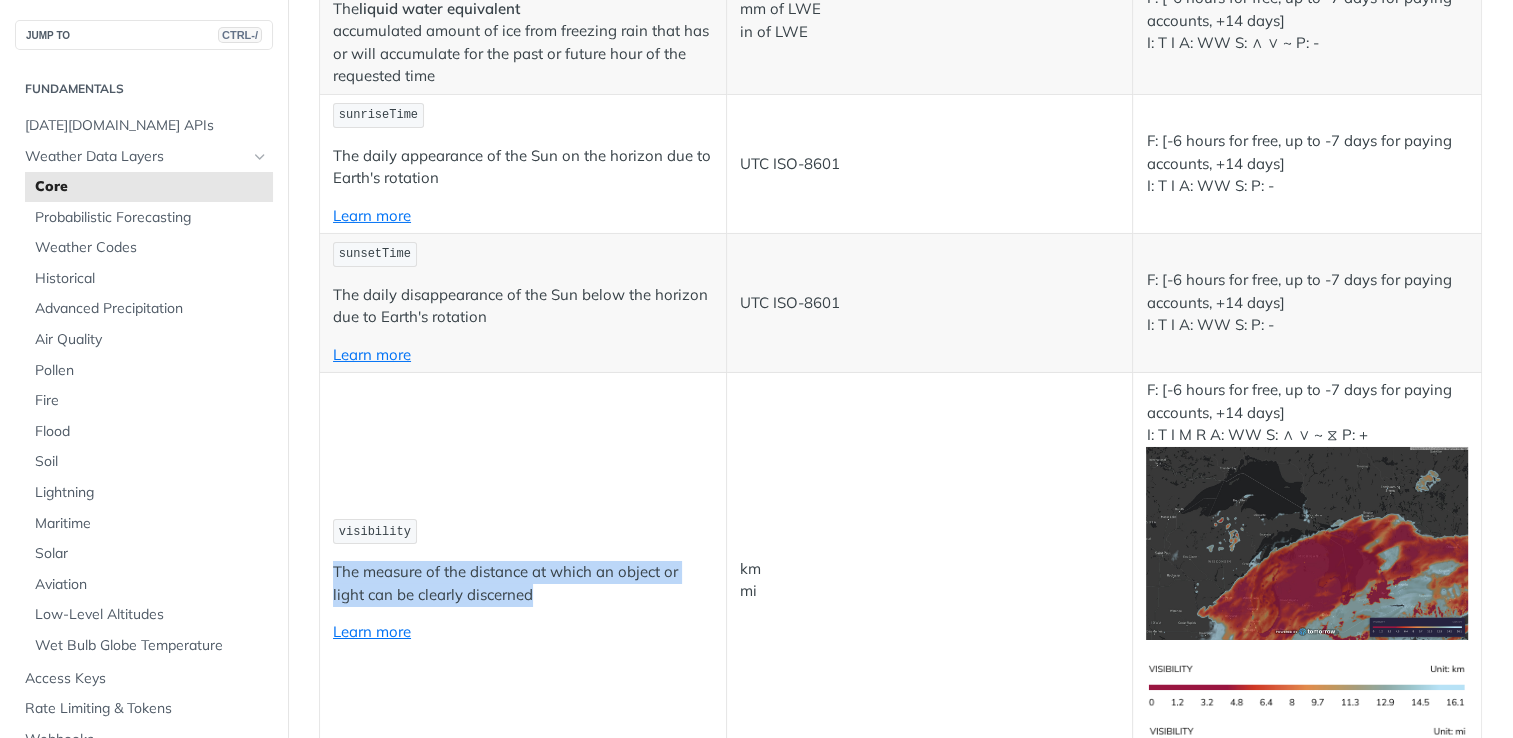 click on "The measure of the distance at which an object or light can be clearly discerned" at bounding box center [523, 583] 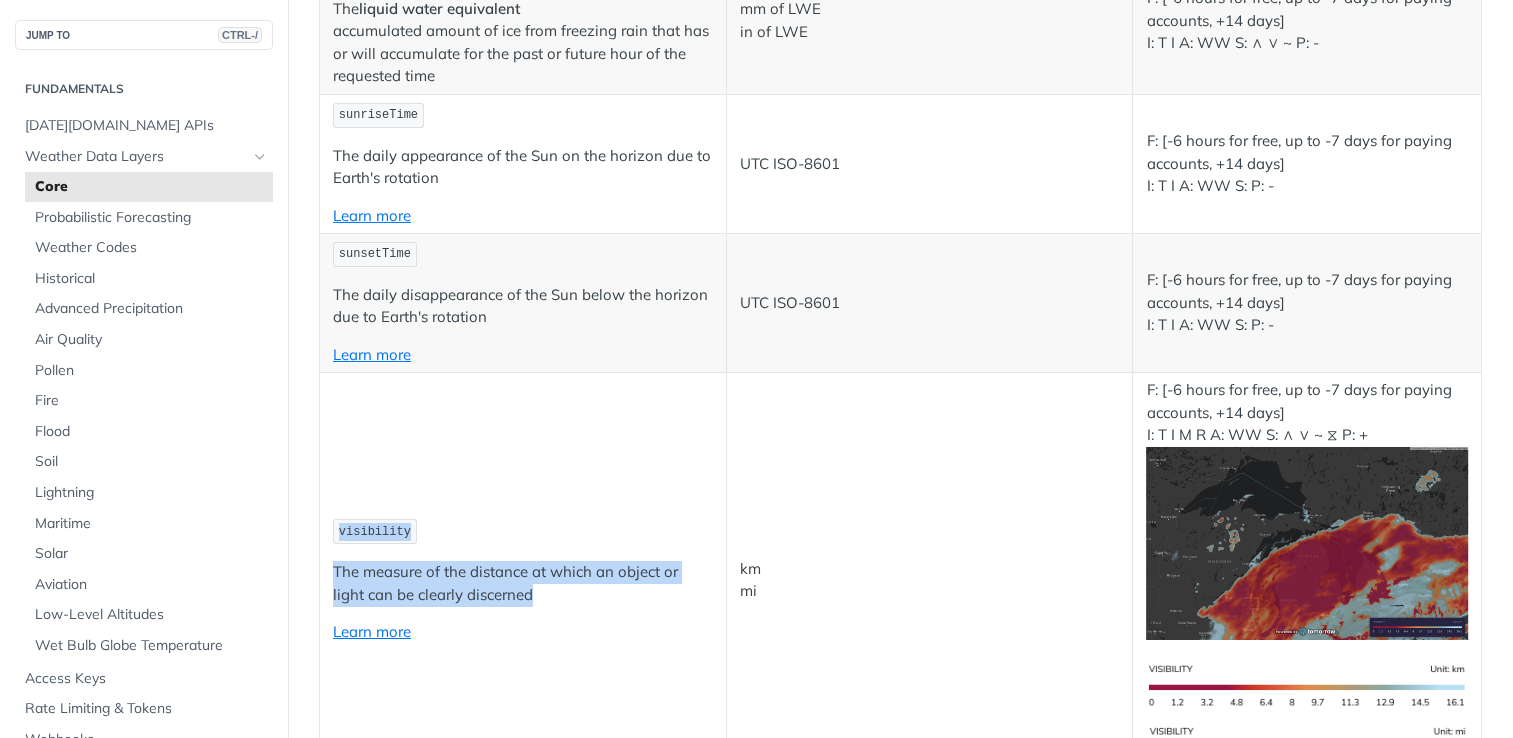 drag, startPoint x: 400, startPoint y: 501, endPoint x: 341, endPoint y: 474, distance: 64.884514 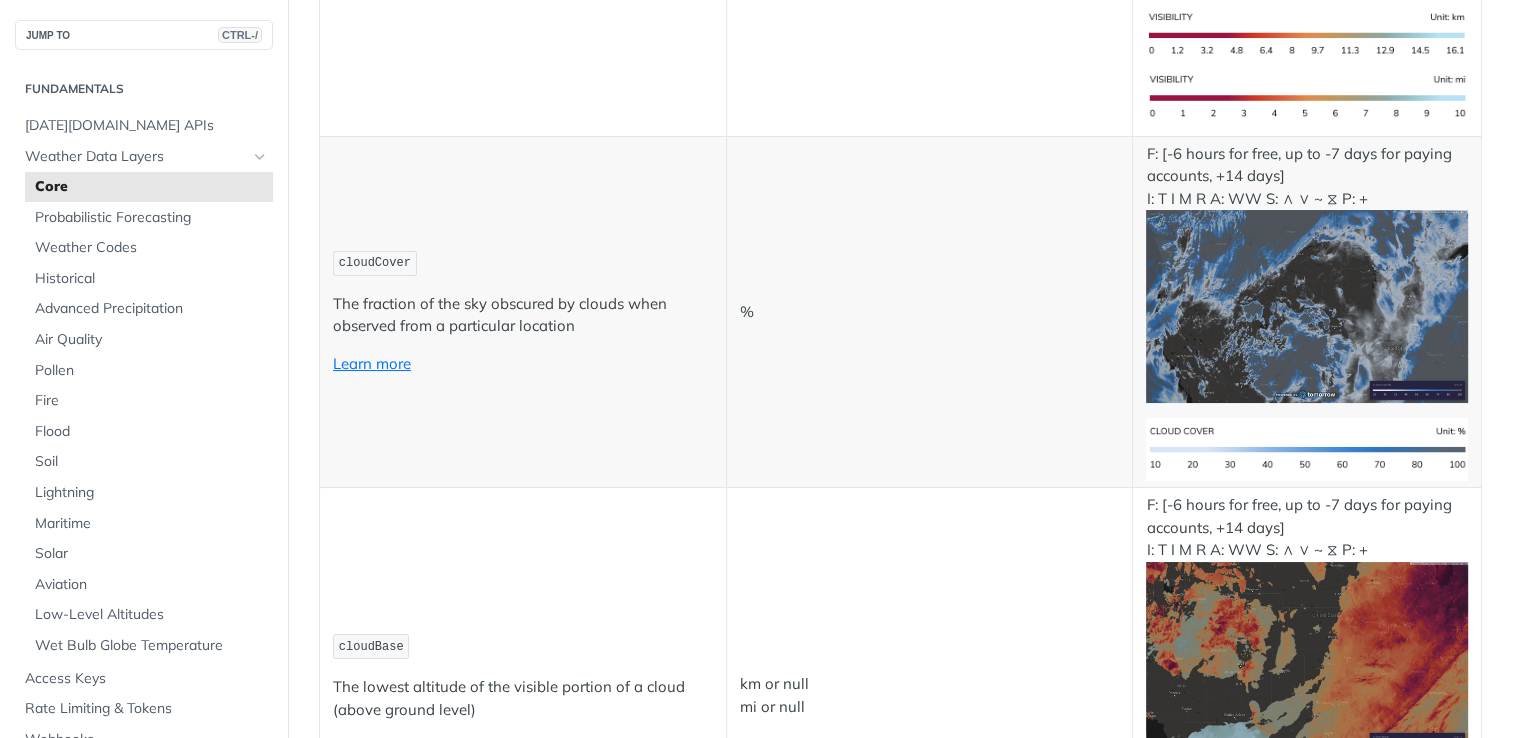 scroll, scrollTop: 7600, scrollLeft: 0, axis: vertical 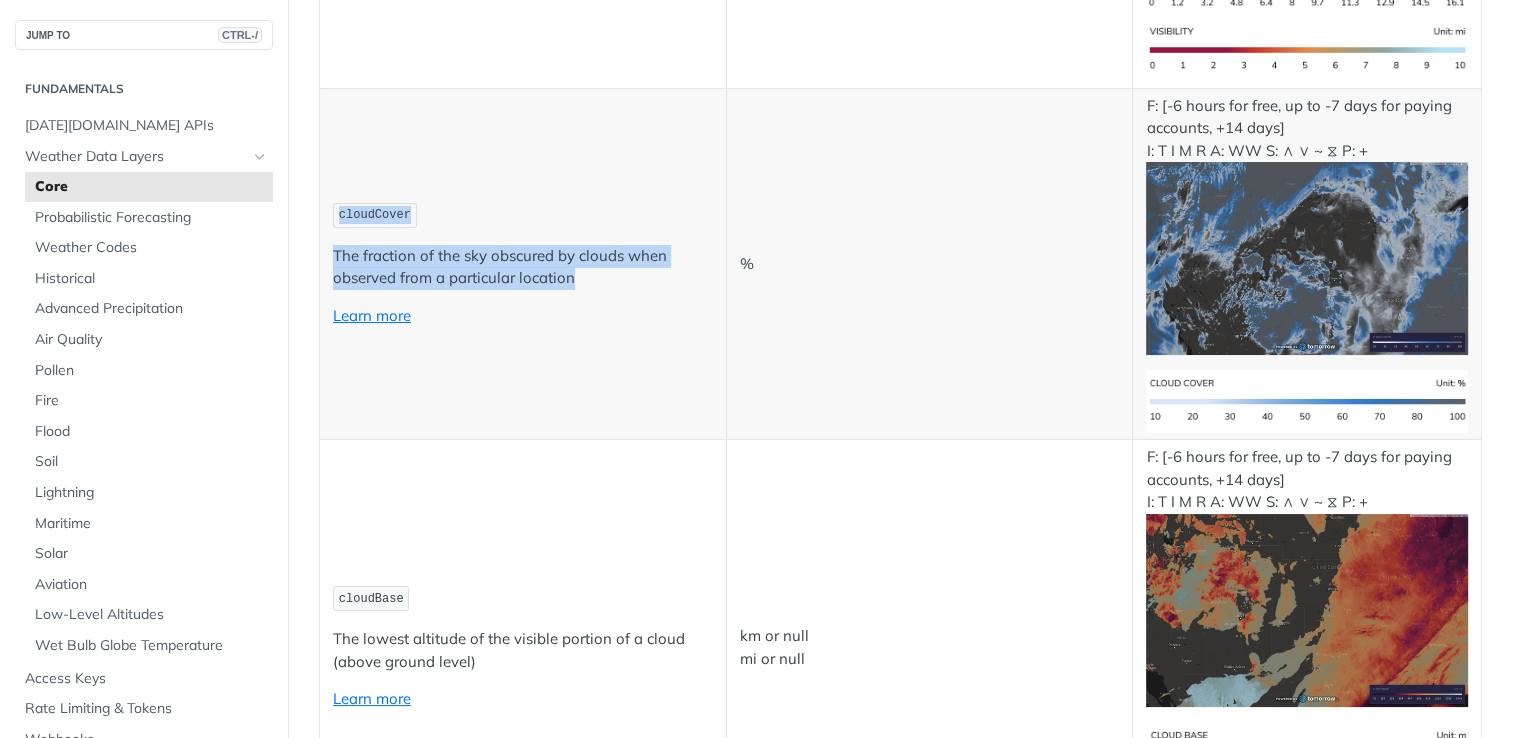 drag, startPoint x: 572, startPoint y: 225, endPoint x: 332, endPoint y: 168, distance: 246.6759 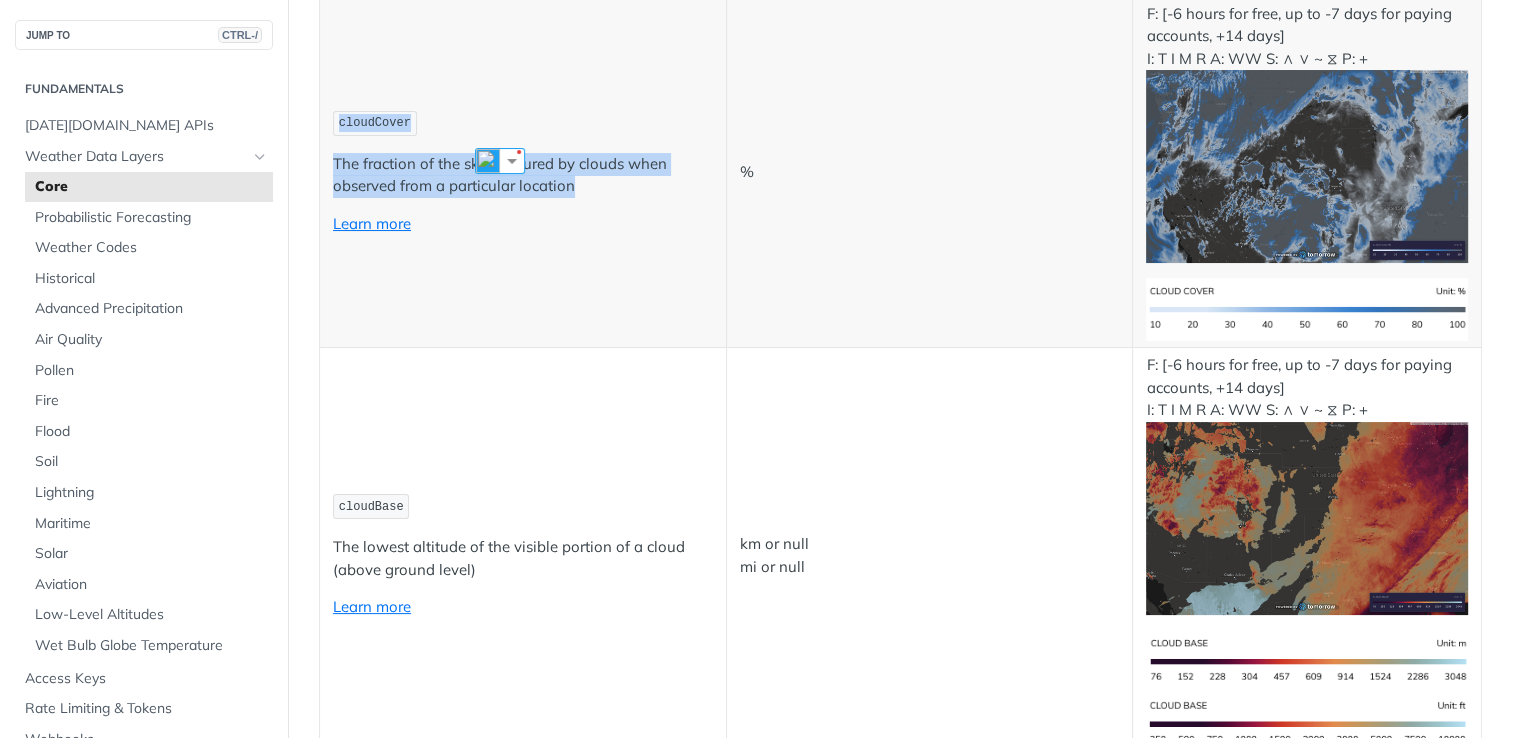scroll, scrollTop: 7700, scrollLeft: 0, axis: vertical 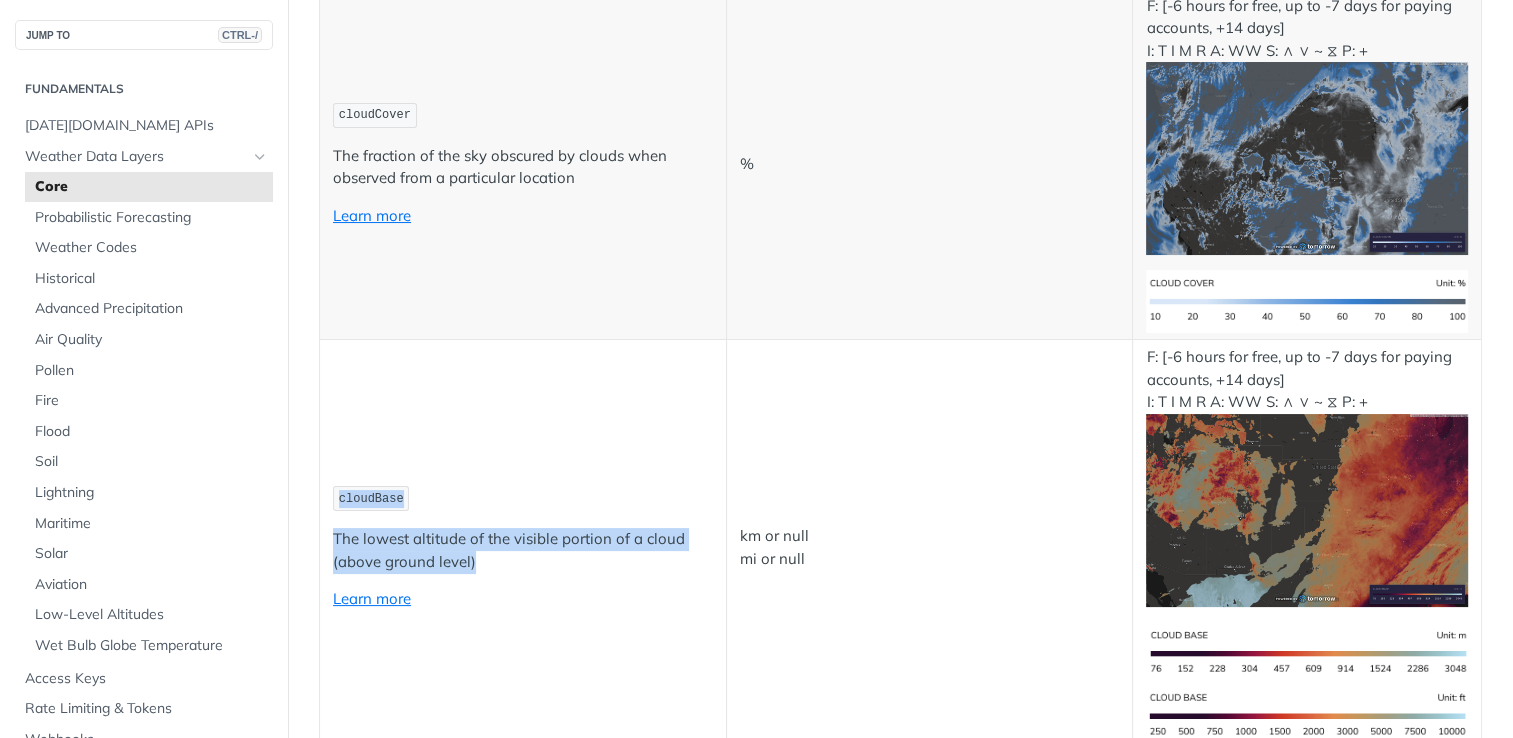drag, startPoint x: 491, startPoint y: 507, endPoint x: 325, endPoint y: 447, distance: 176.51062 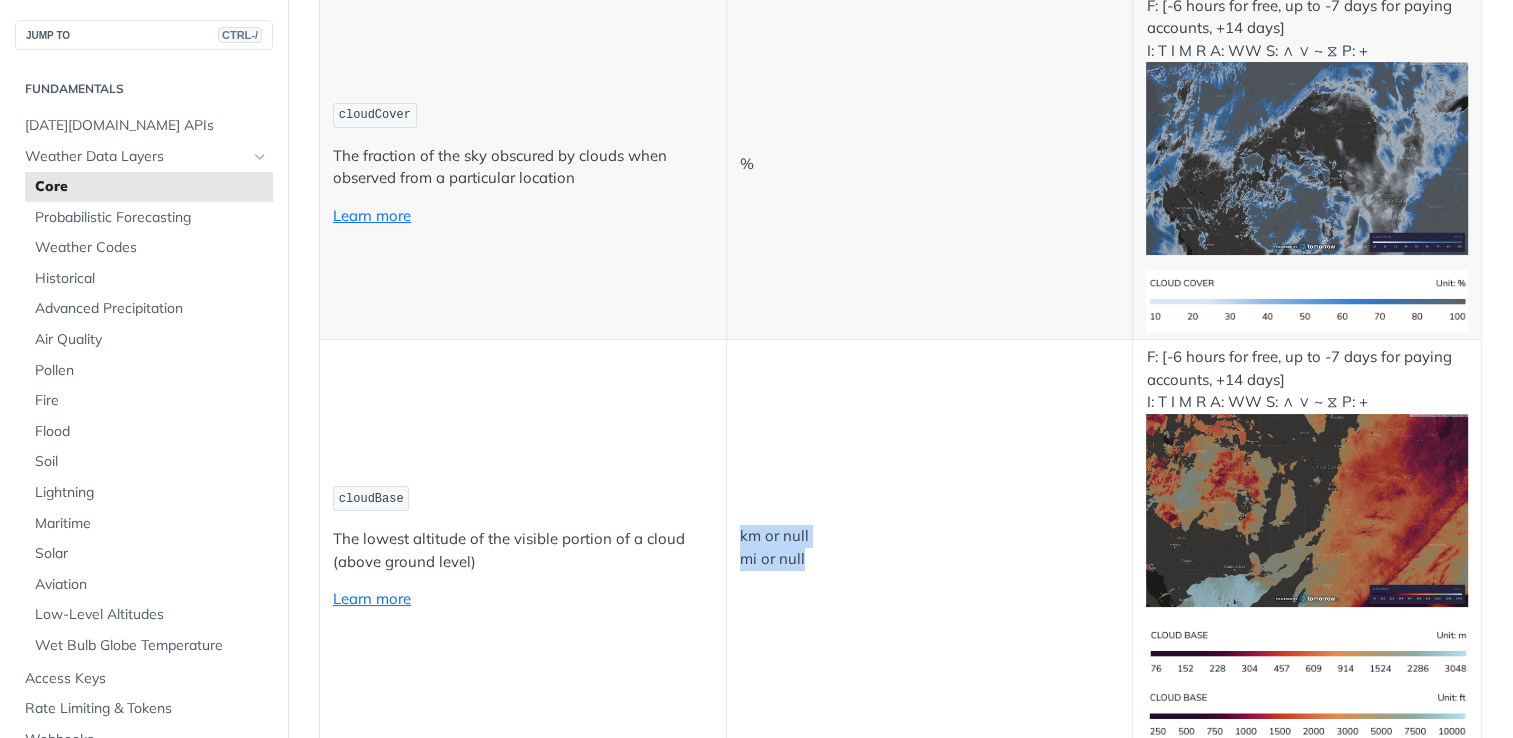drag, startPoint x: 847, startPoint y: 522, endPoint x: 740, endPoint y: 468, distance: 119.85408 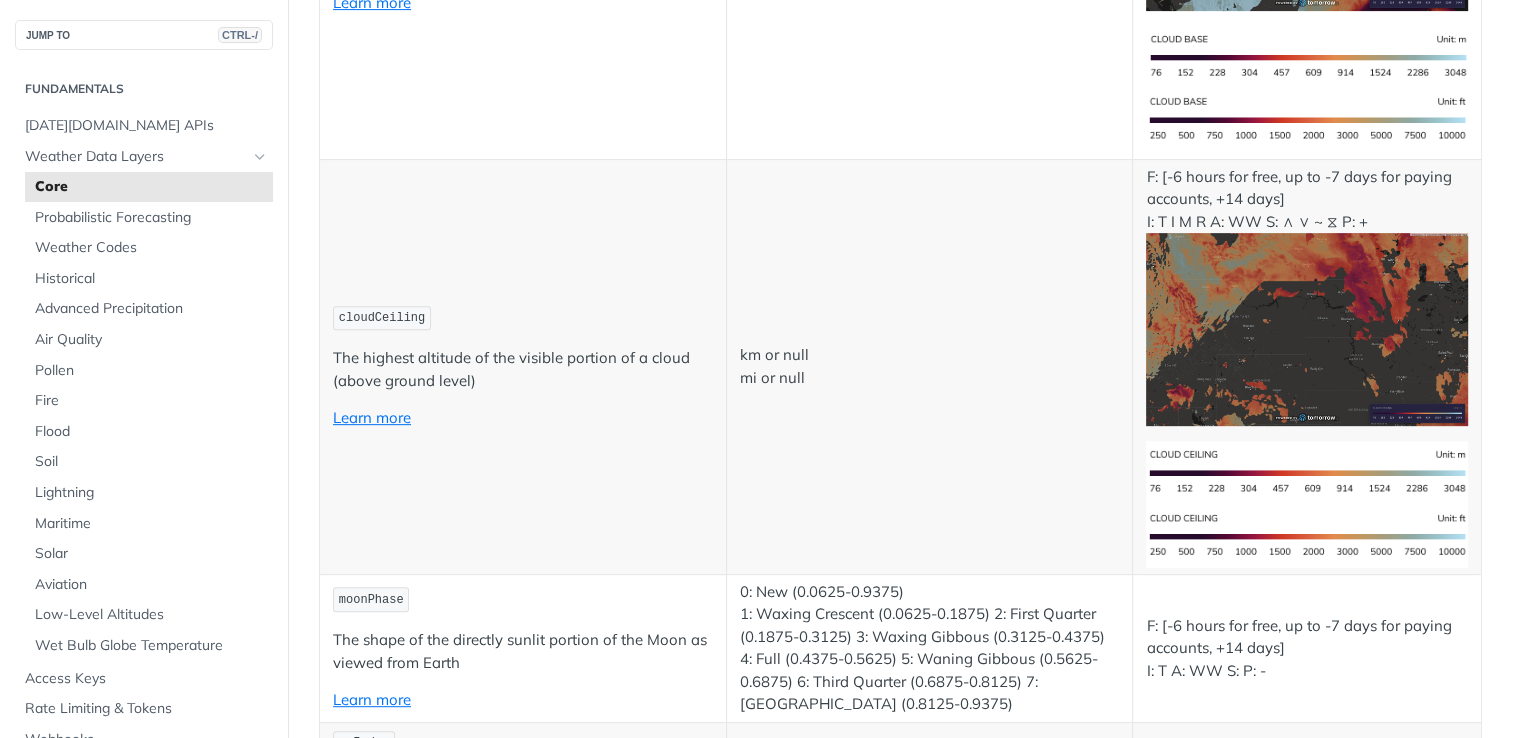 scroll, scrollTop: 8300, scrollLeft: 0, axis: vertical 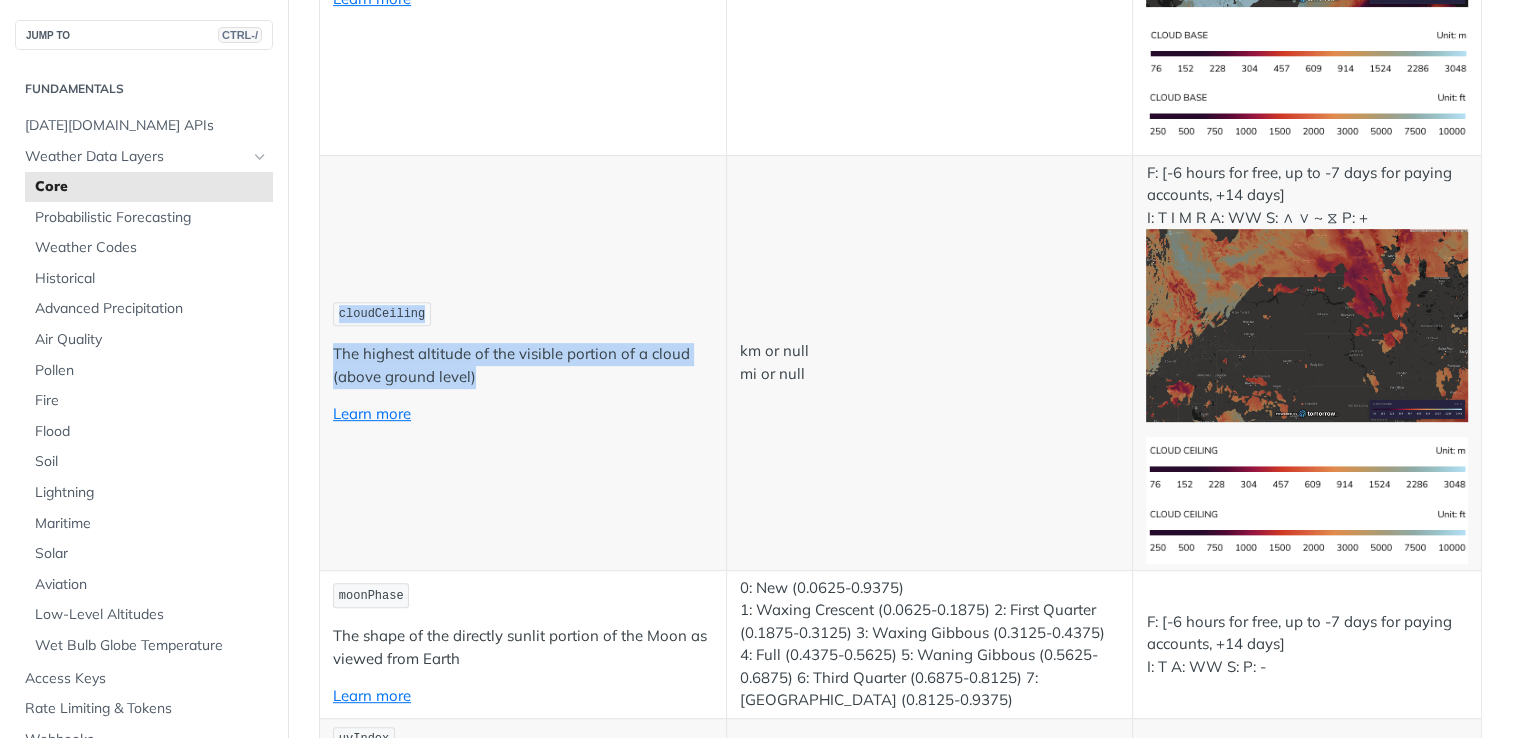 drag, startPoint x: 488, startPoint y: 312, endPoint x: 336, endPoint y: 252, distance: 163.41359 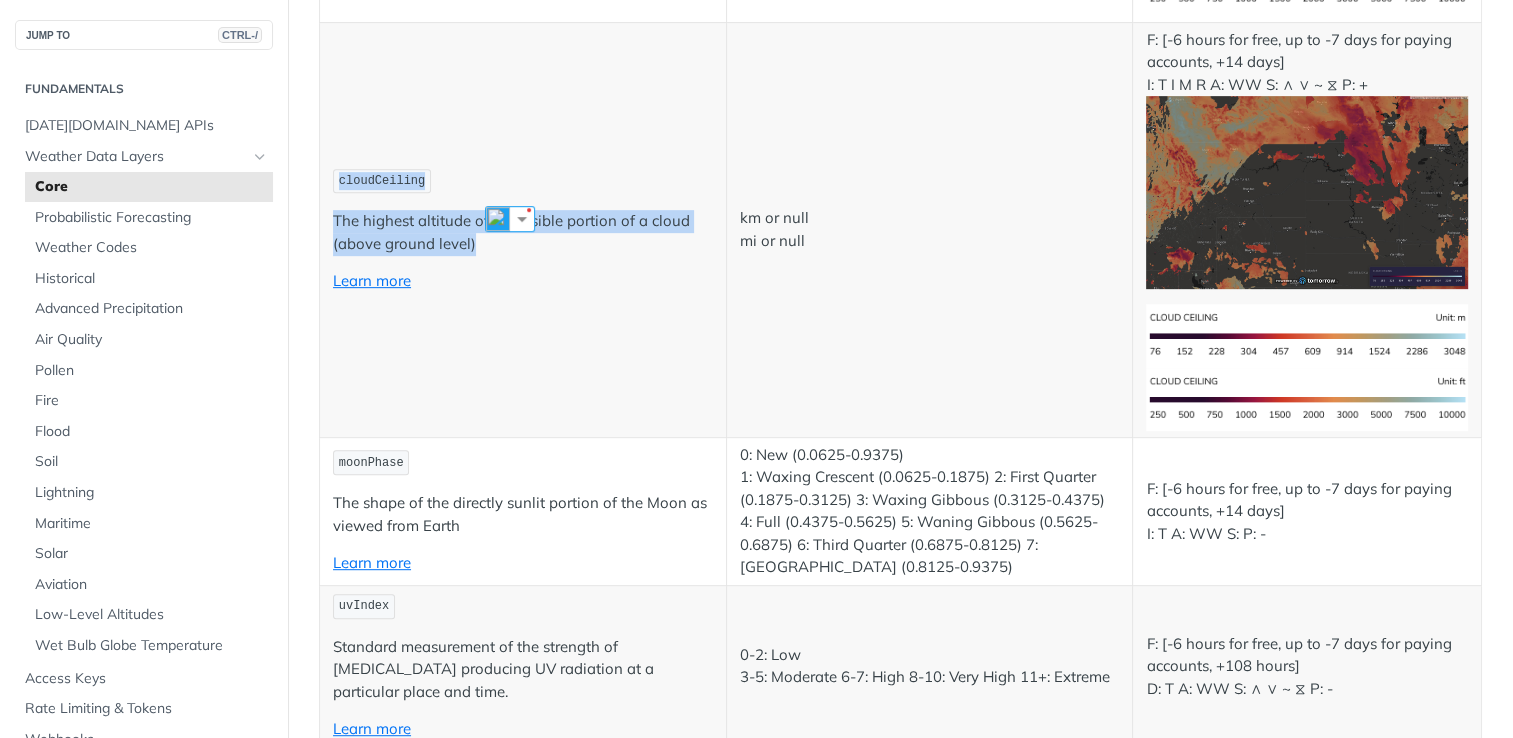 scroll, scrollTop: 8500, scrollLeft: 0, axis: vertical 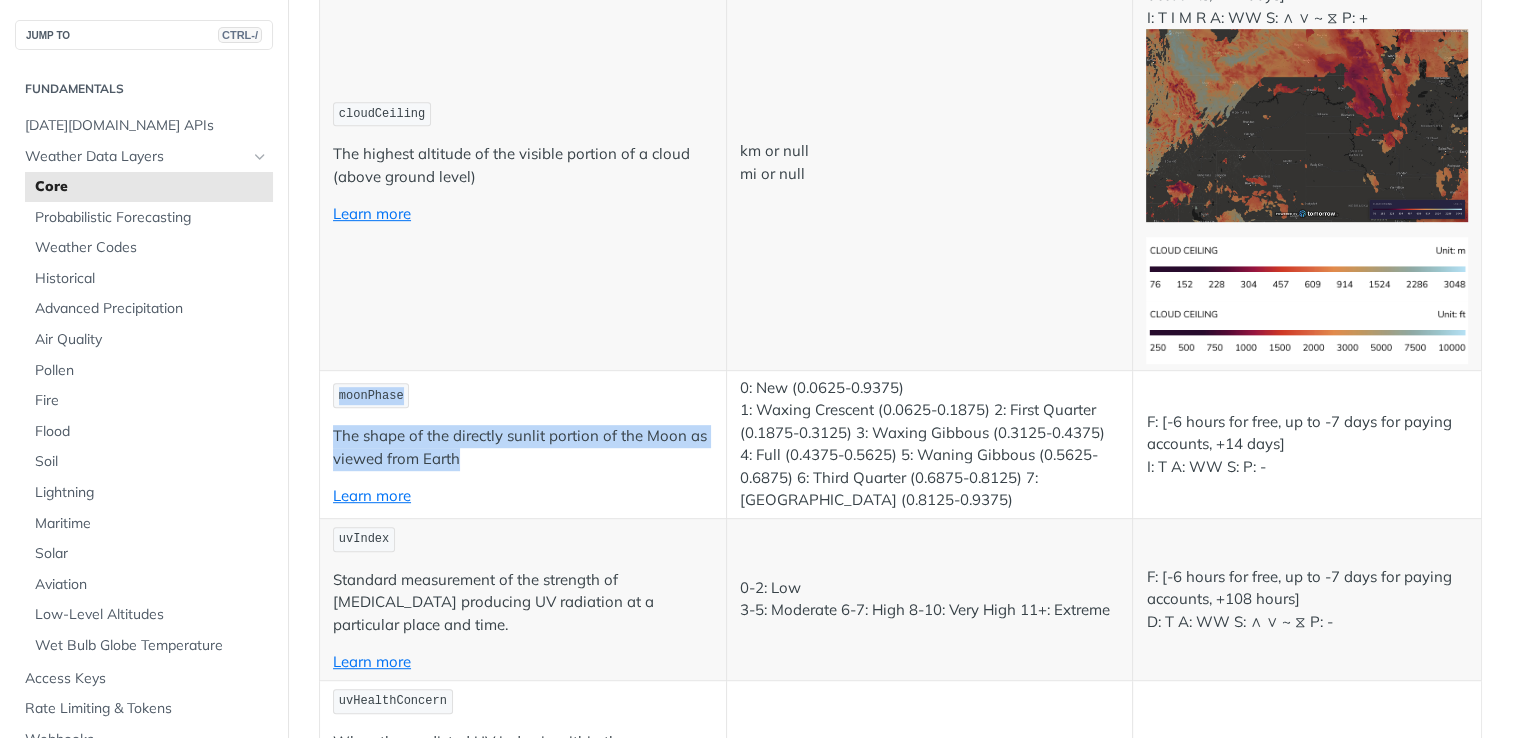 drag, startPoint x: 476, startPoint y: 397, endPoint x: 325, endPoint y: 346, distance: 159.38005 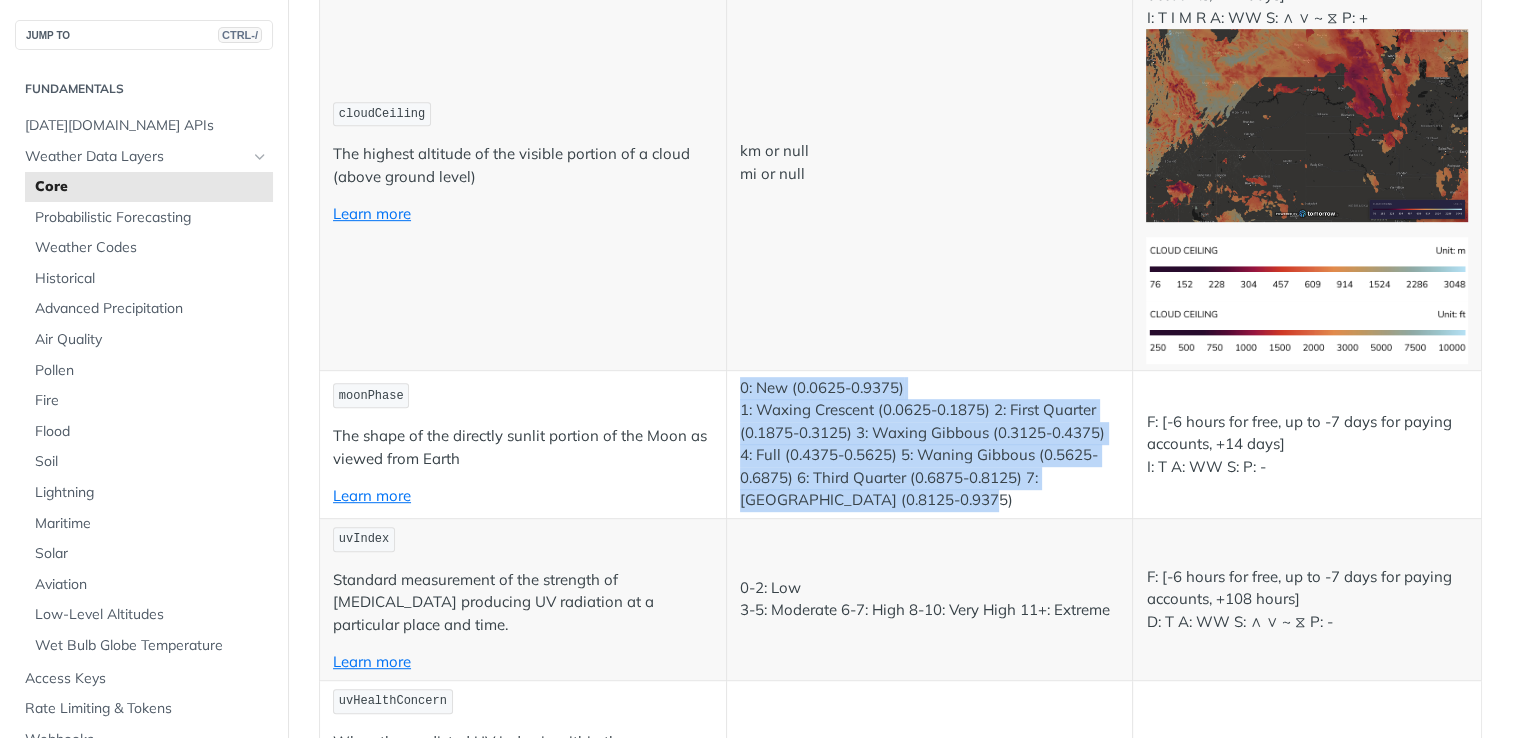 drag, startPoint x: 966, startPoint y: 450, endPoint x: 739, endPoint y: 326, distance: 258.66 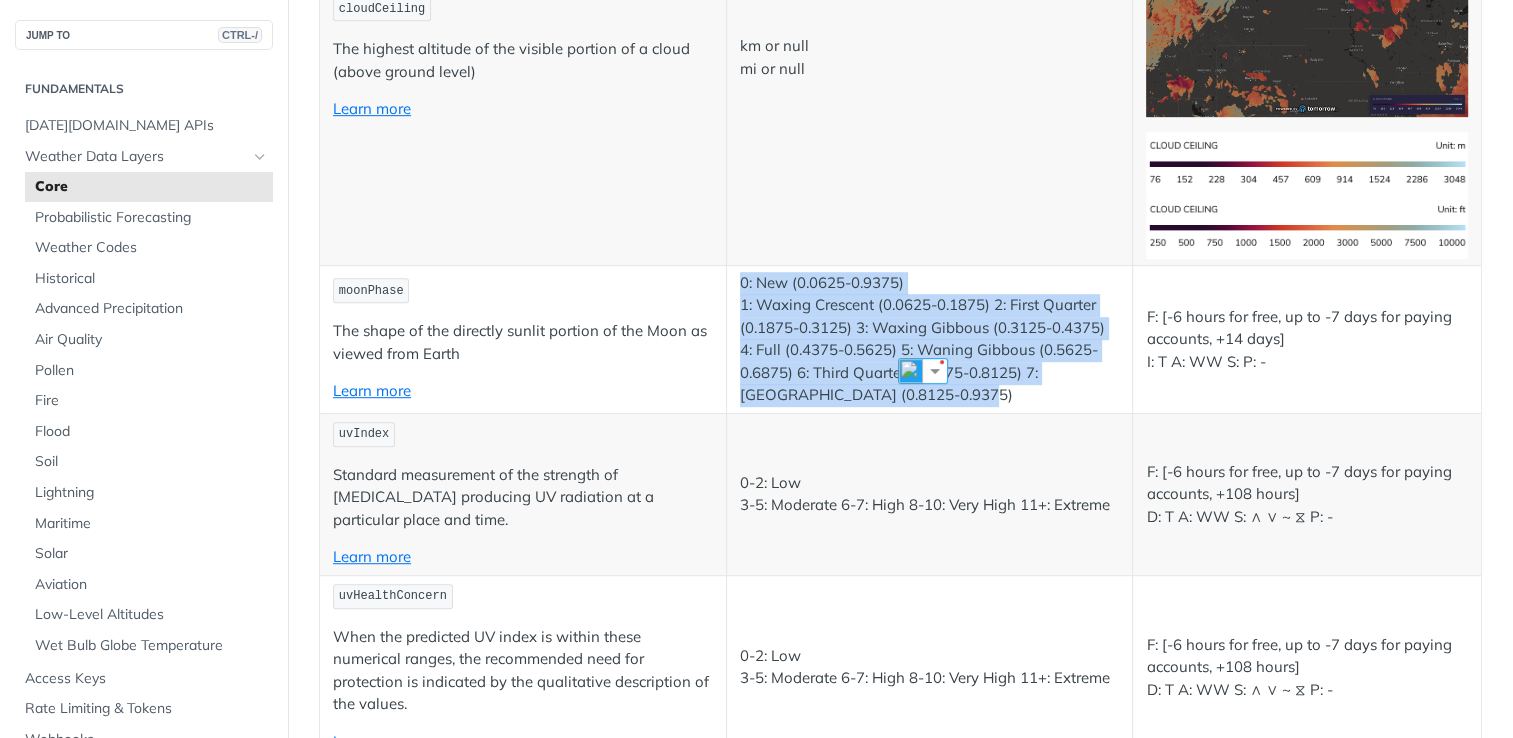 scroll, scrollTop: 8548, scrollLeft: 0, axis: vertical 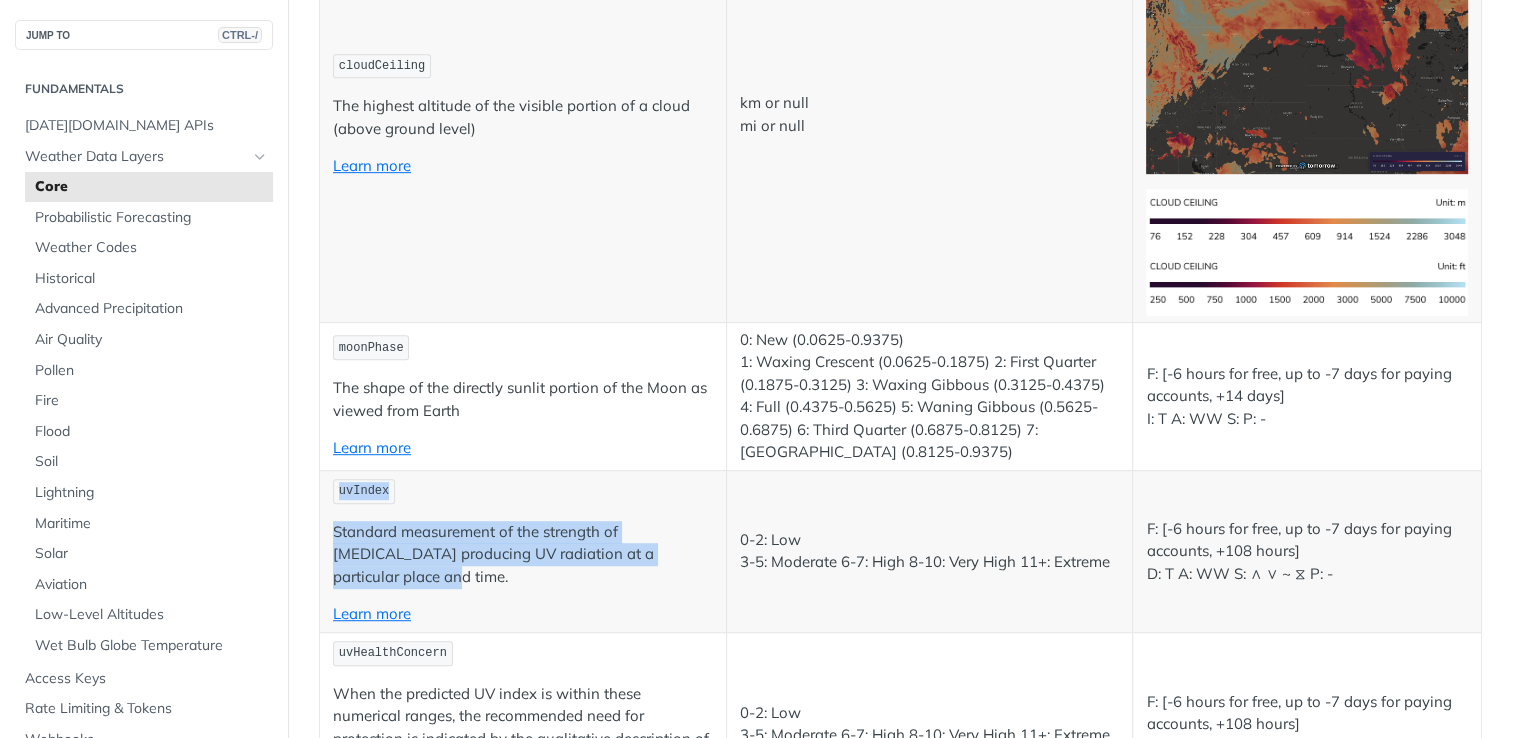 drag, startPoint x: 709, startPoint y: 495, endPoint x: 339, endPoint y: 434, distance: 374.99466 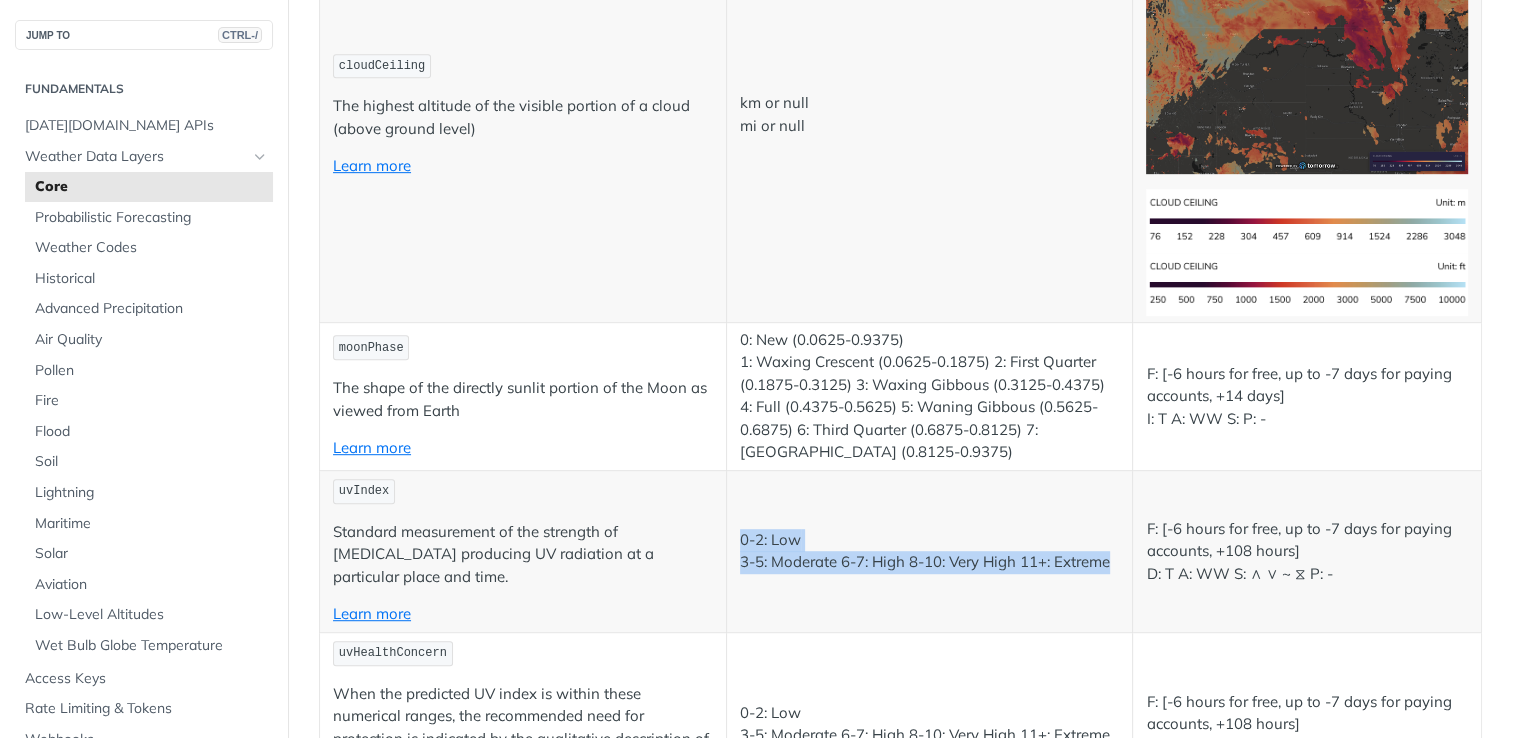 drag, startPoint x: 1114, startPoint y: 500, endPoint x: 743, endPoint y: 475, distance: 371.84137 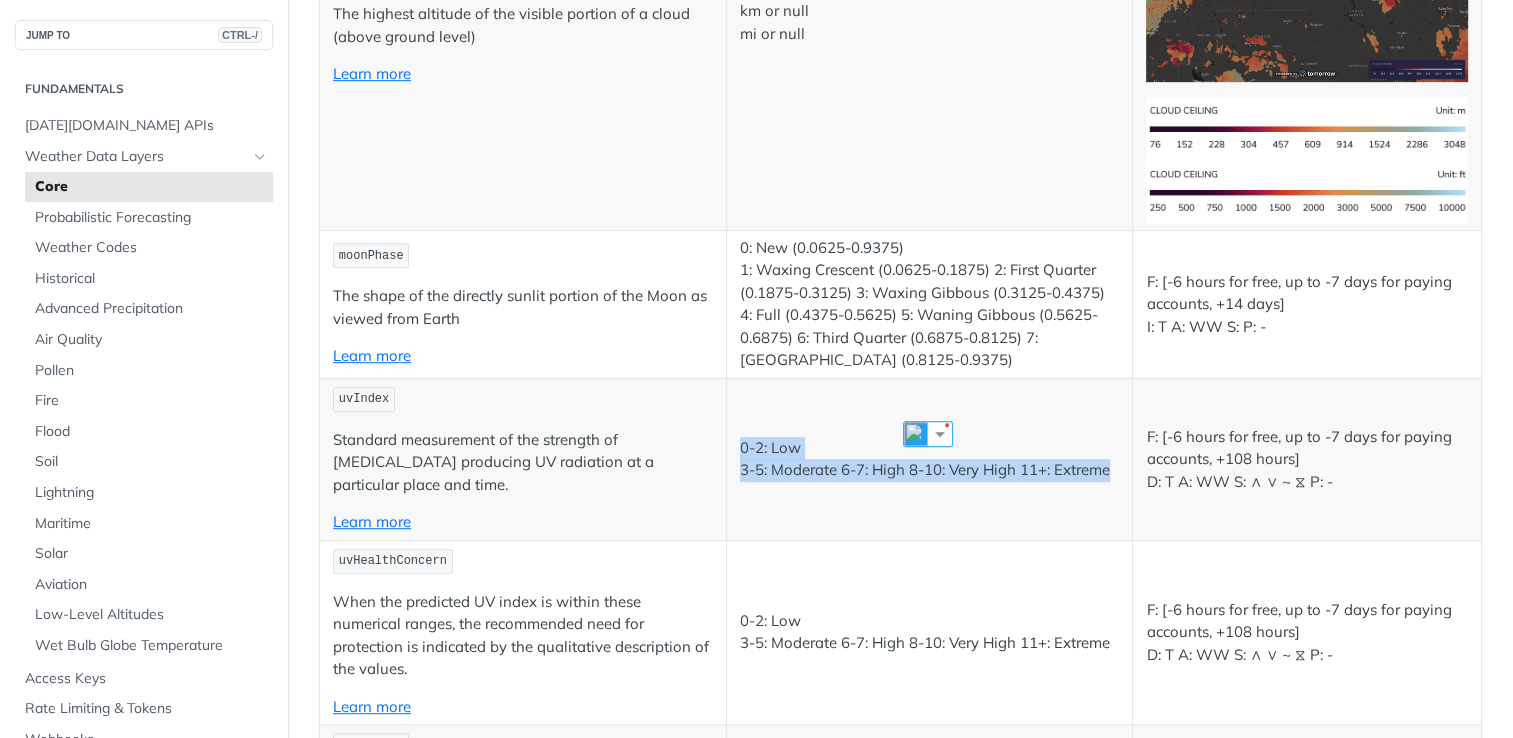 scroll, scrollTop: 8648, scrollLeft: 0, axis: vertical 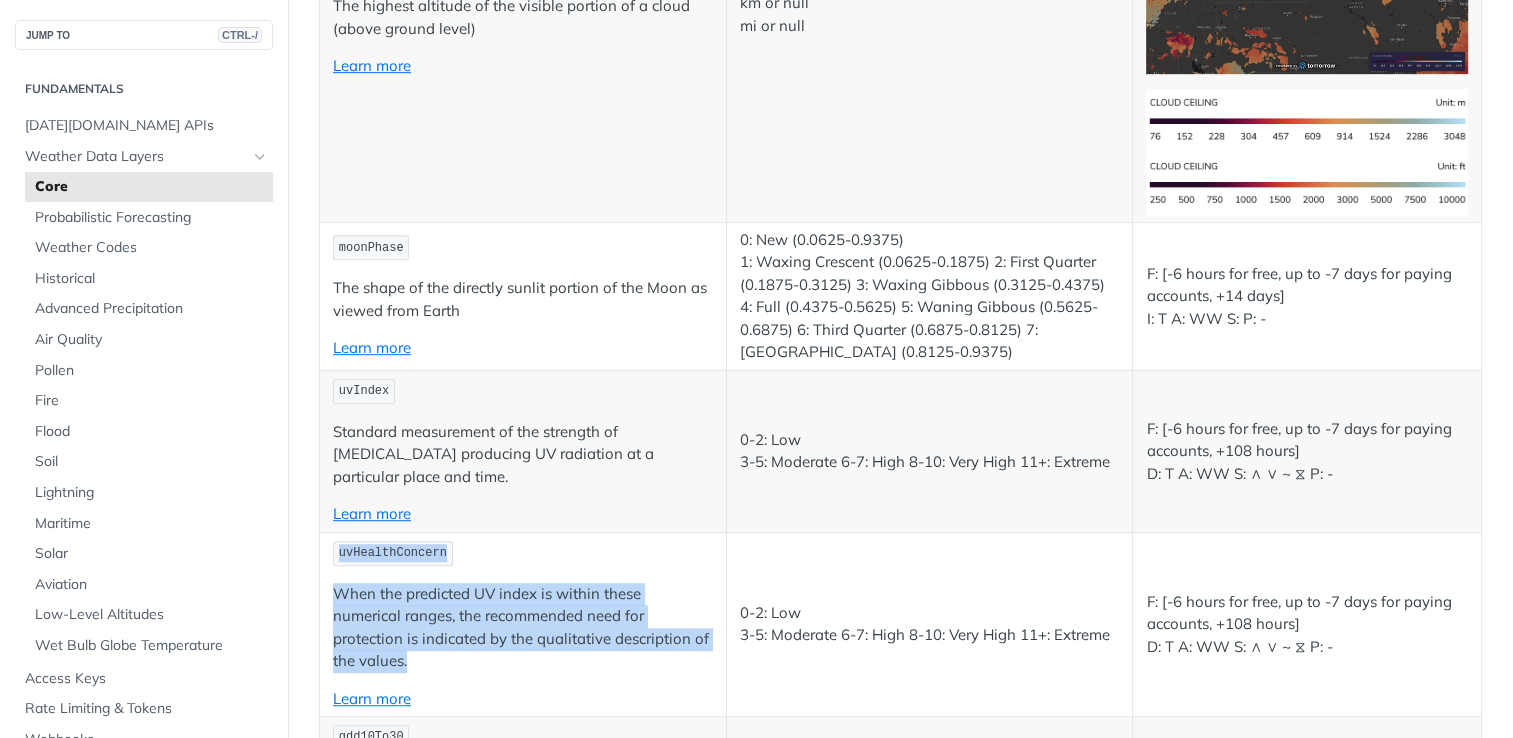 drag, startPoint x: 703, startPoint y: 559, endPoint x: 336, endPoint y: 474, distance: 376.71475 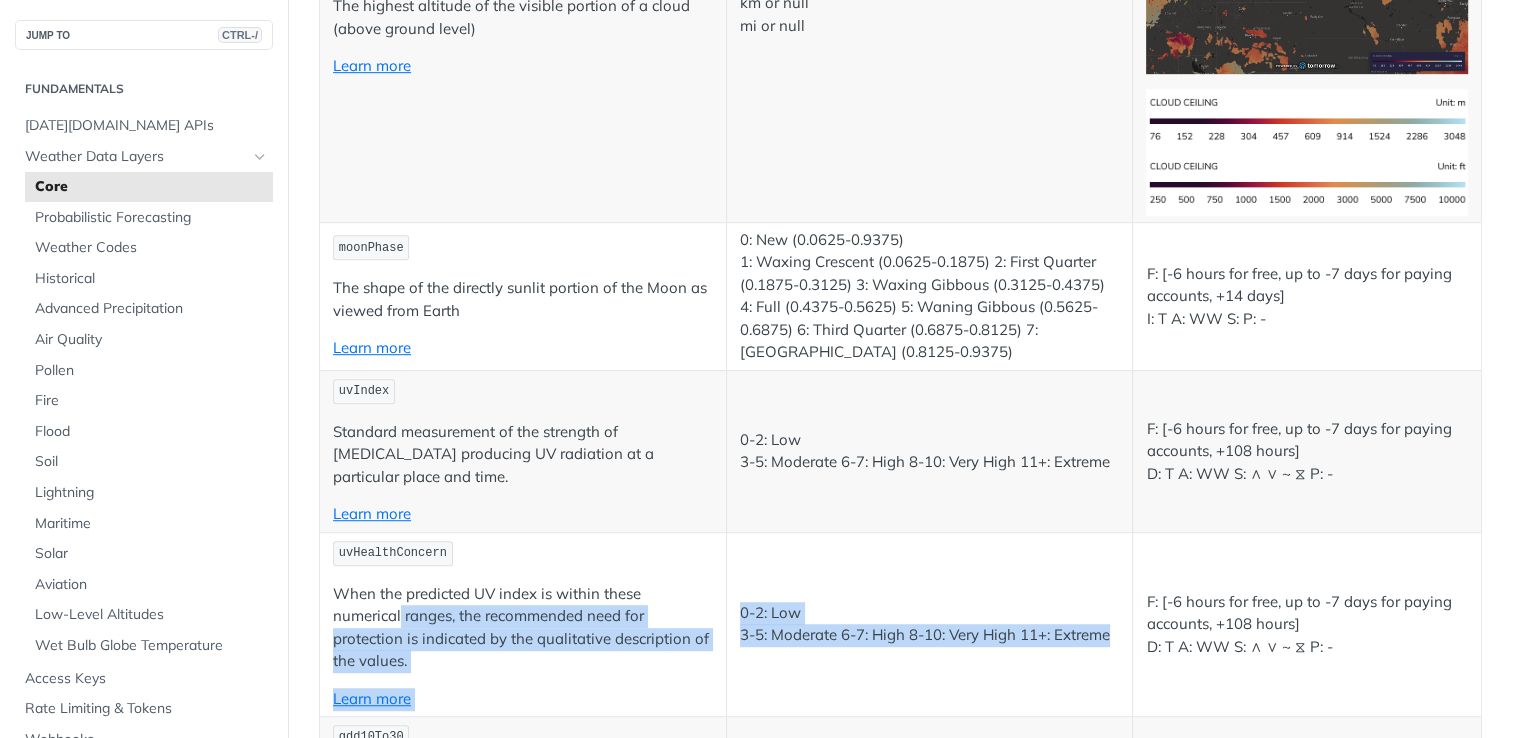 drag, startPoint x: 1114, startPoint y: 542, endPoint x: 716, endPoint y: 514, distance: 398.9837 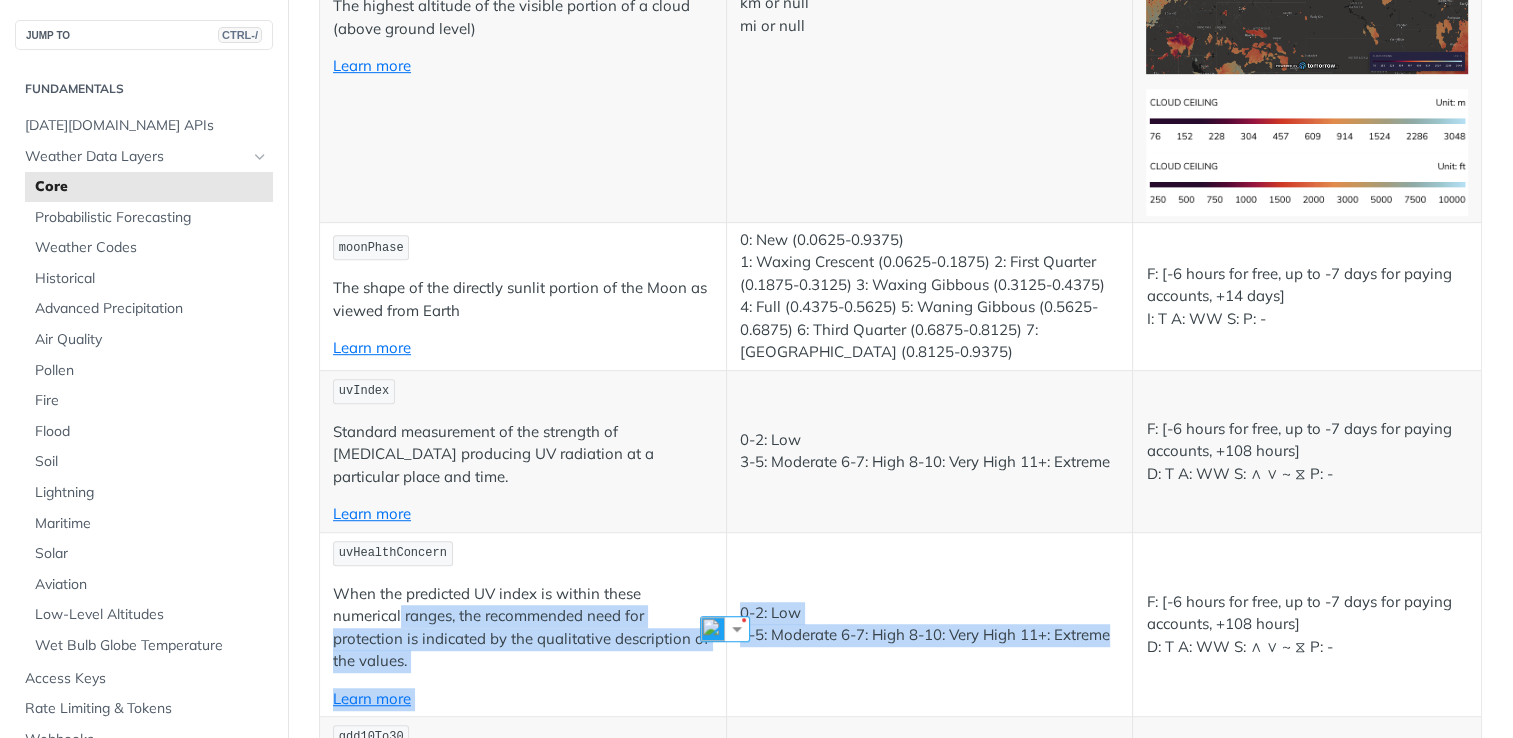 drag, startPoint x: 716, startPoint y: 514, endPoint x: 754, endPoint y: 520, distance: 38.470768 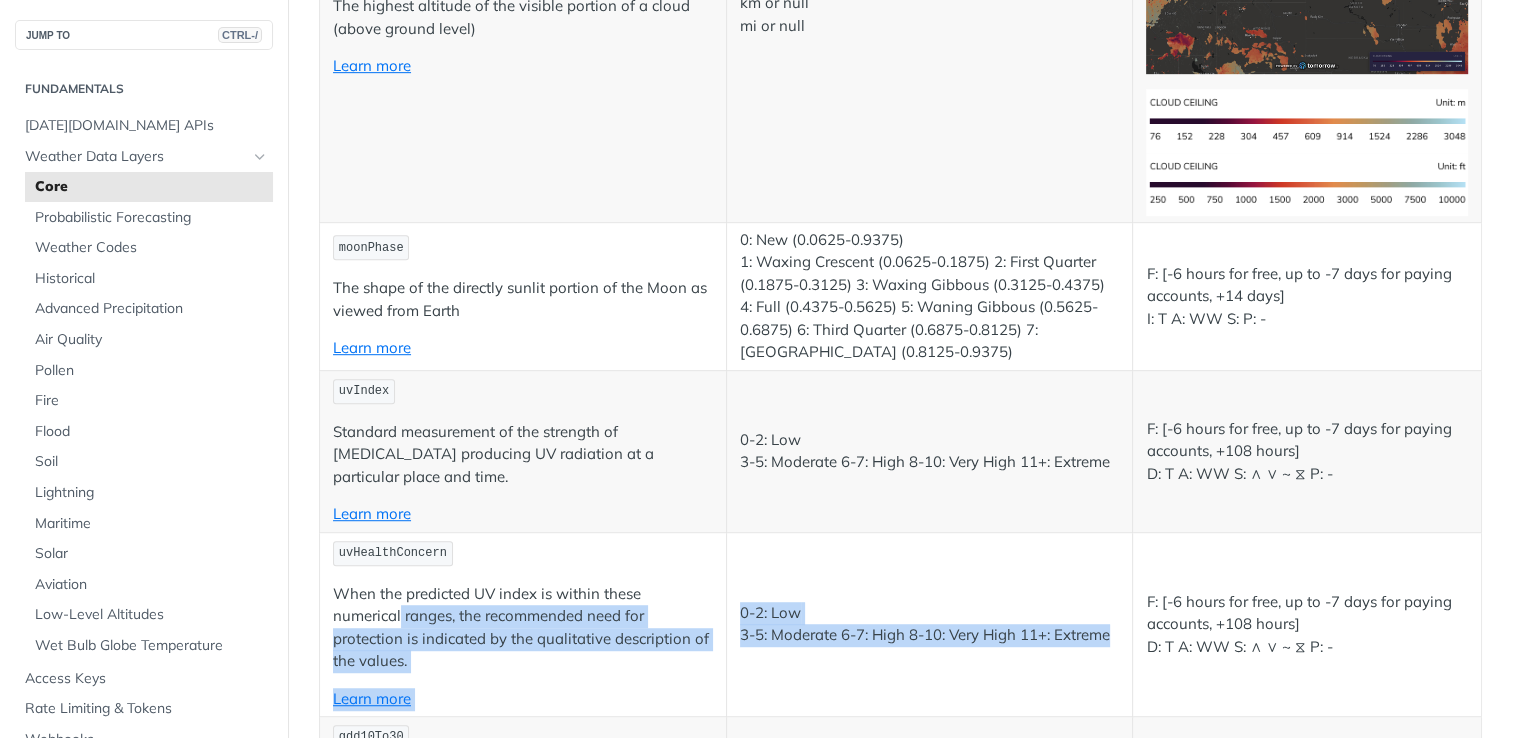 click on "0-2: Low
3-5: Moderate
6-7: High
8-10: Very High
11+: Extreme" at bounding box center [930, 624] 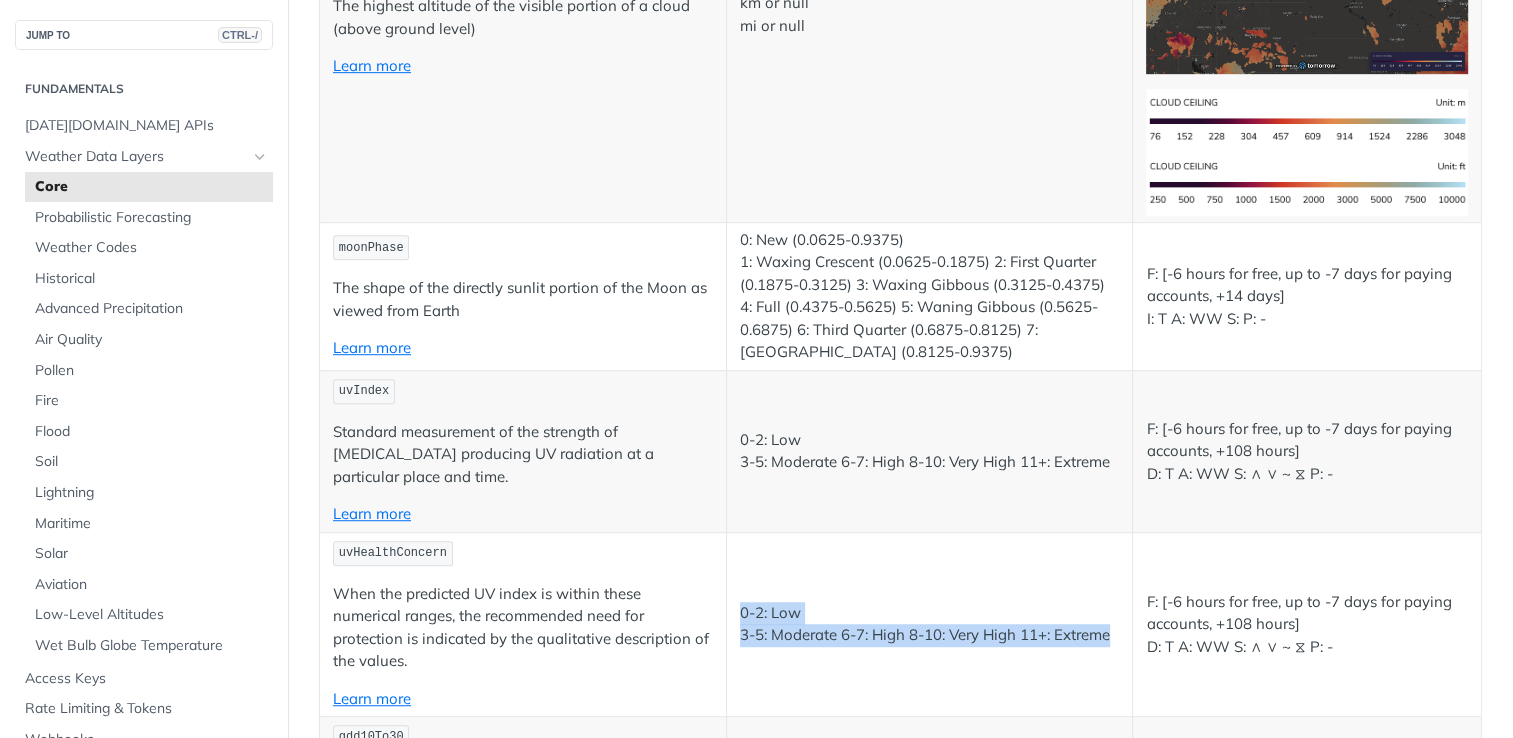 drag, startPoint x: 740, startPoint y: 526, endPoint x: 1118, endPoint y: 551, distance: 378.8258 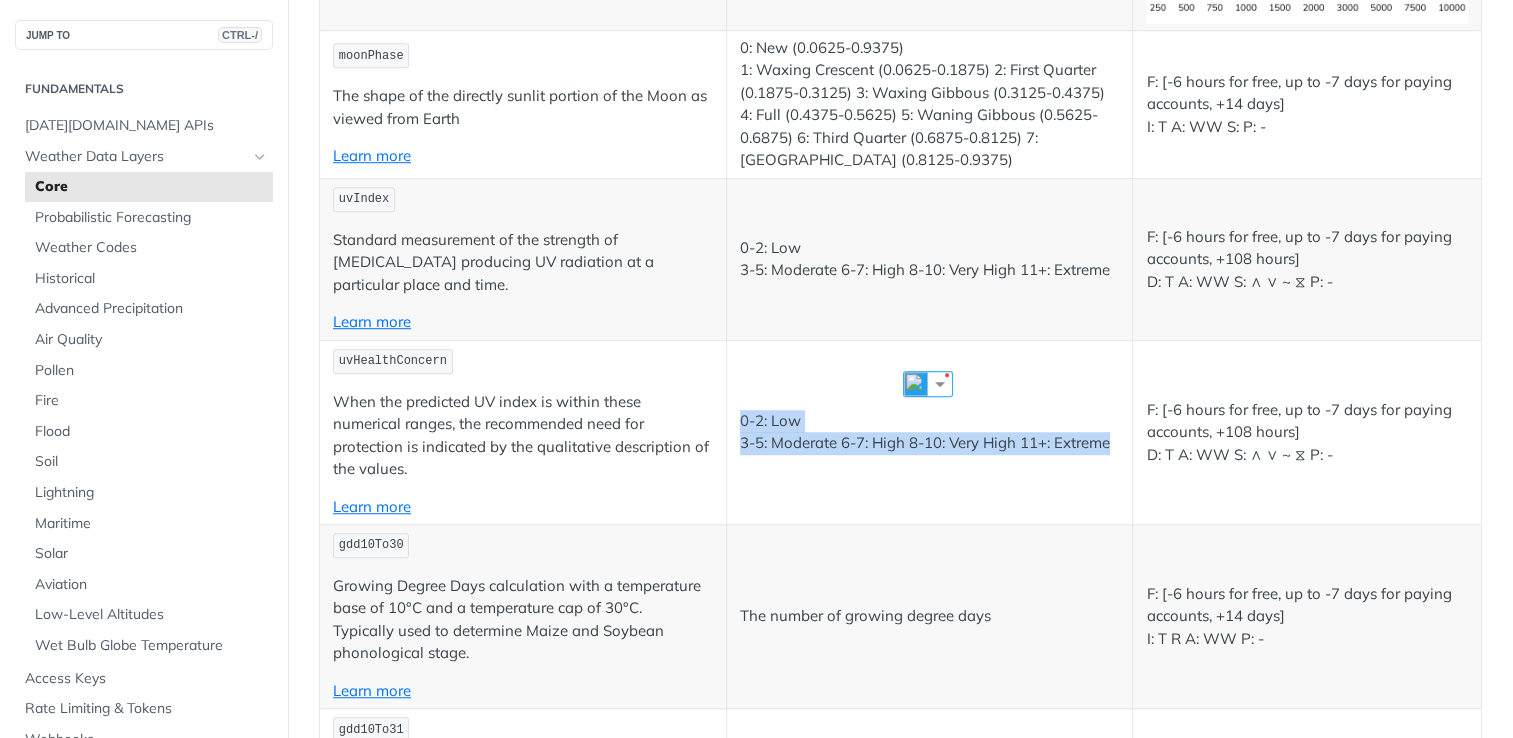 scroll, scrollTop: 8848, scrollLeft: 0, axis: vertical 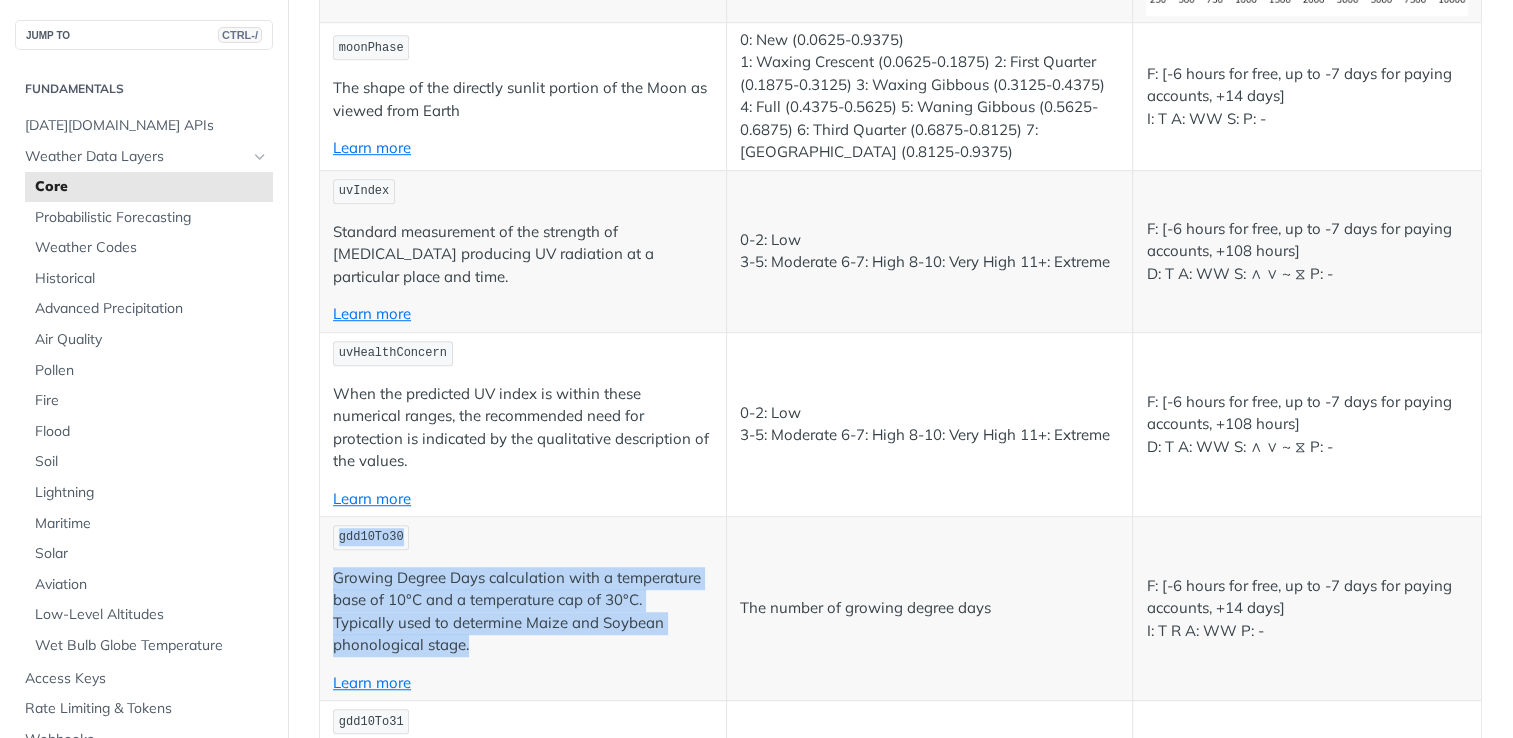 drag, startPoint x: 494, startPoint y: 542, endPoint x: 340, endPoint y: 438, distance: 185.82788 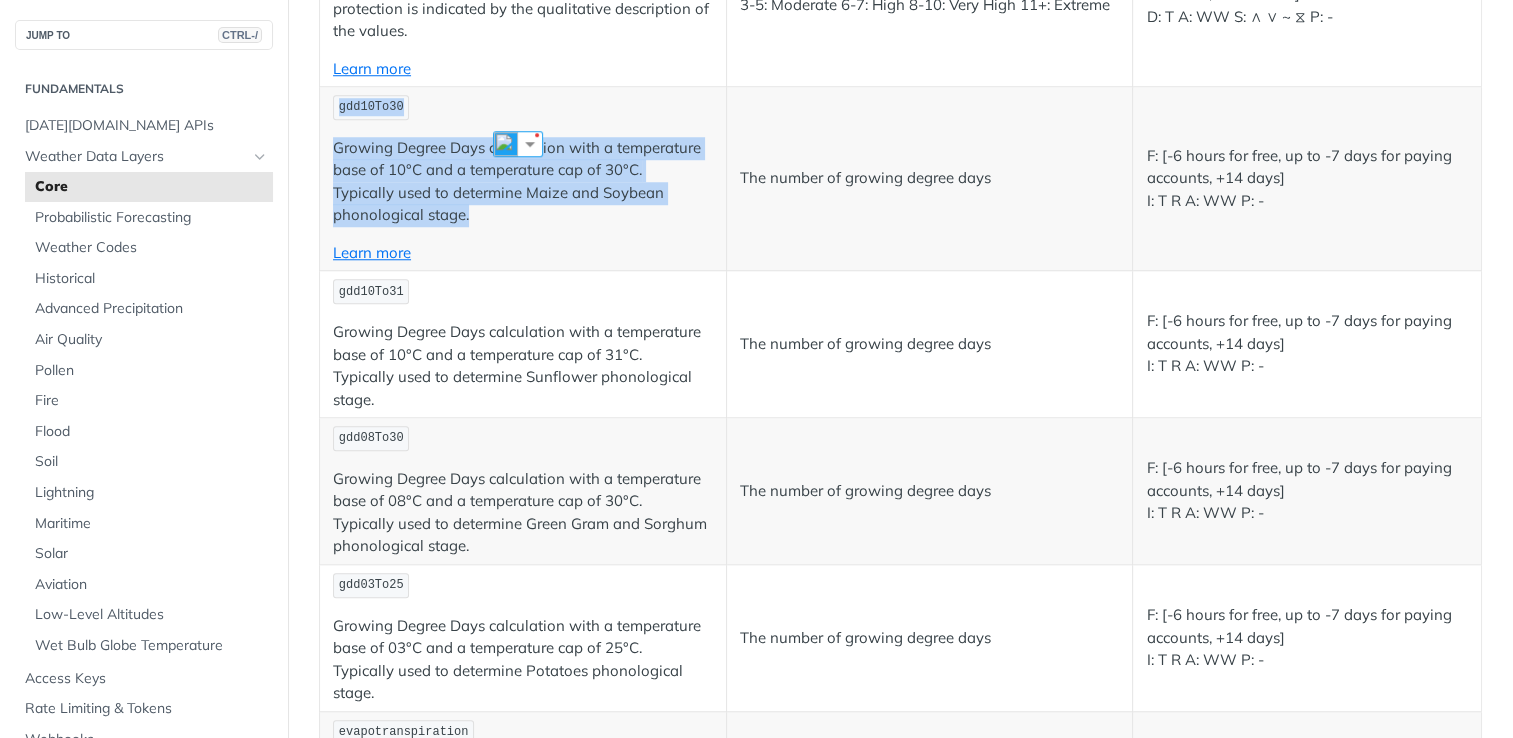 scroll, scrollTop: 9248, scrollLeft: 0, axis: vertical 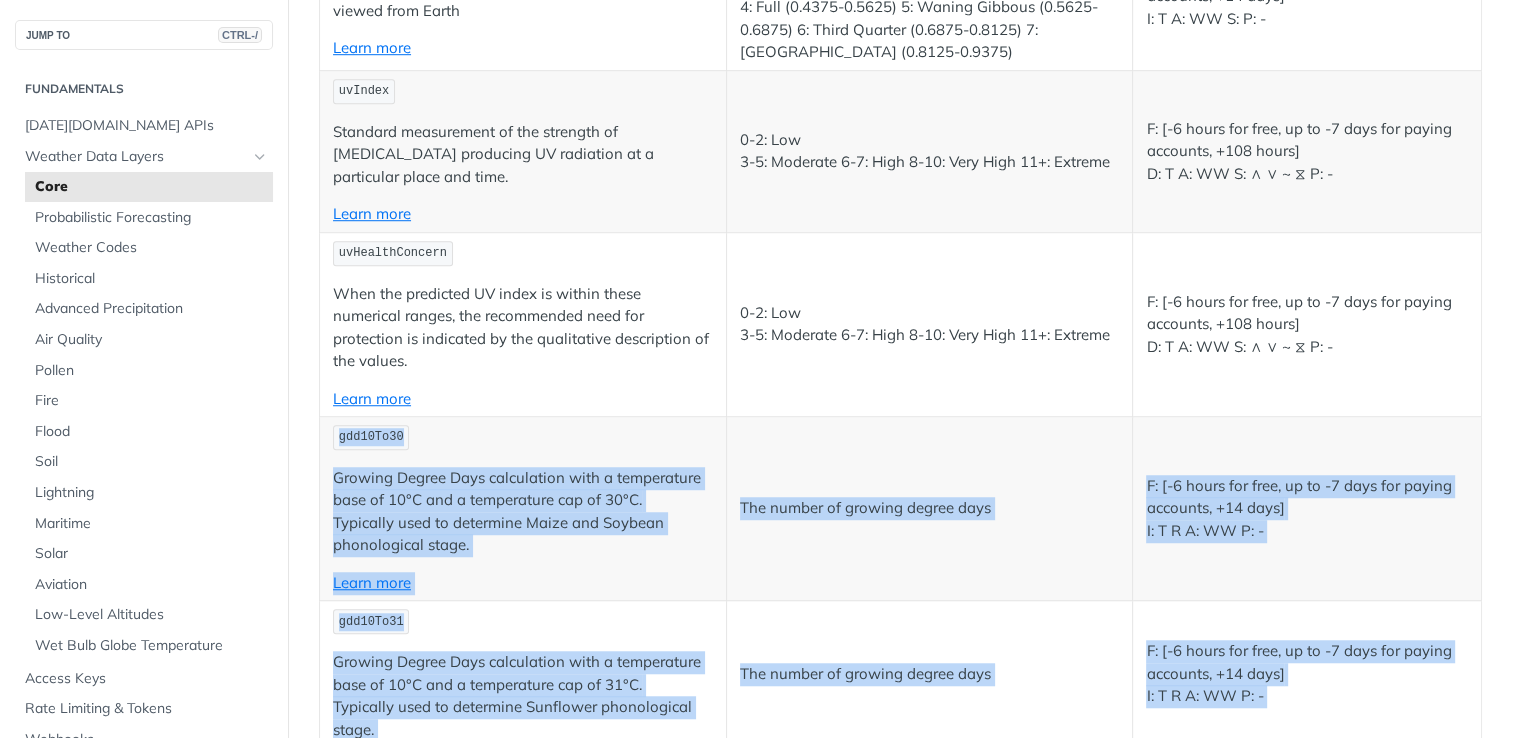 drag, startPoint x: 504, startPoint y: 456, endPoint x: 338, endPoint y: 325, distance: 211.46394 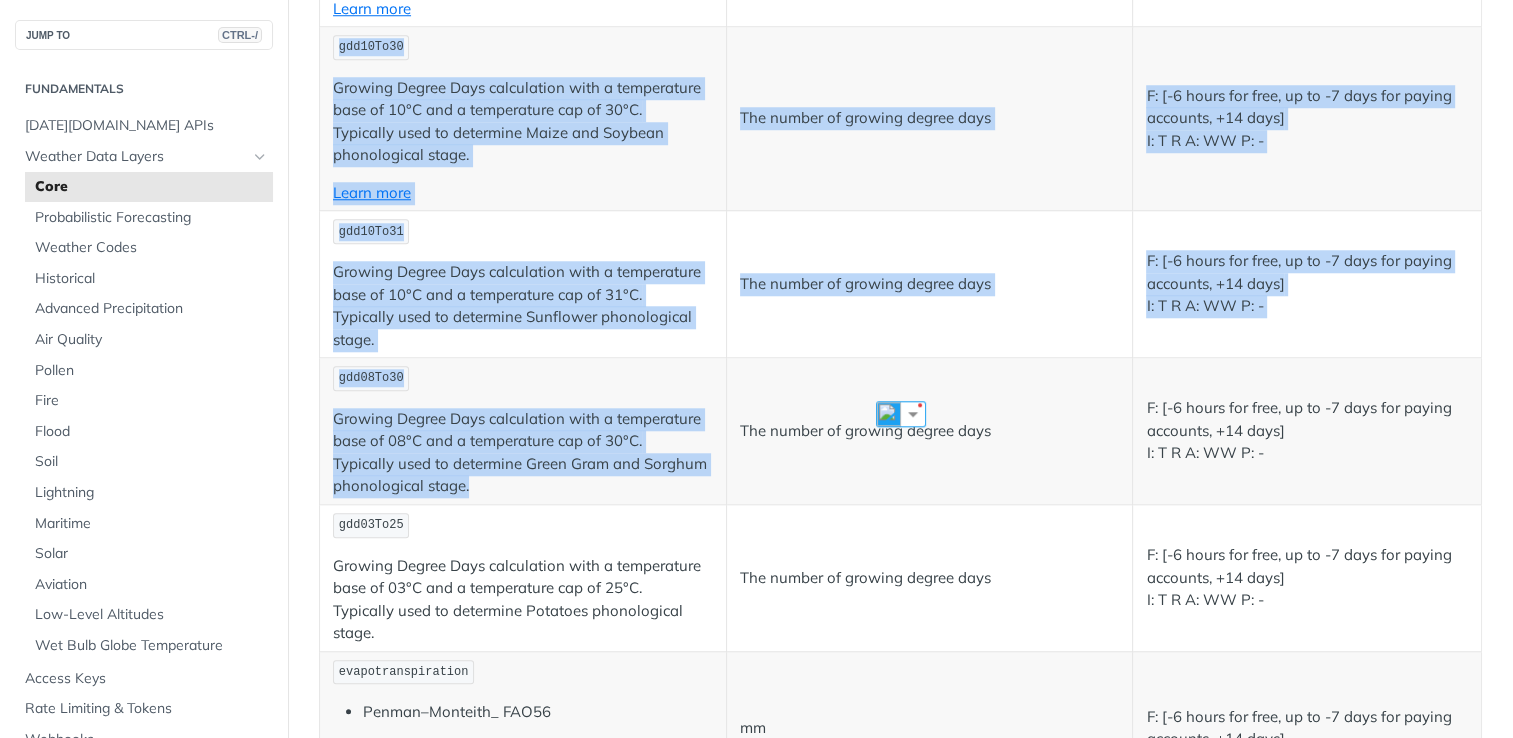 scroll, scrollTop: 9348, scrollLeft: 0, axis: vertical 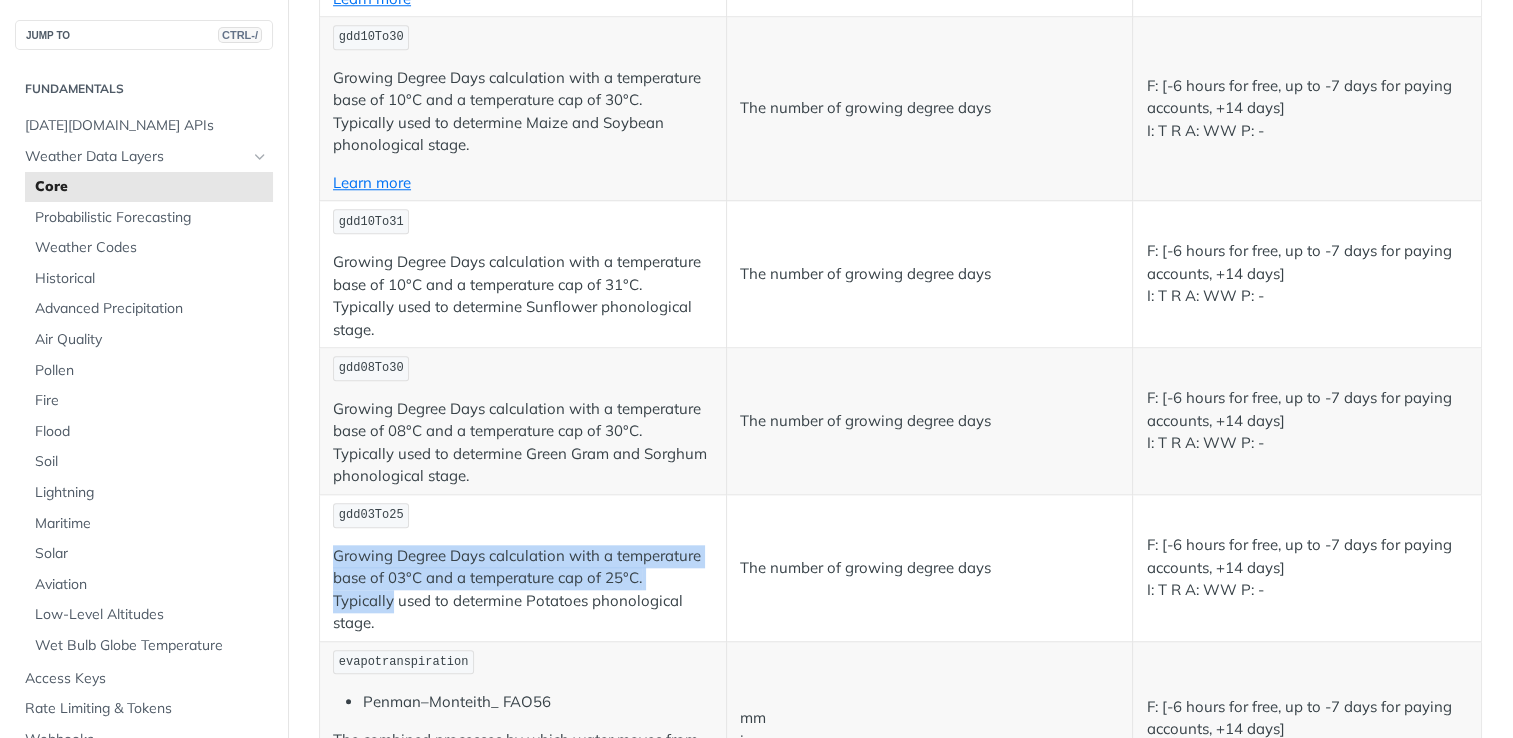 drag, startPoint x: 392, startPoint y: 505, endPoint x: 334, endPoint y: 422, distance: 101.257095 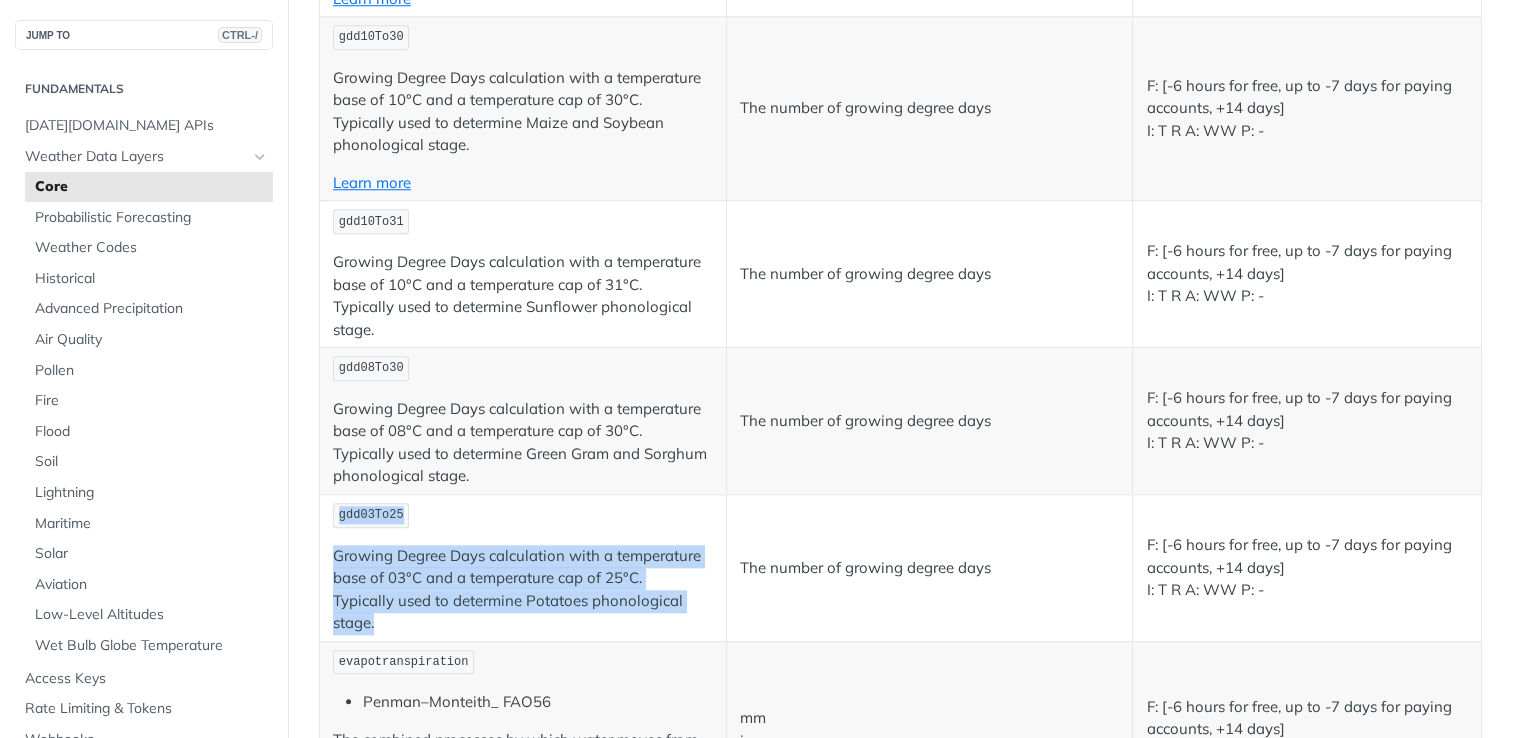 drag, startPoint x: 334, startPoint y: 422, endPoint x: 340, endPoint y: 413, distance: 10.816654 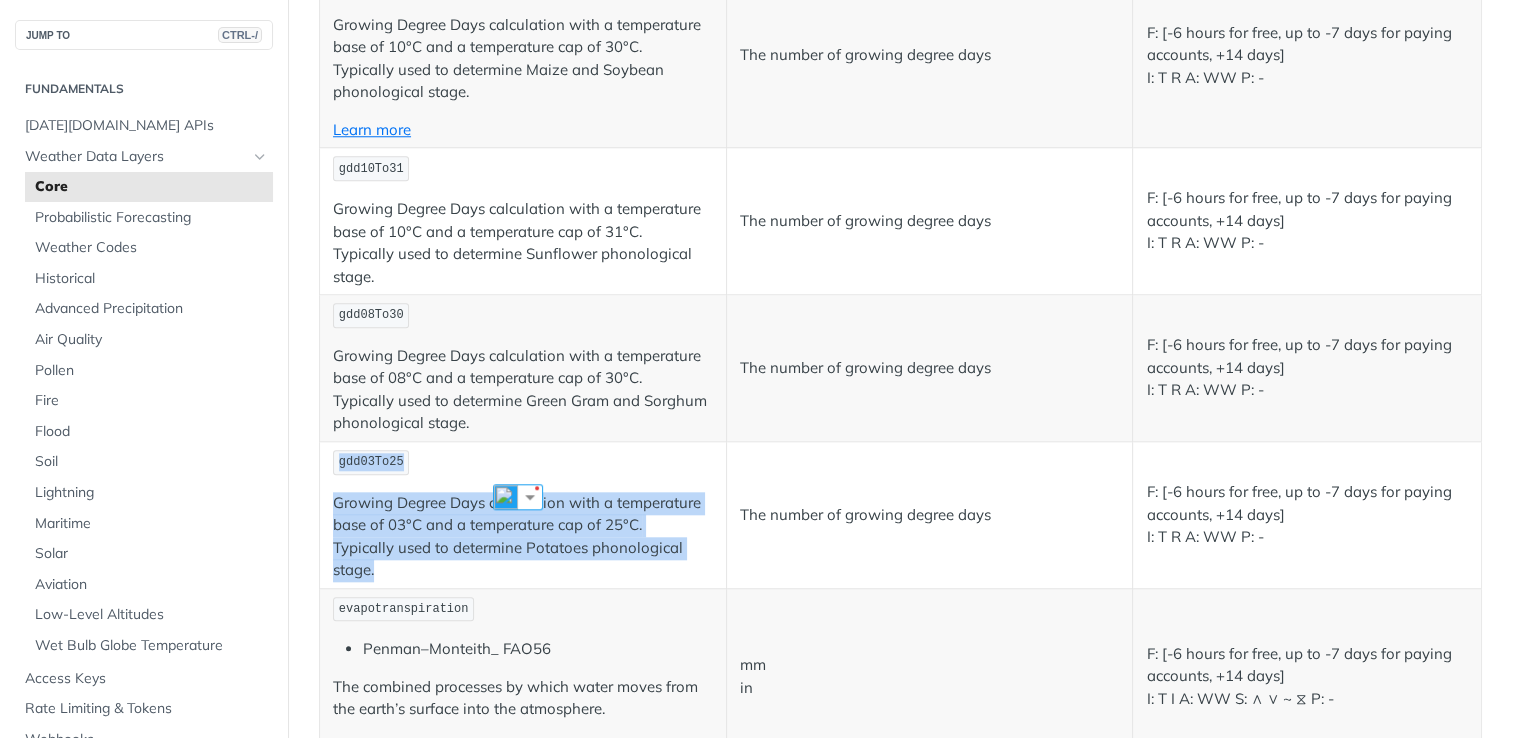 scroll, scrollTop: 9648, scrollLeft: 0, axis: vertical 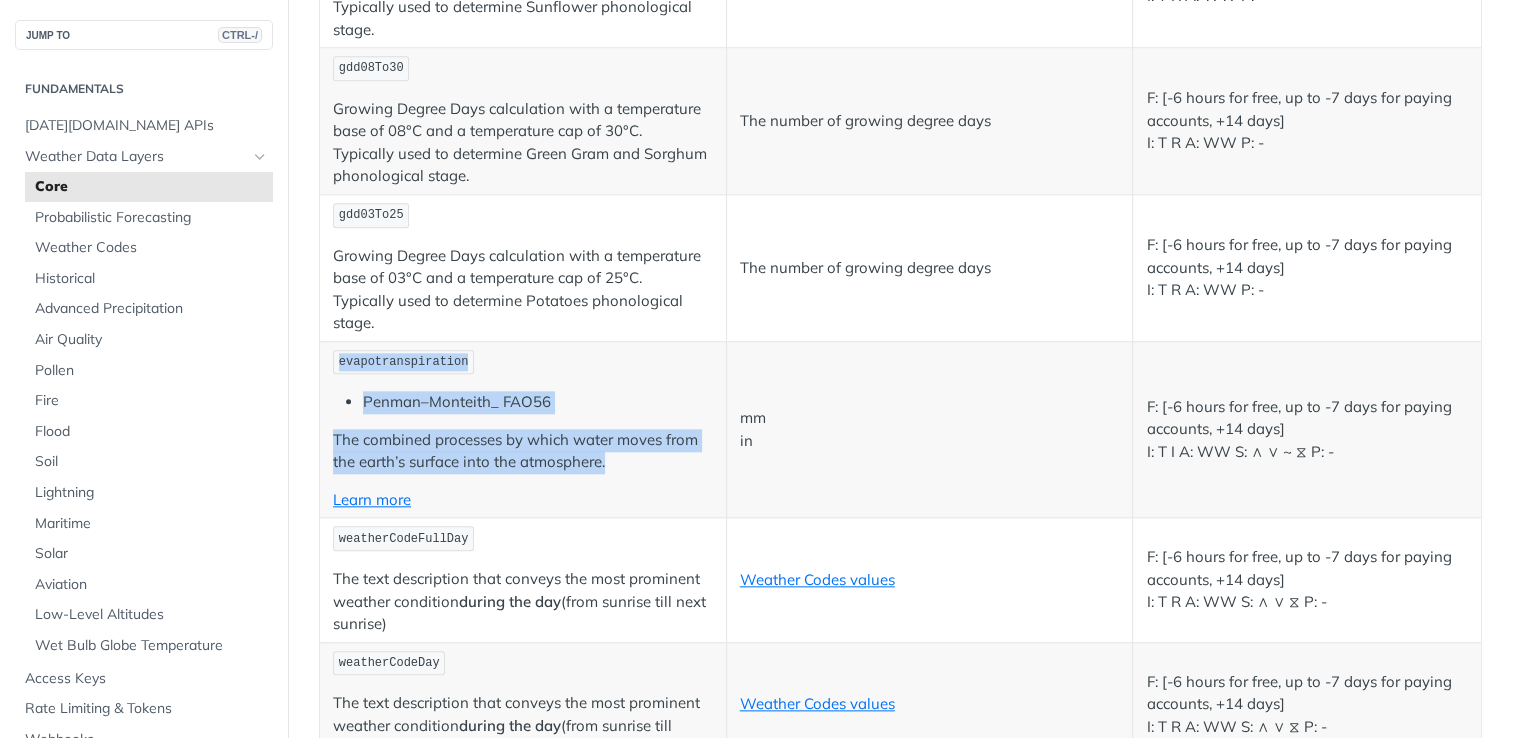 drag, startPoint x: 613, startPoint y: 352, endPoint x: 339, endPoint y: 254, distance: 290.9983 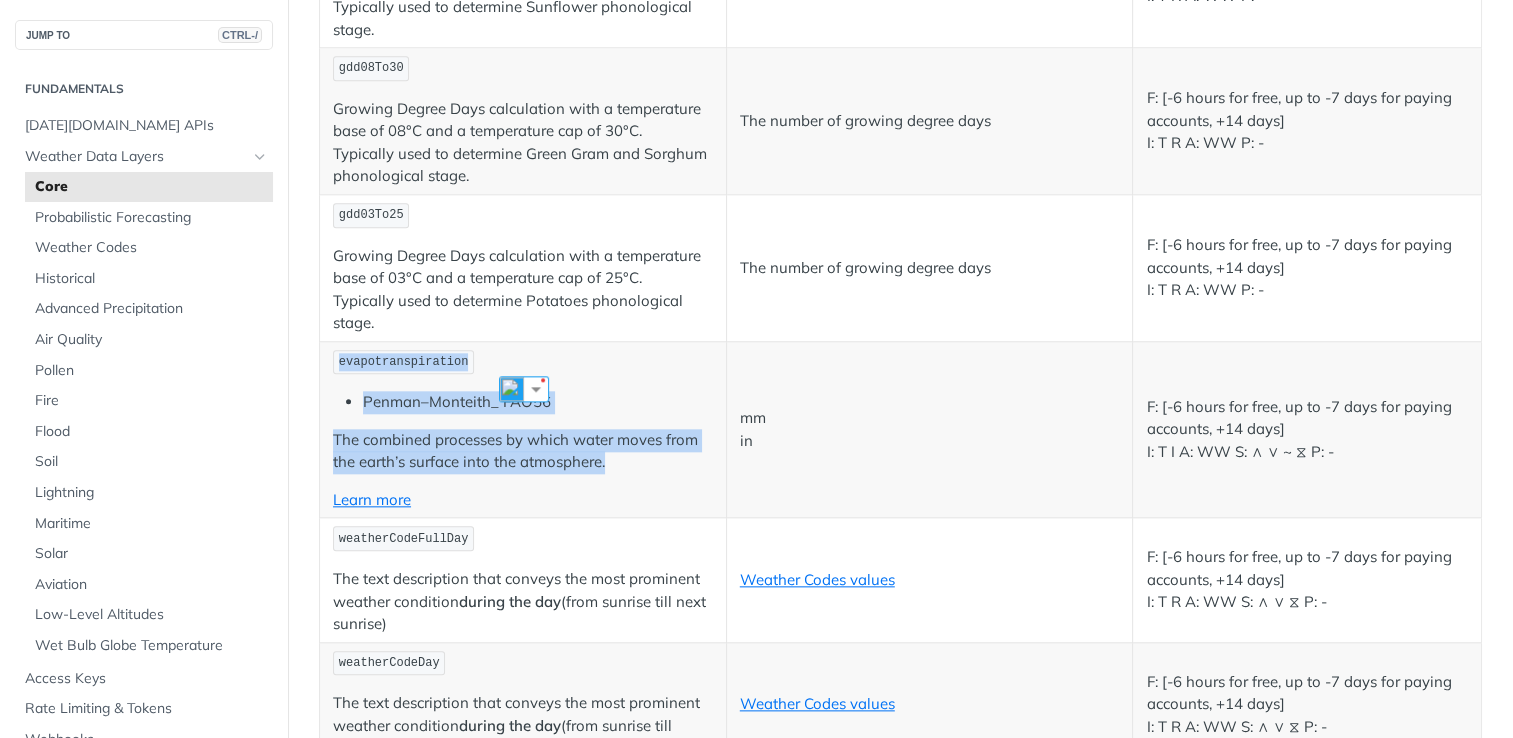 click on "Penman–Monteith_ FAO56" at bounding box center (538, 402) 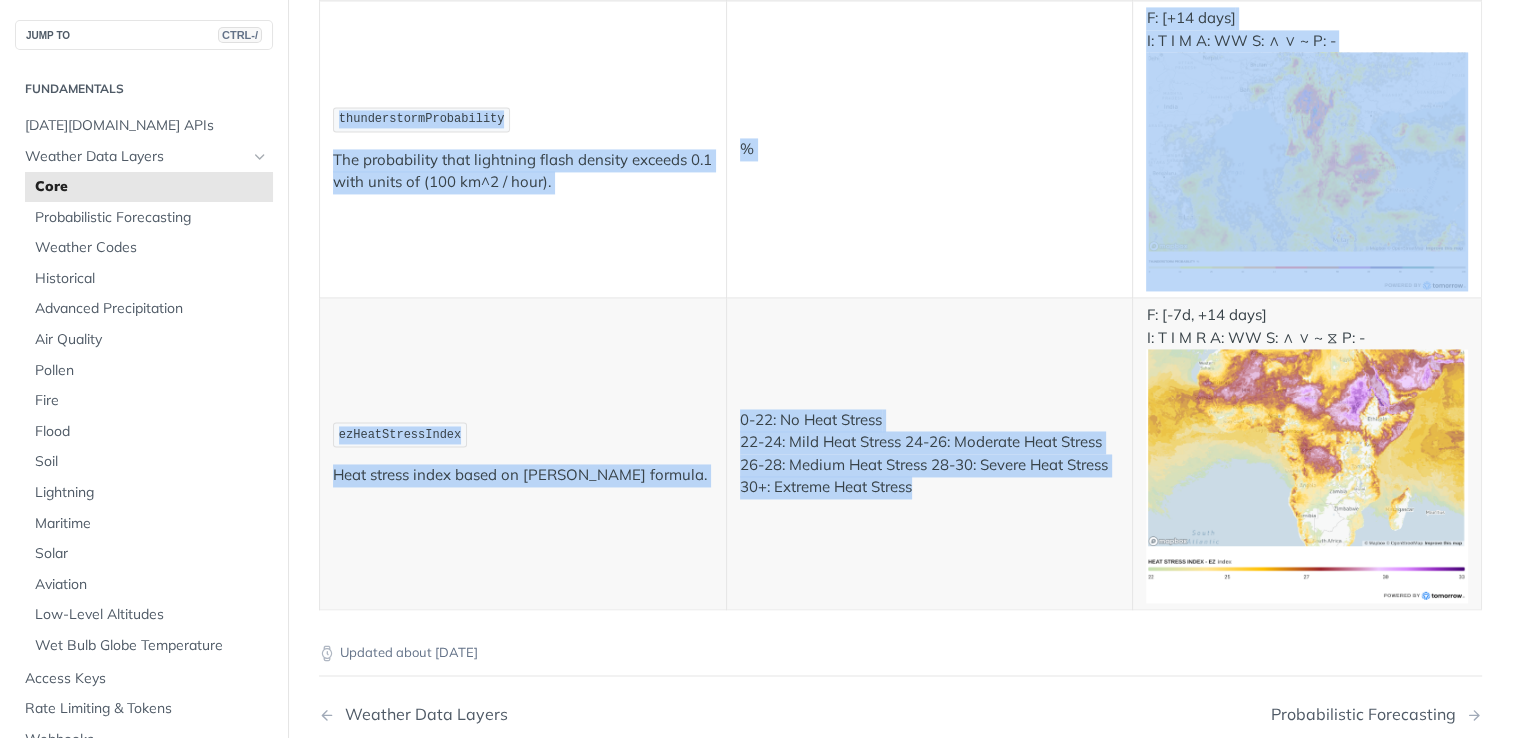 scroll, scrollTop: 10648, scrollLeft: 0, axis: vertical 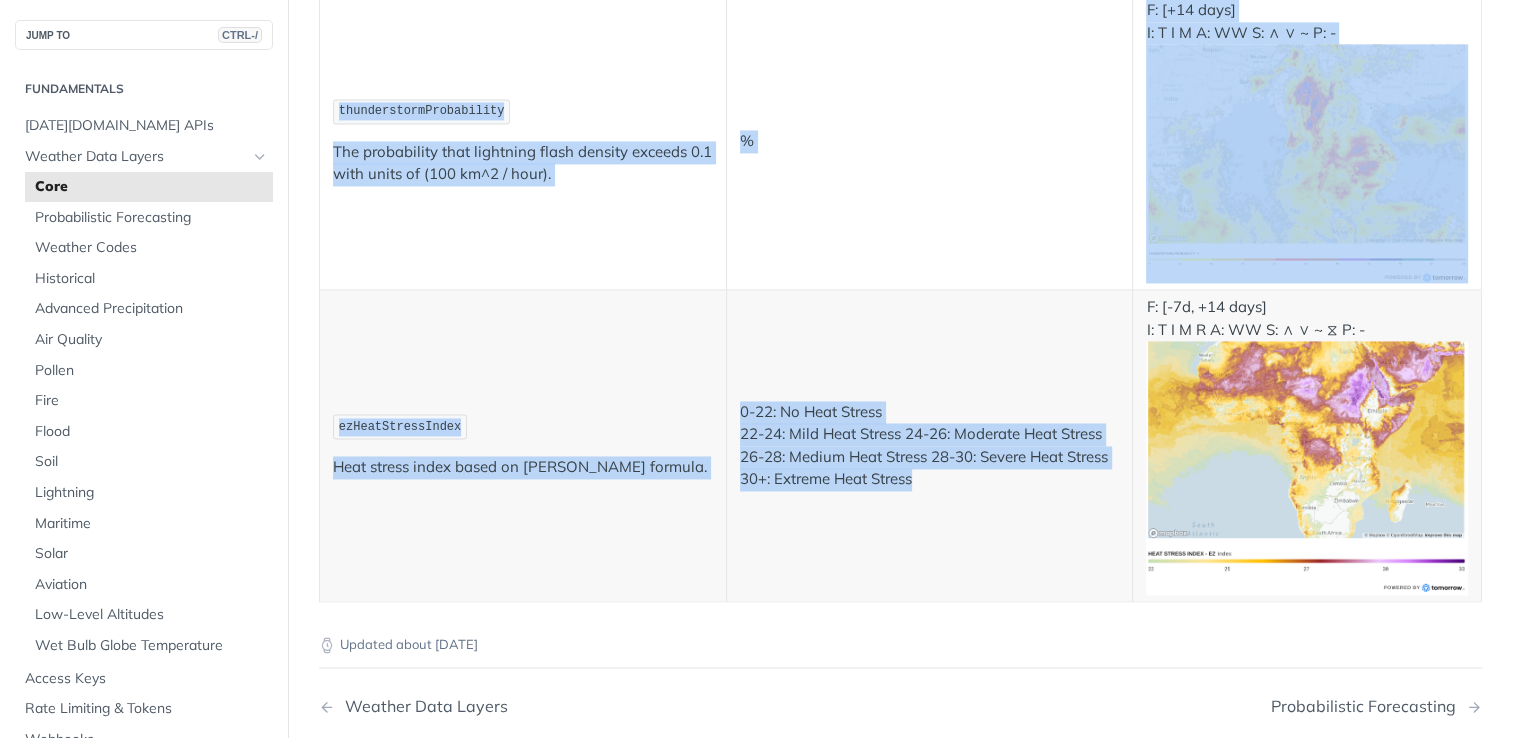 drag, startPoint x: 338, startPoint y: 255, endPoint x: 933, endPoint y: 395, distance: 611.2487 